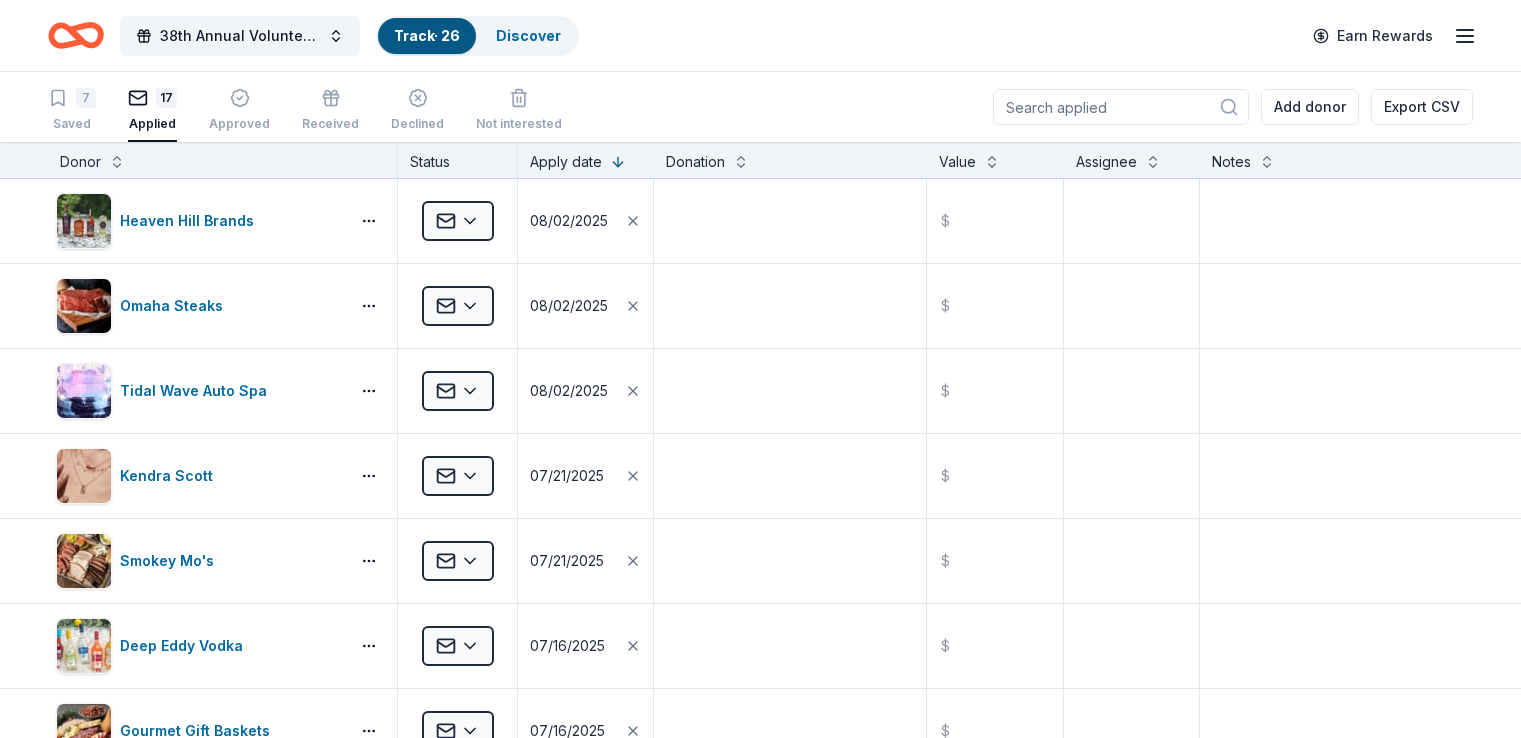 scroll, scrollTop: 0, scrollLeft: 0, axis: both 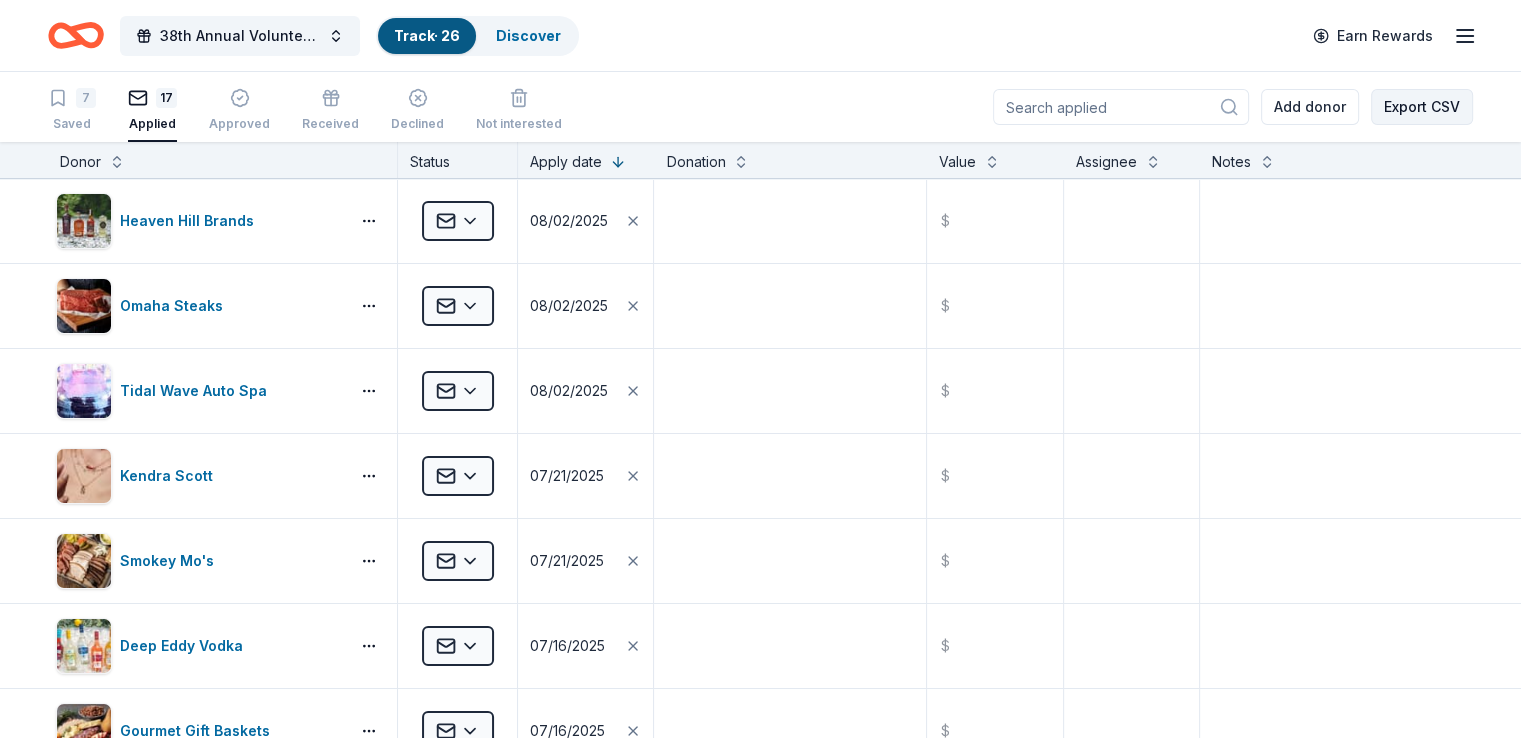 click on "Export CSV" at bounding box center (1422, 107) 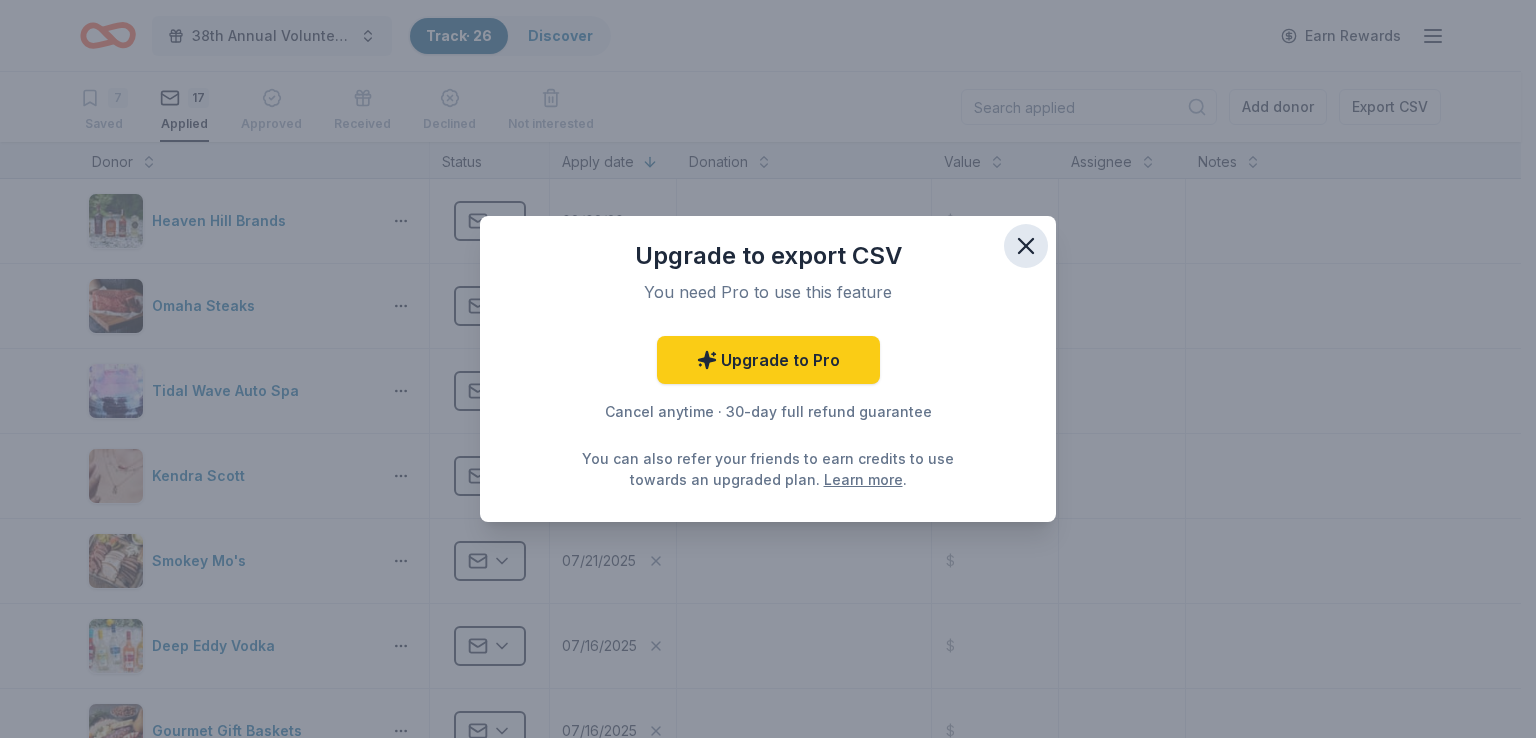click 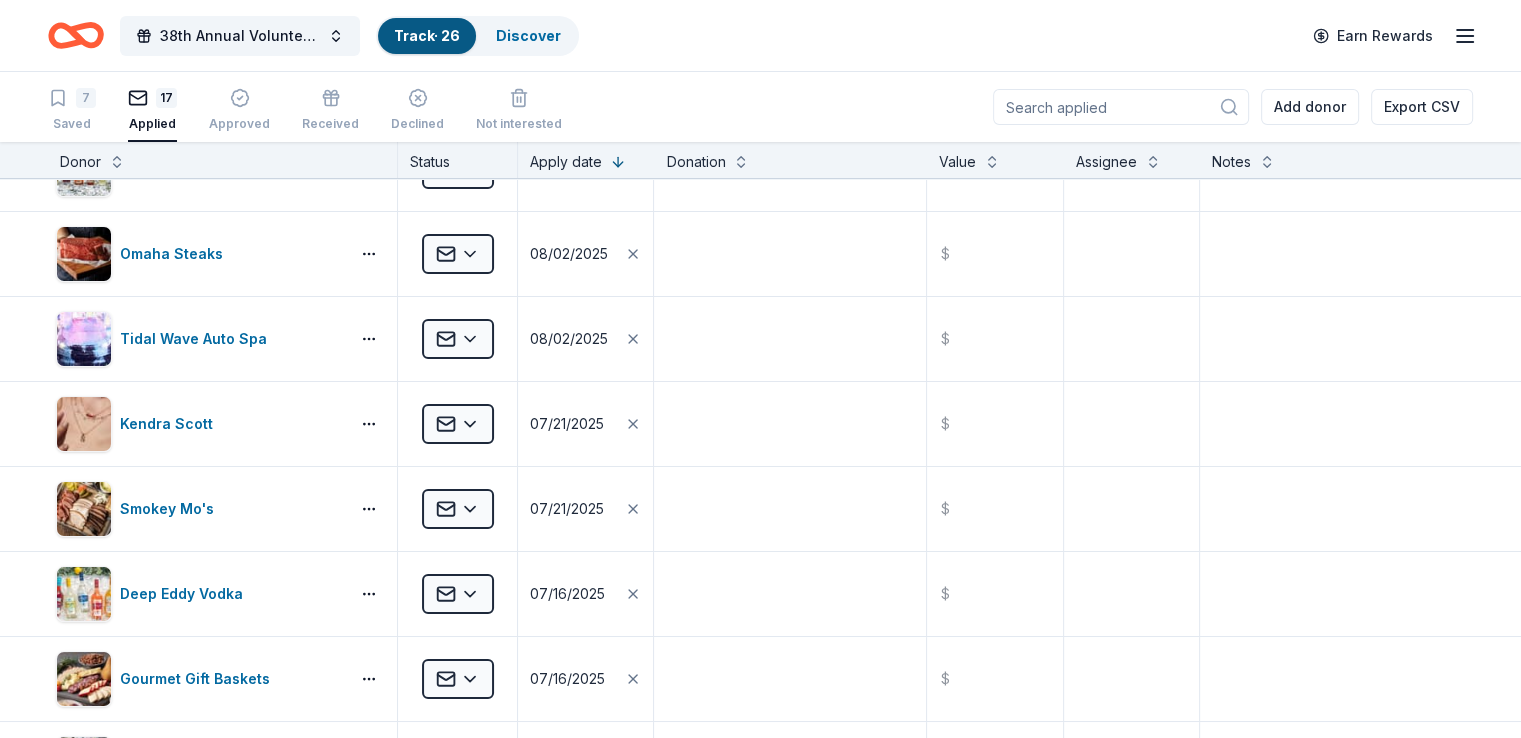 scroll, scrollTop: 0, scrollLeft: 0, axis: both 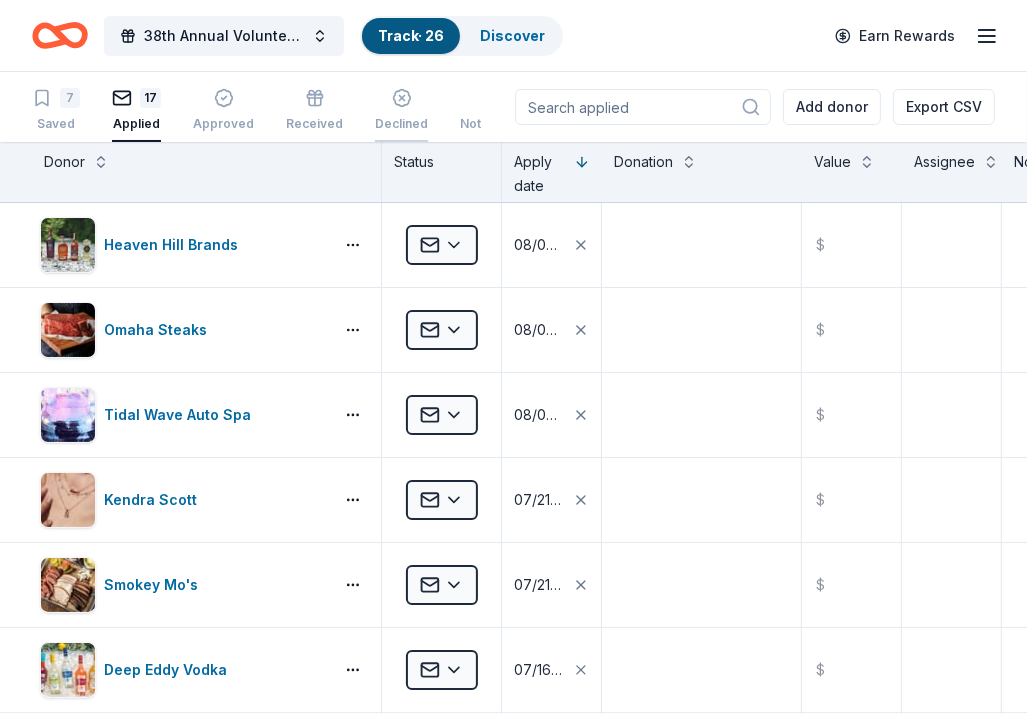 click at bounding box center [401, 98] 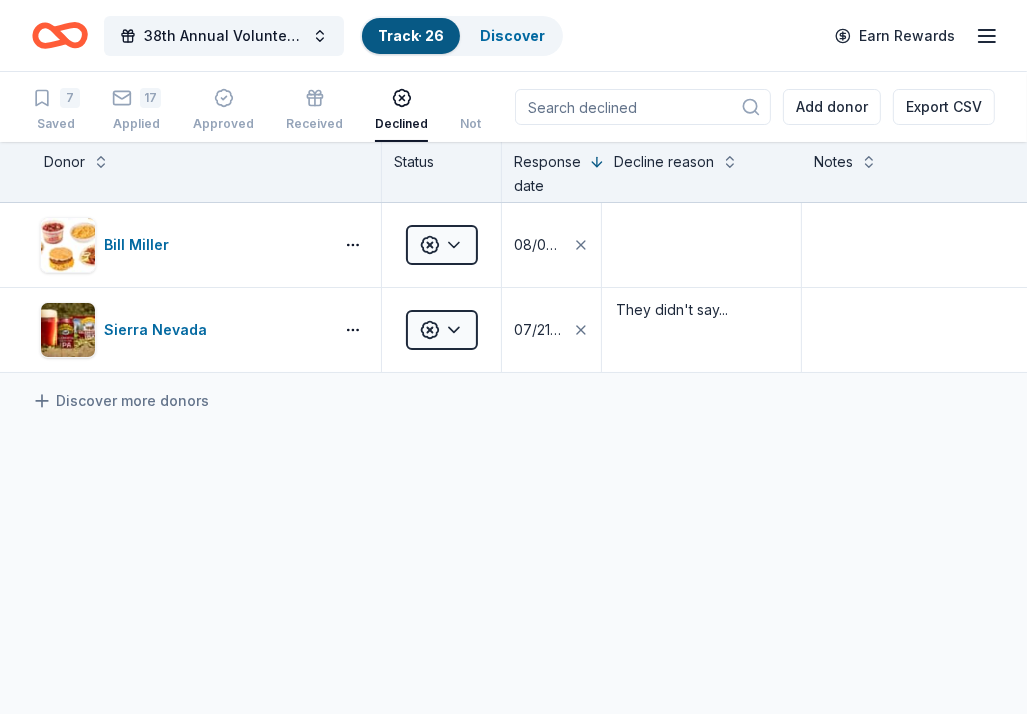 click on "Bill Miller Declined 08/04/2025 Sierra Nevada Declined 07/21/2025 They didn't say...   Discover more donors" at bounding box center (567, 476) 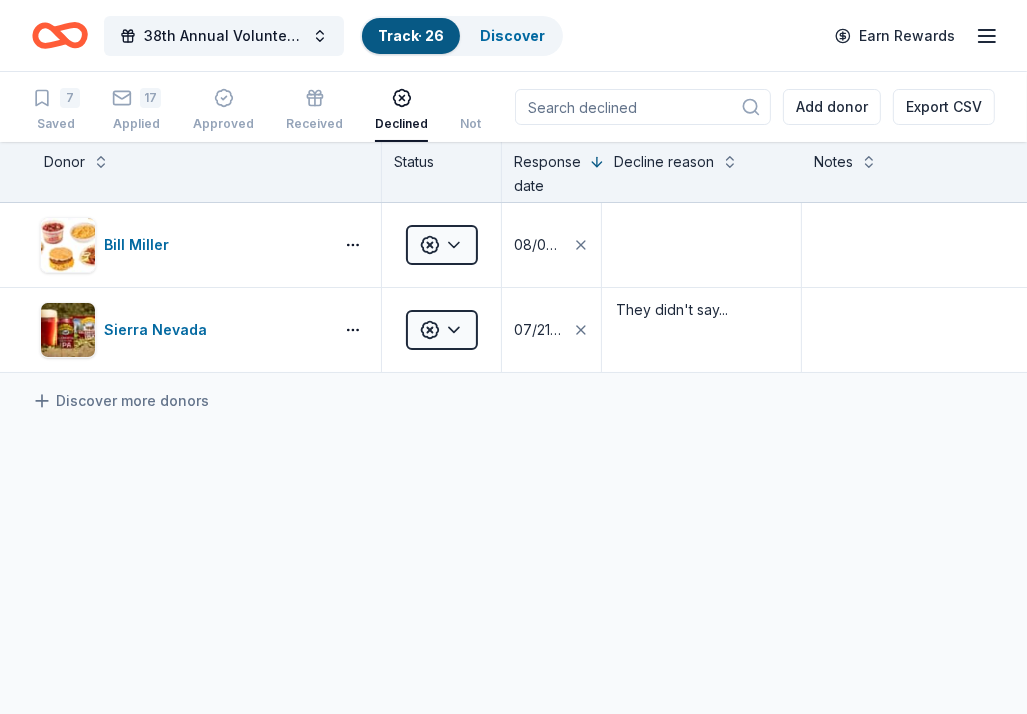 click on "Bill Miller Declined 08/04/2025 Sierra Nevada Declined 07/21/2025 They didn't say...   Discover more donors" at bounding box center [567, 476] 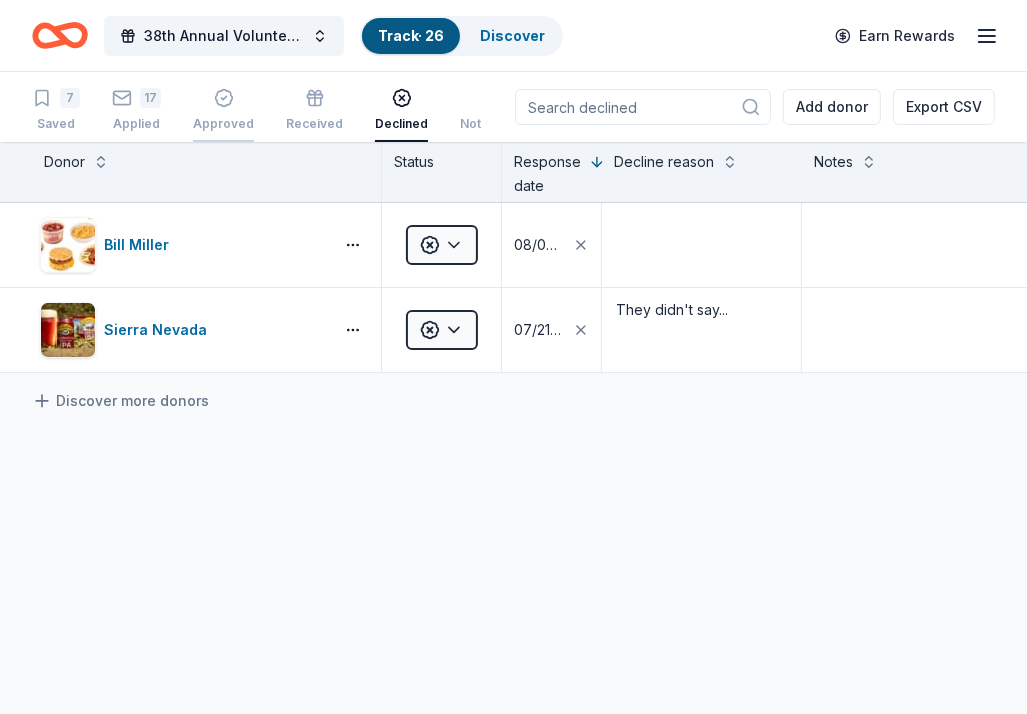 click at bounding box center [223, 98] 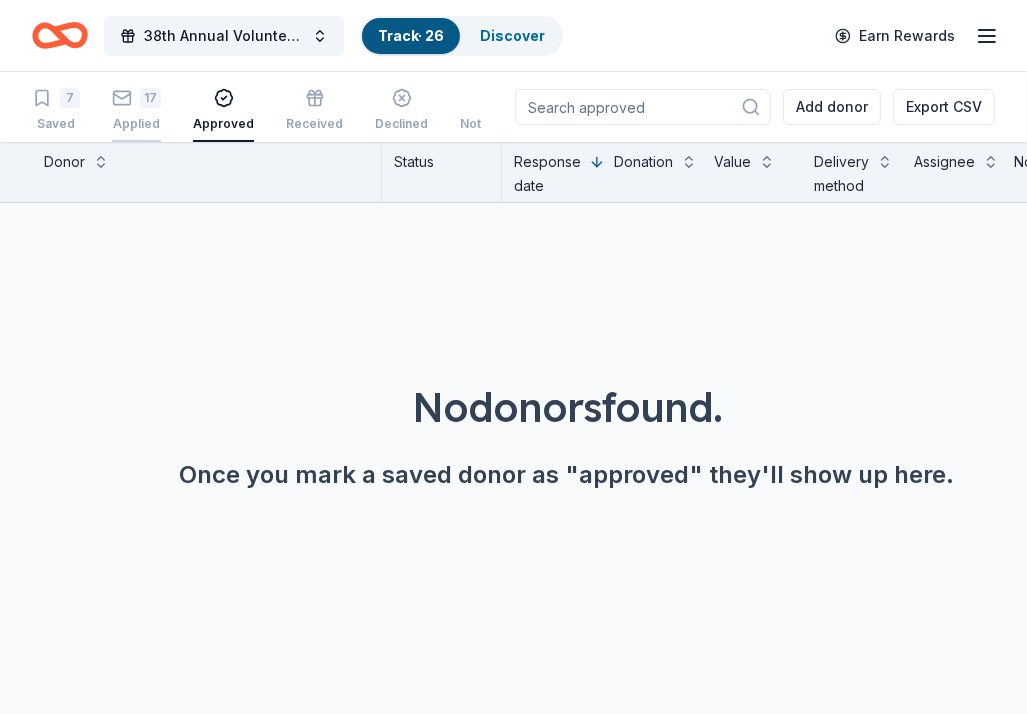click on "17 Applied" at bounding box center (136, 110) 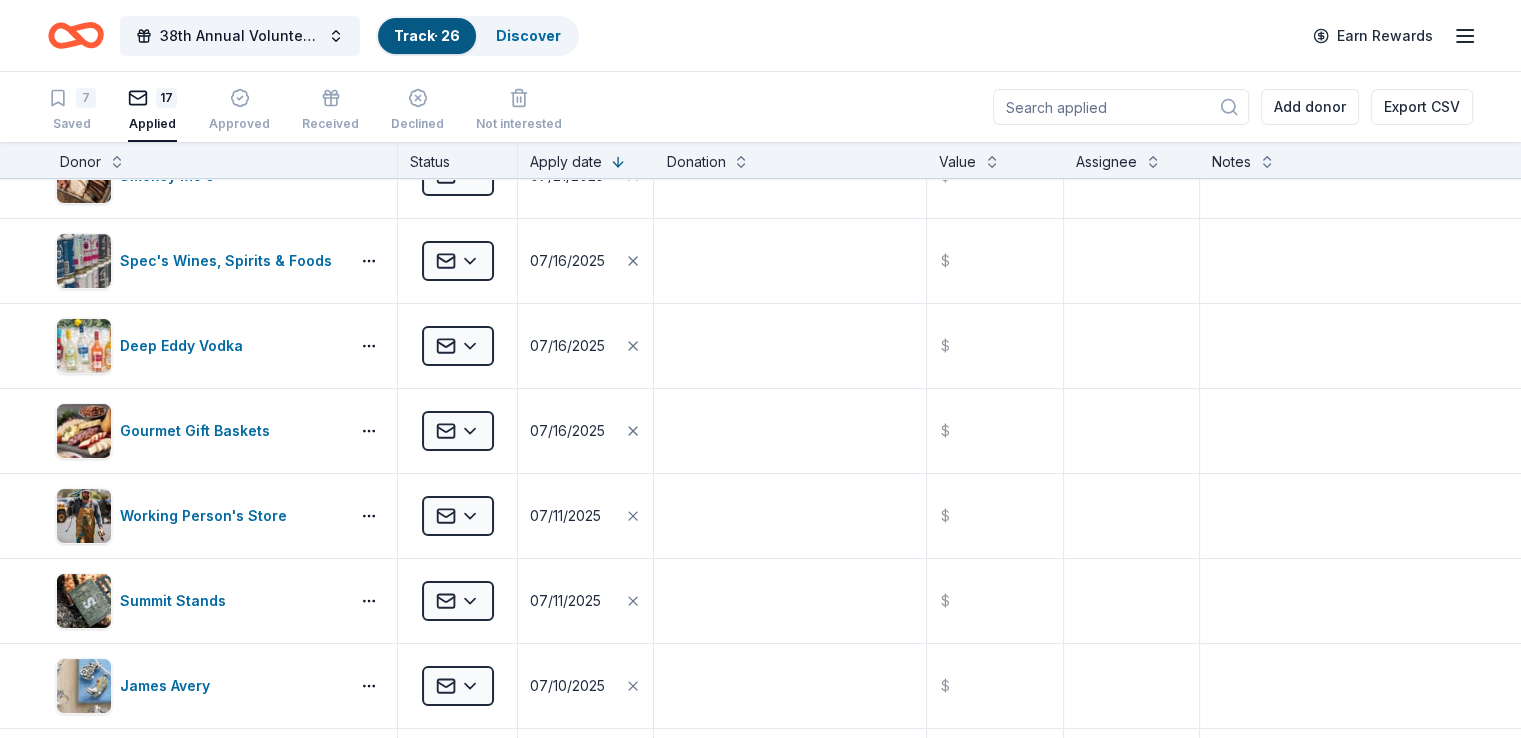 scroll, scrollTop: 396, scrollLeft: 0, axis: vertical 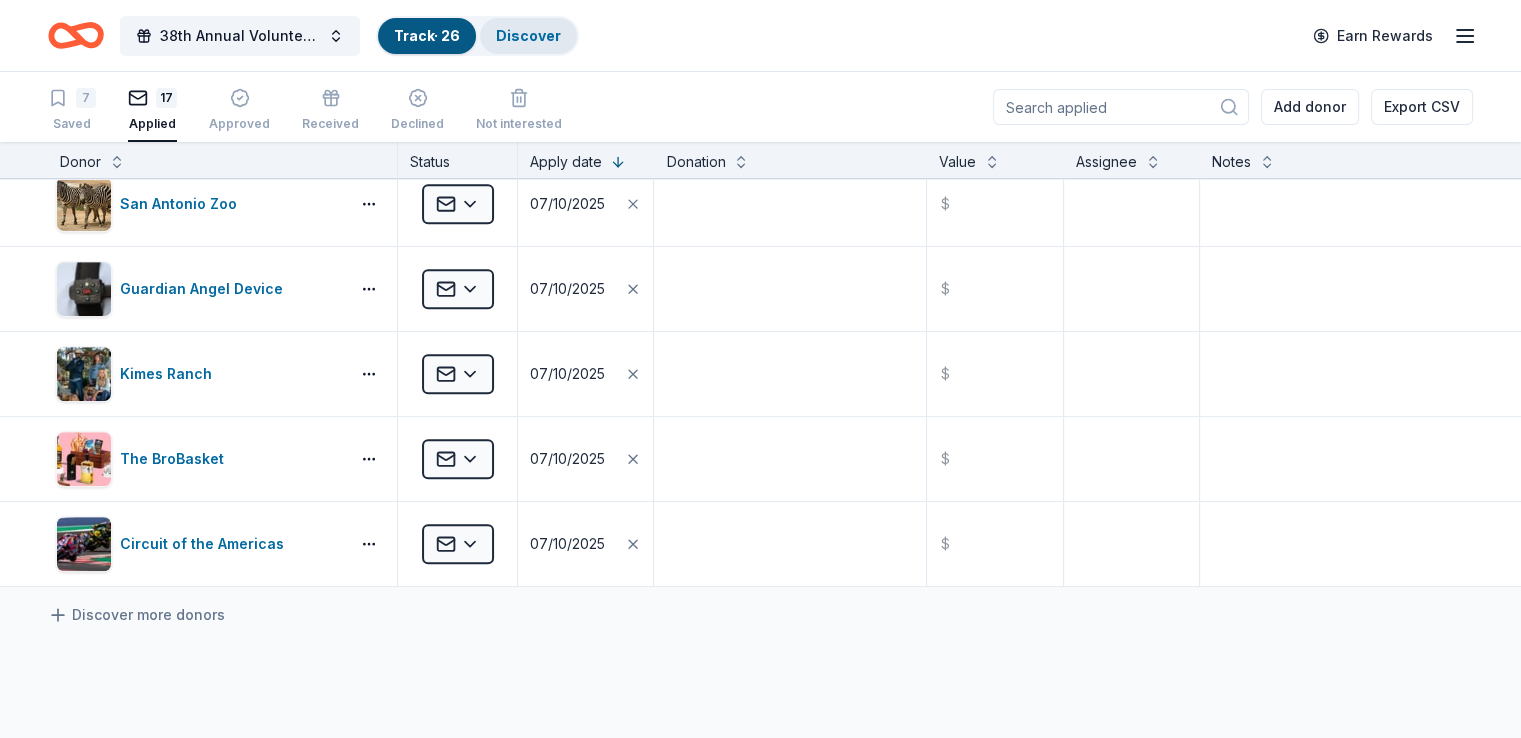 click on "Discover" at bounding box center [528, 36] 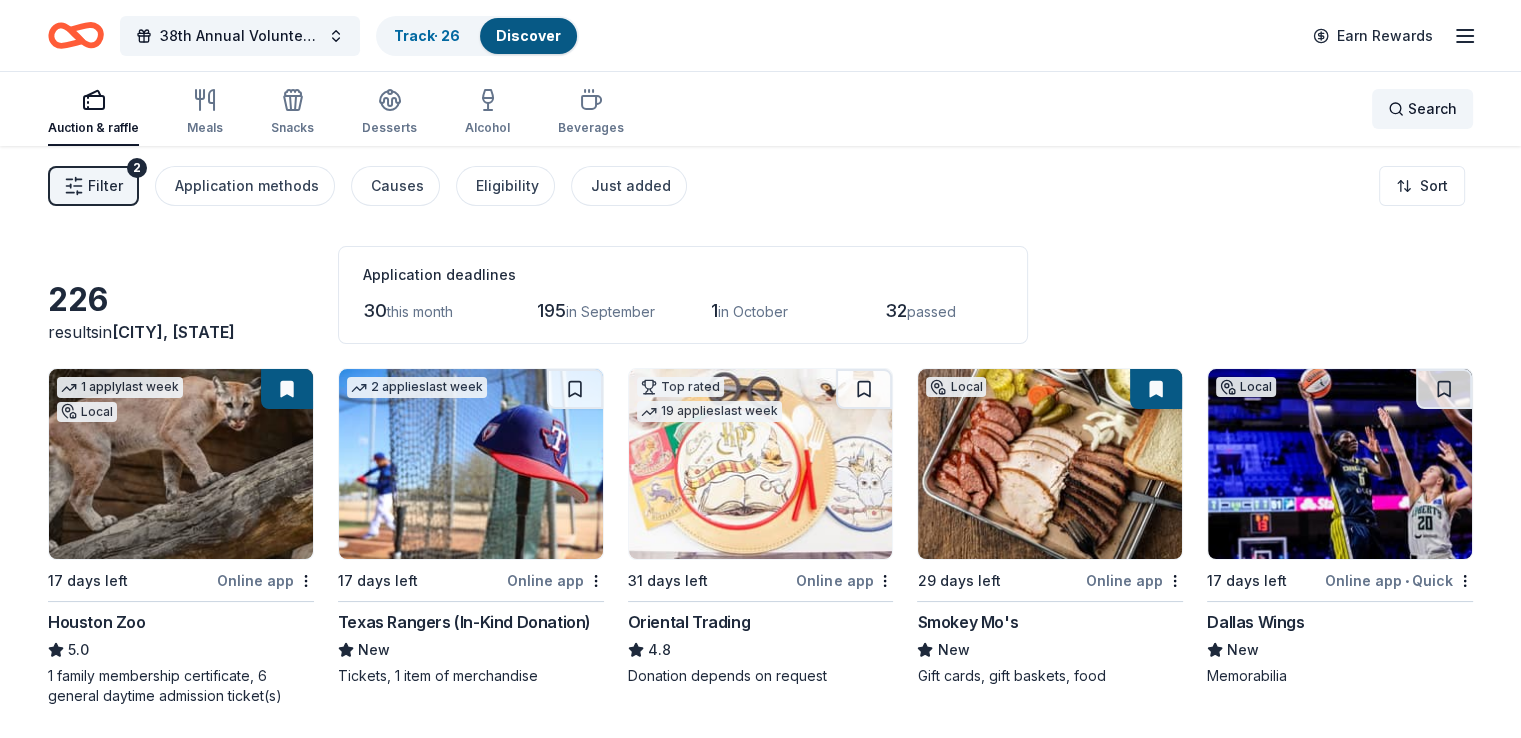 click on "Search" at bounding box center (1432, 109) 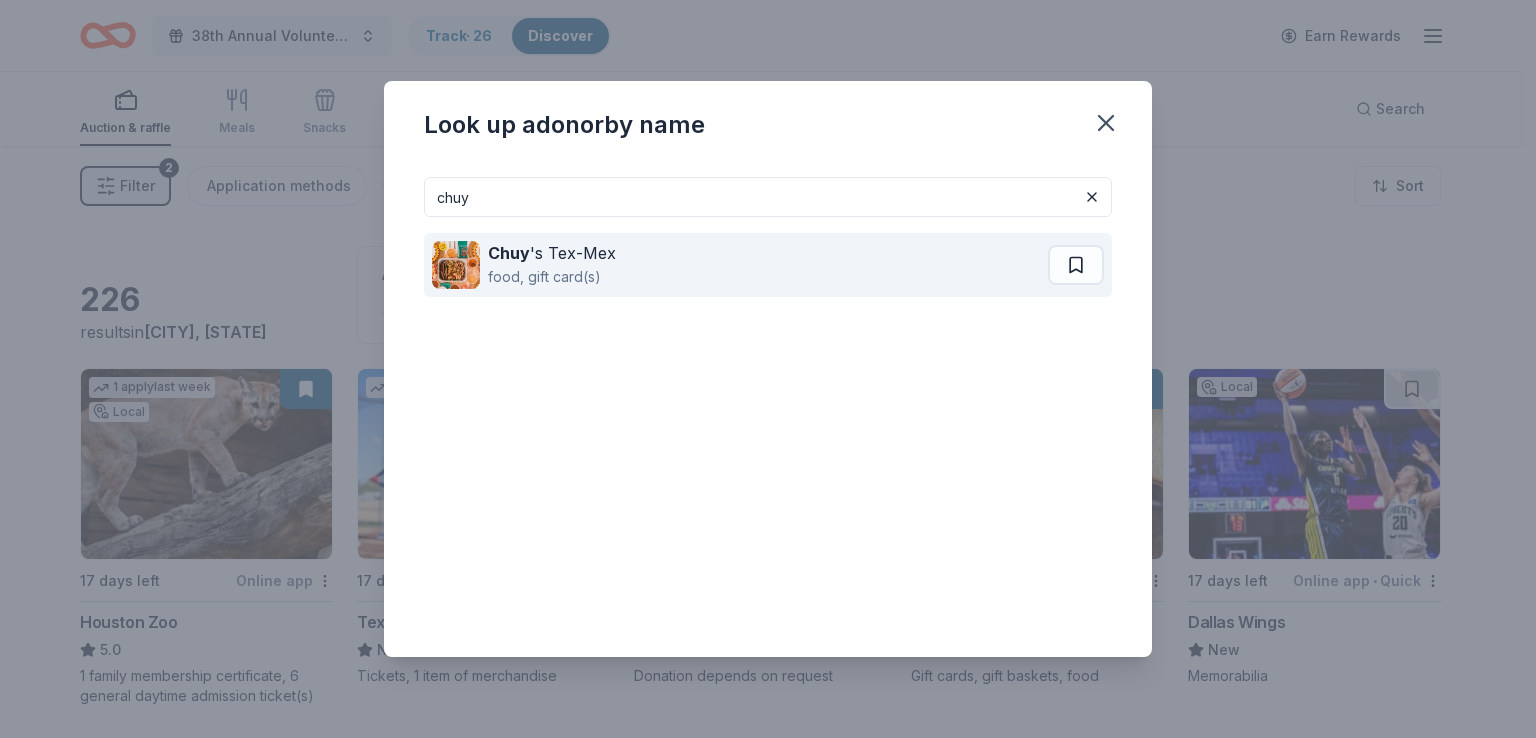 type on "chuy" 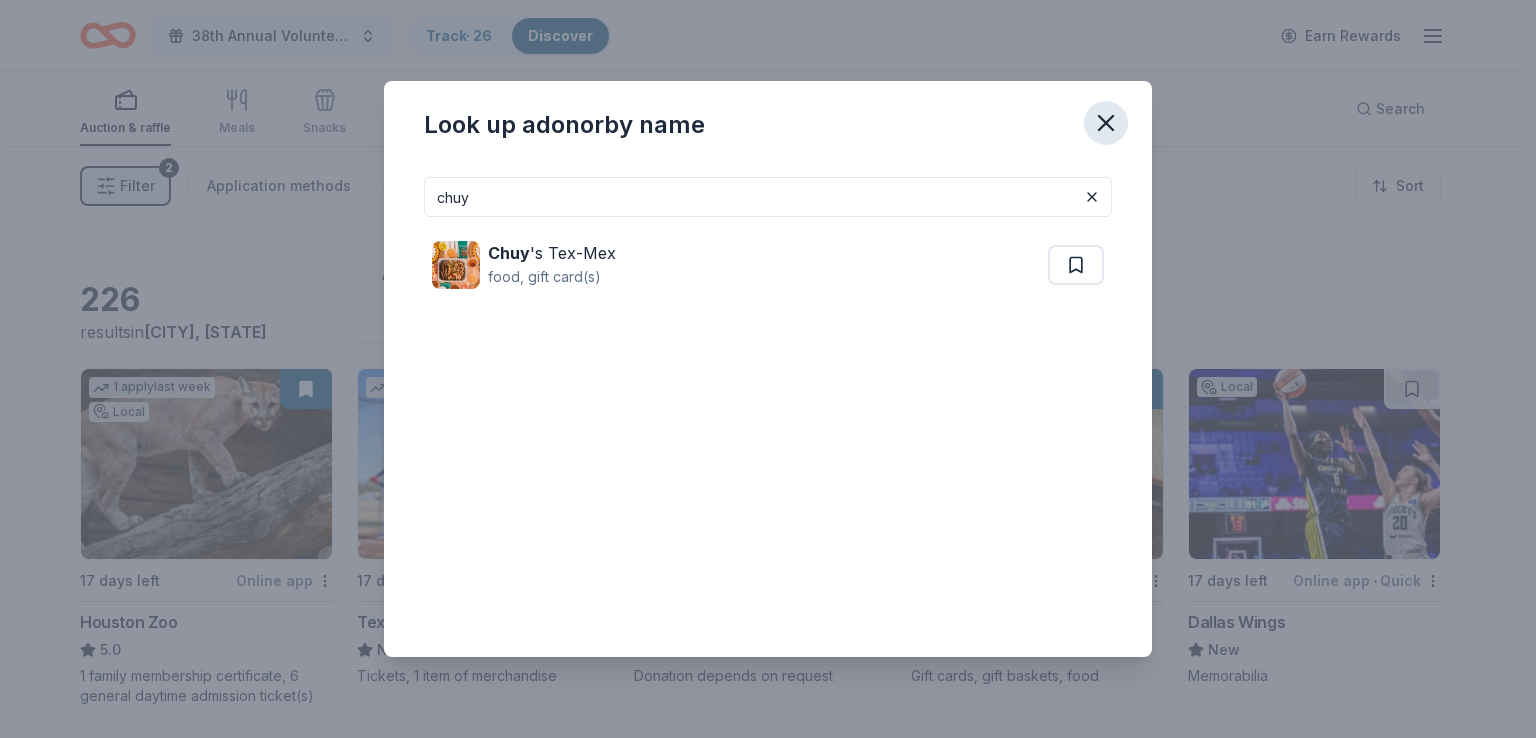 click 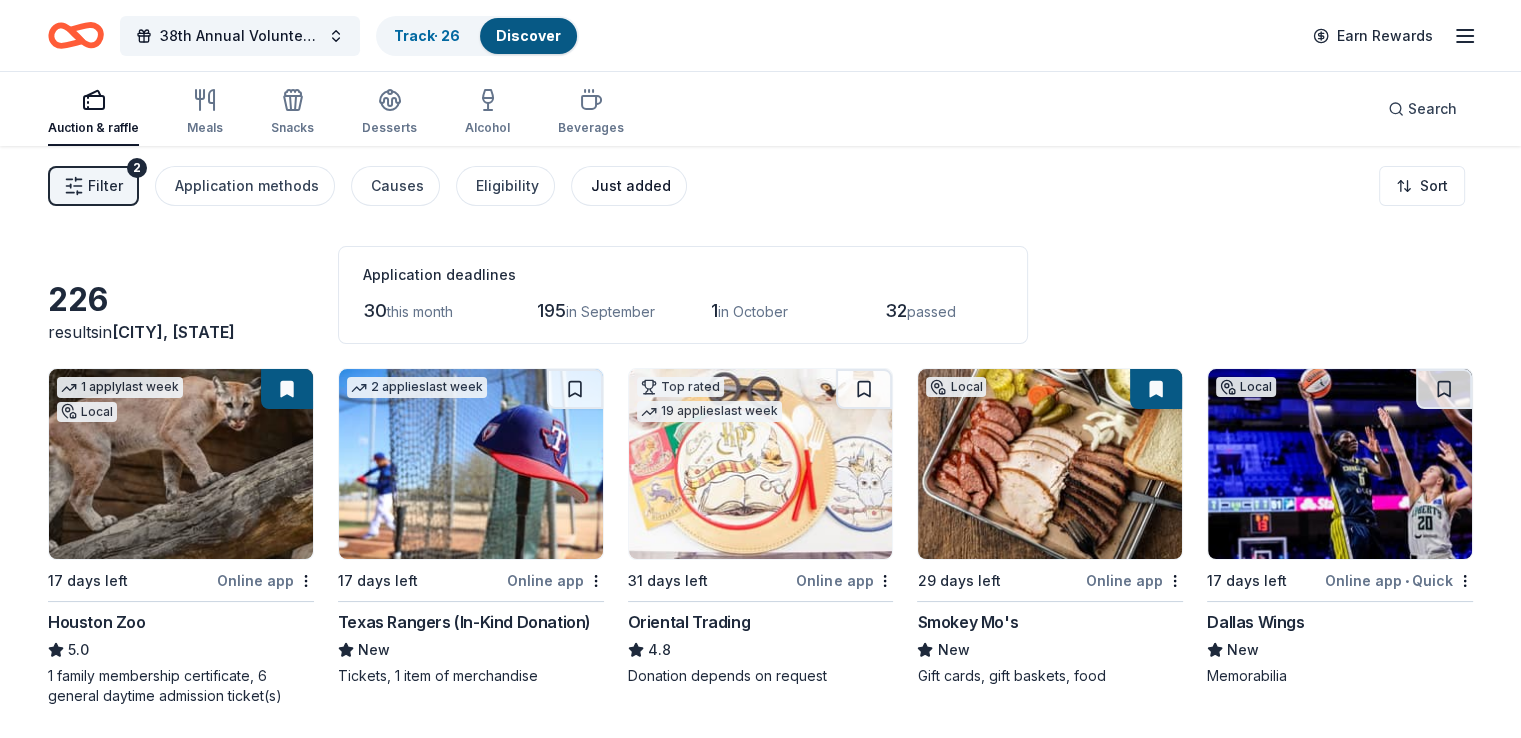 click on "Just added" at bounding box center (631, 186) 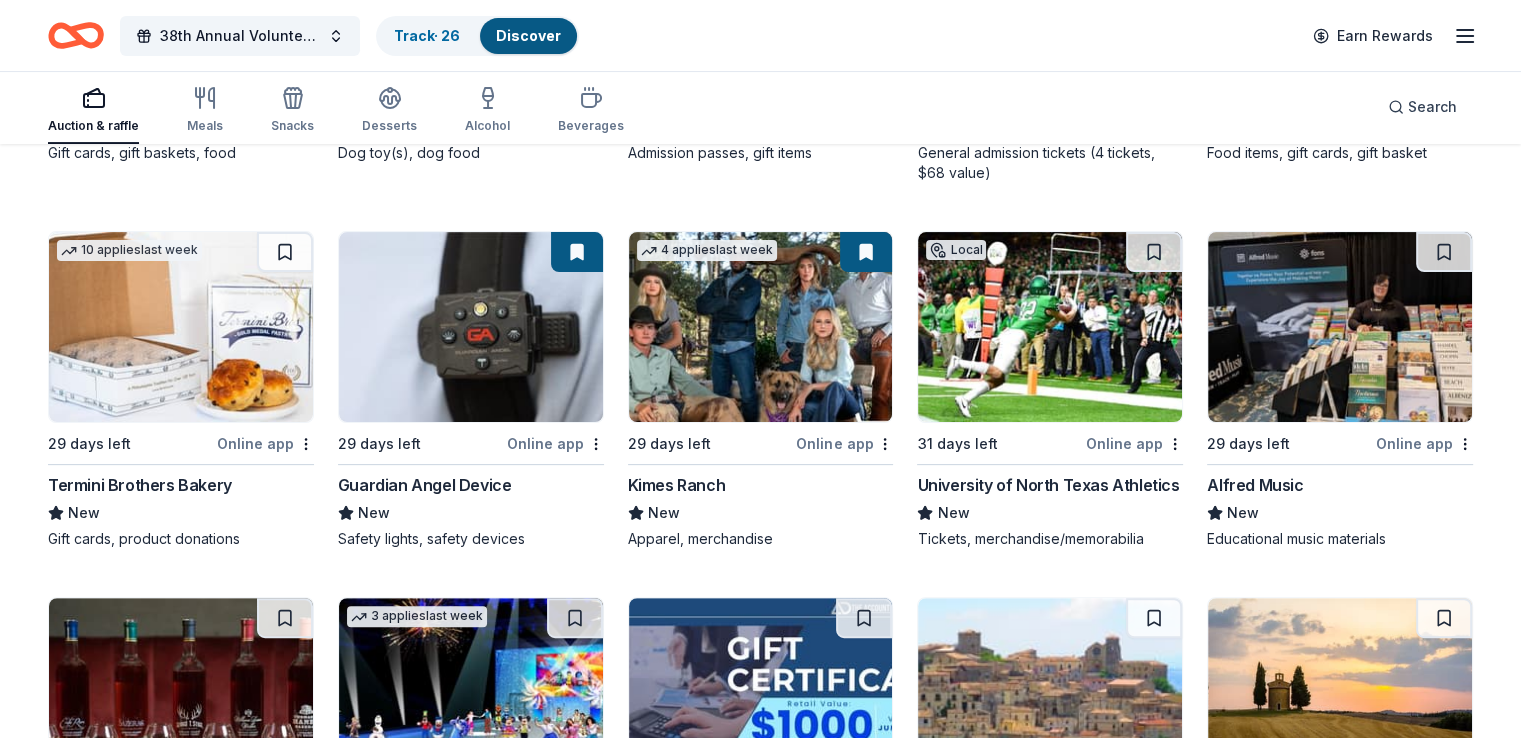 scroll, scrollTop: 525, scrollLeft: 0, axis: vertical 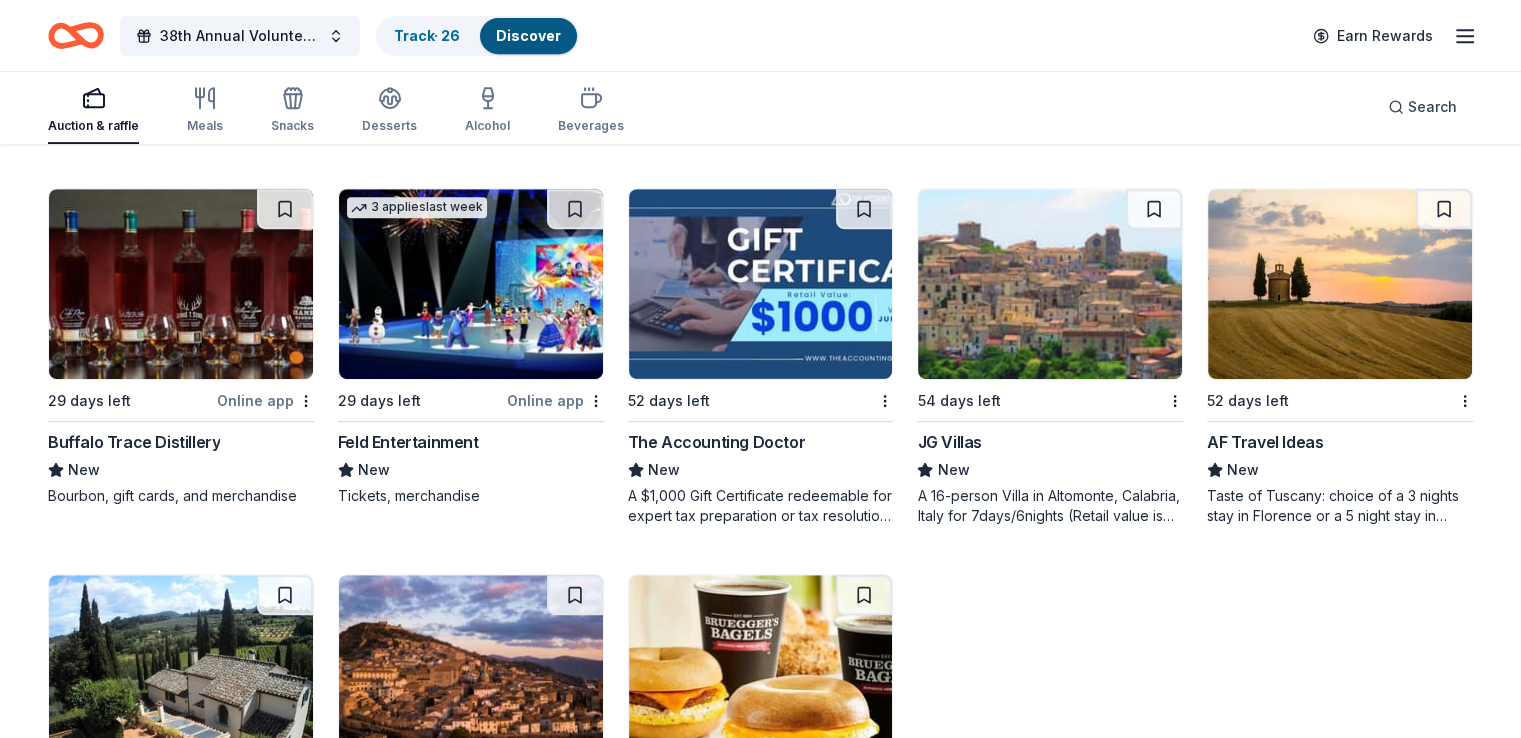 click on "Buffalo Trace Distillery" at bounding box center (134, 442) 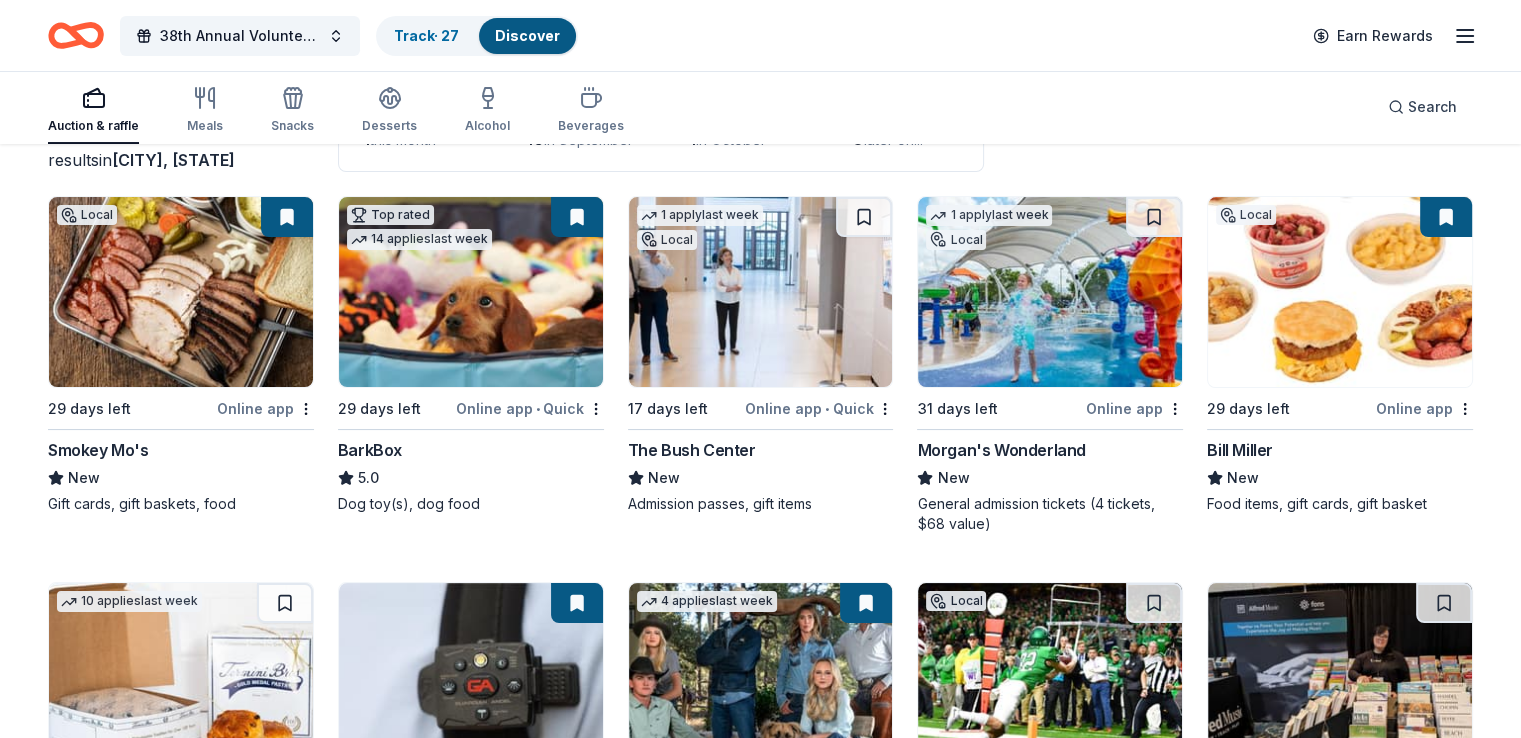 scroll, scrollTop: 0, scrollLeft: 0, axis: both 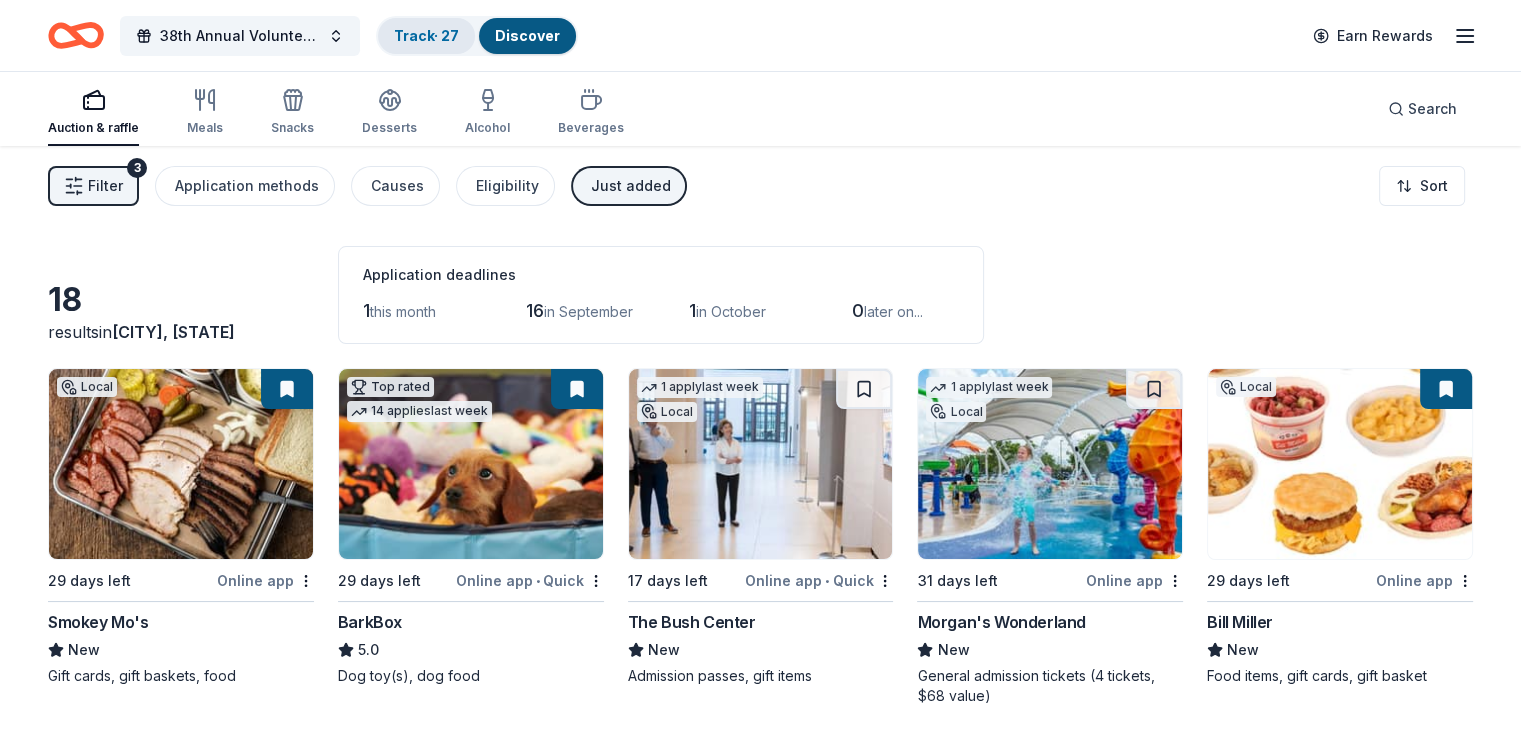 click on "Track  · 27" at bounding box center [426, 35] 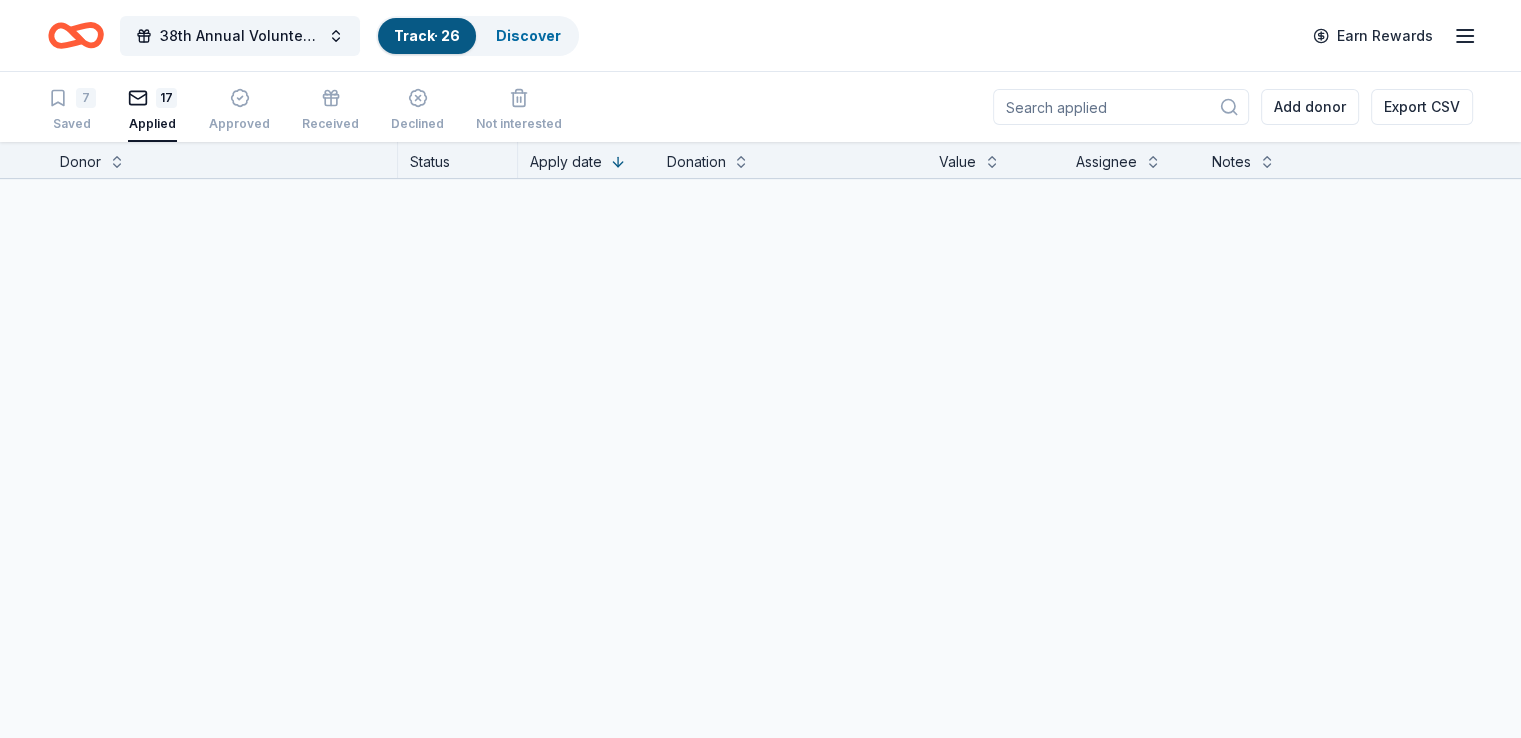 scroll, scrollTop: 0, scrollLeft: 0, axis: both 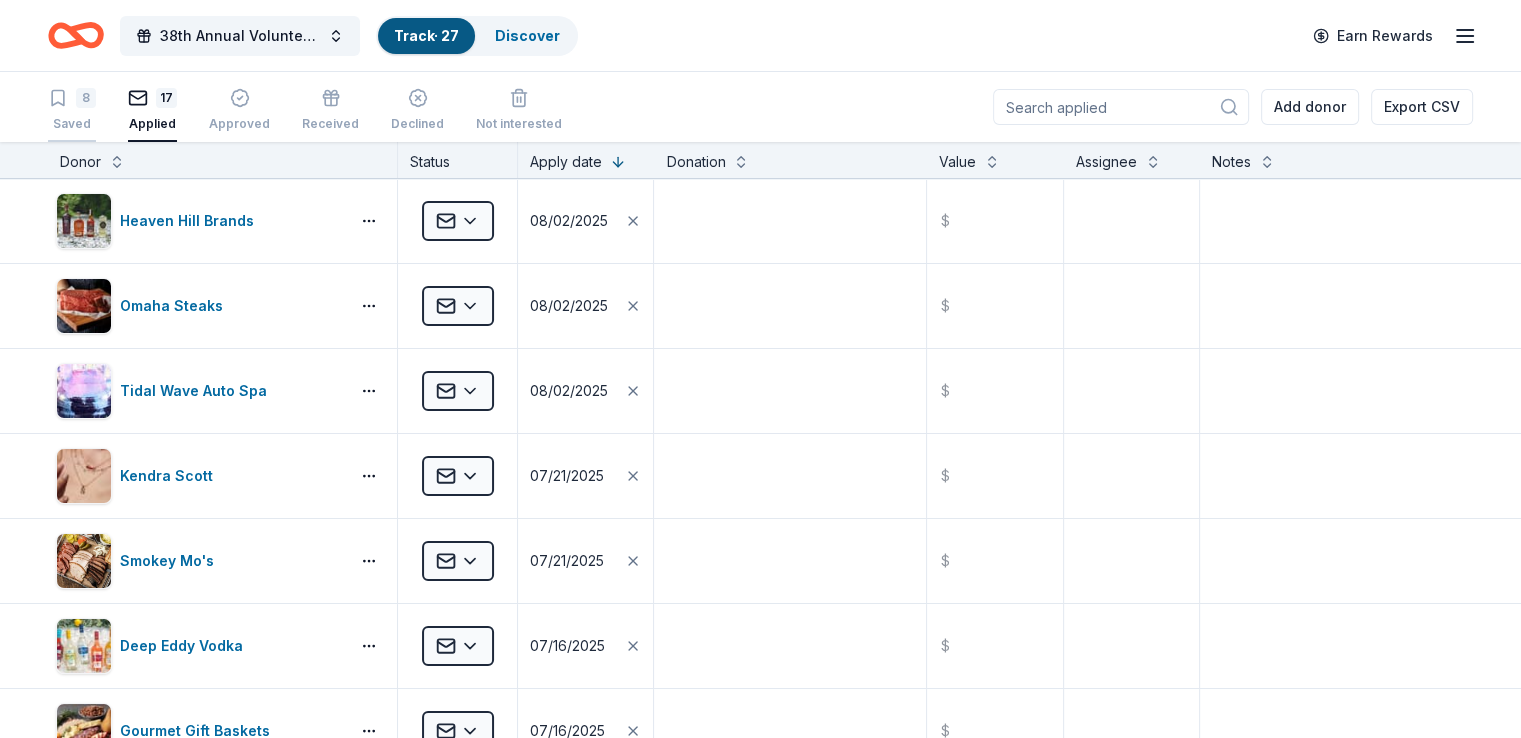 click 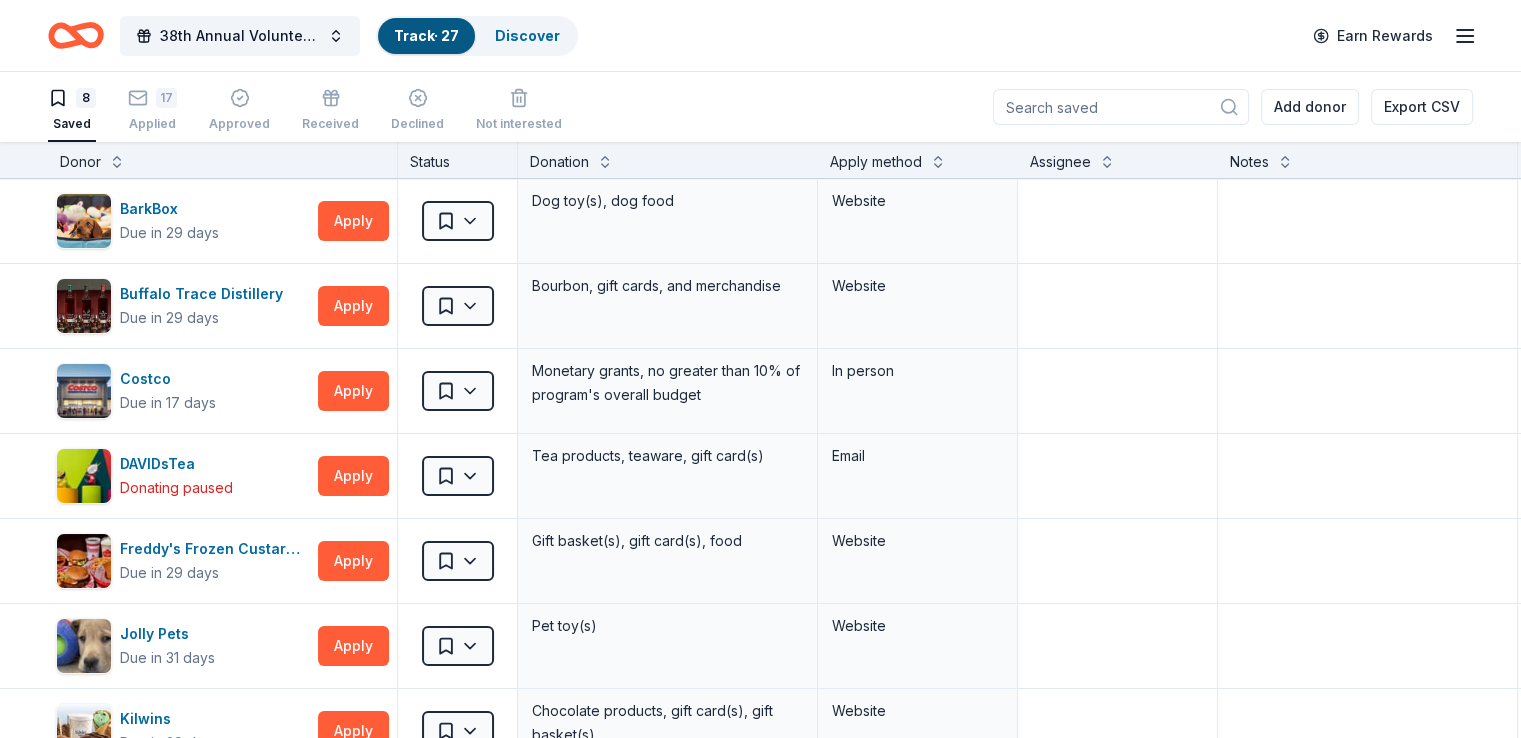 scroll, scrollTop: 0, scrollLeft: 0, axis: both 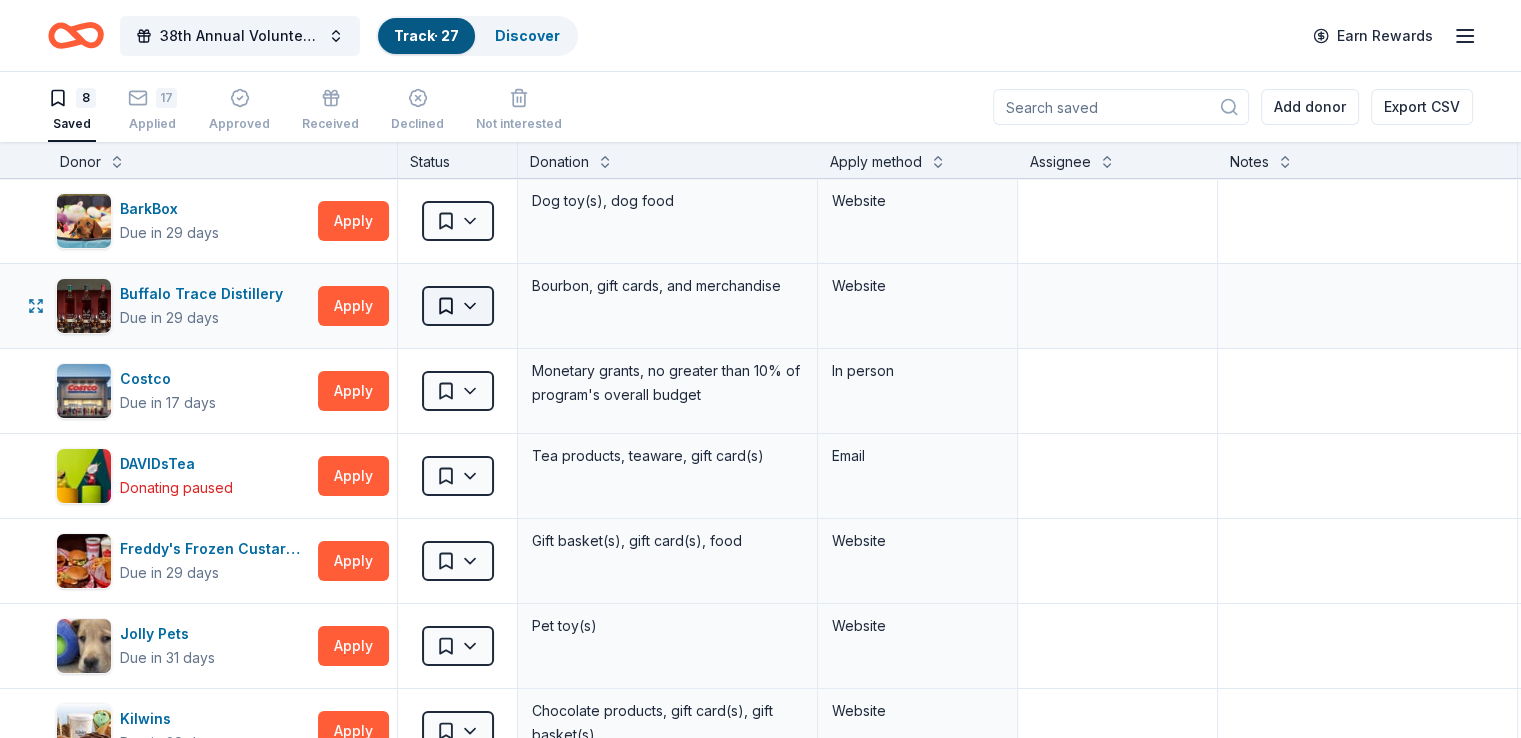 click on "38th Annual Volunteer Fire Department Fall Fundraiser Track  · 27 Discover Earn Rewards 8 Saved 17 Applied Approved Received Declined Not interested Add donor Export CSV Donor Status Donation Apply method Assignee Notes BarkBox Due in 29 days Apply Saved Dog toy(s), dog food Website Buffalo Trace Distillery Due in 29 days Apply Saved Bourbon, gift cards, and merchandise Website Costco Due in 17 days Apply Saved Monetary grants, no greater than 10% of program's overall budget  In person DAVIDsTea Donating paused Apply Saved Tea products, teaware, gift card(s) Email Freddy's Frozen Custard & Steakburgers Due in 29 days Apply Saved Gift basket(s), gift card(s), food Website Jolly Pets Due in 31 days Apply Saved Pet toy(s) Website Kilwins Due in 29 days Apply Saved Chocolate products, gift card(s), gift basket(s) Website Texas Roadhouse Due in 29 days Apply Saved Food, gift card(s) Website   Discover more donors Saved" at bounding box center (760, 369) 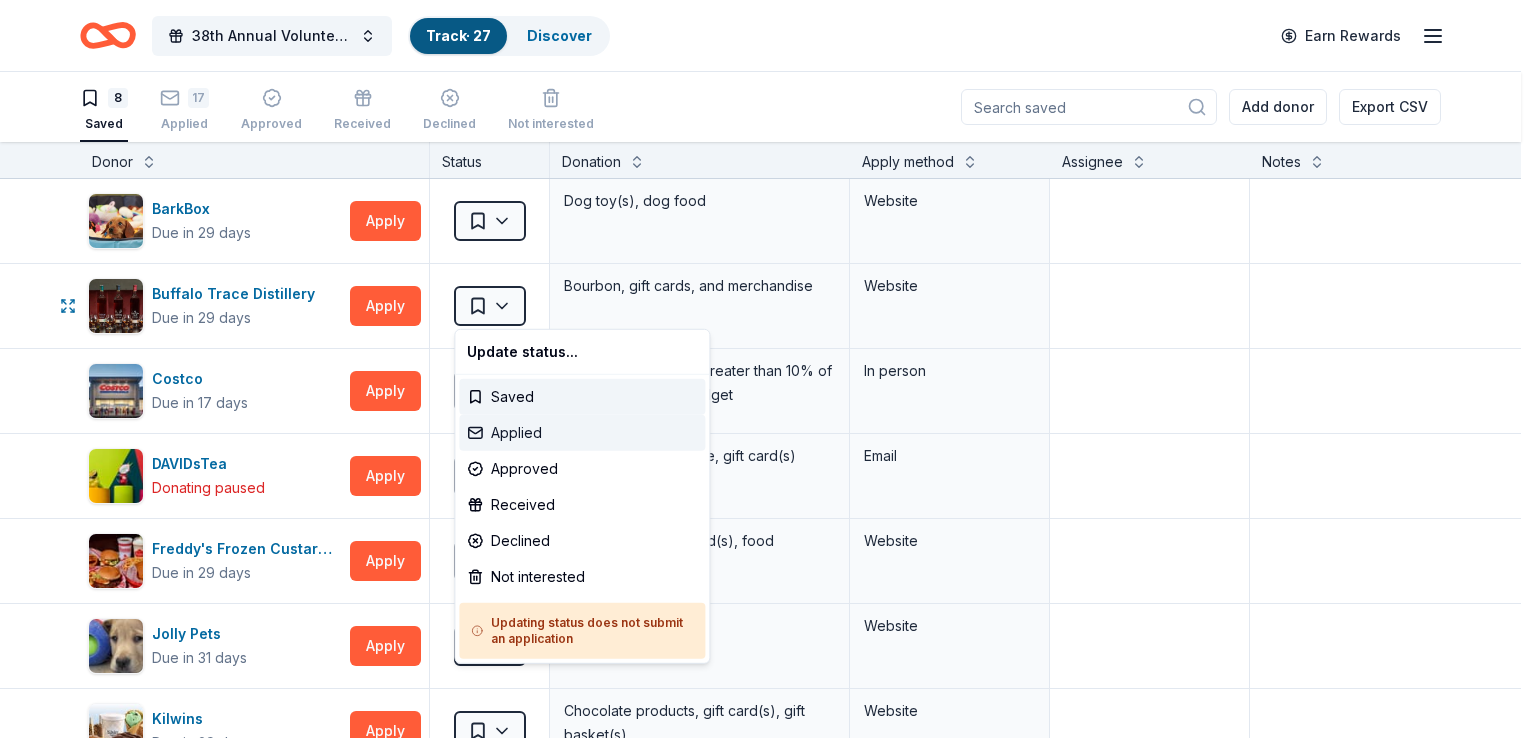 click on "Applied" at bounding box center [582, 433] 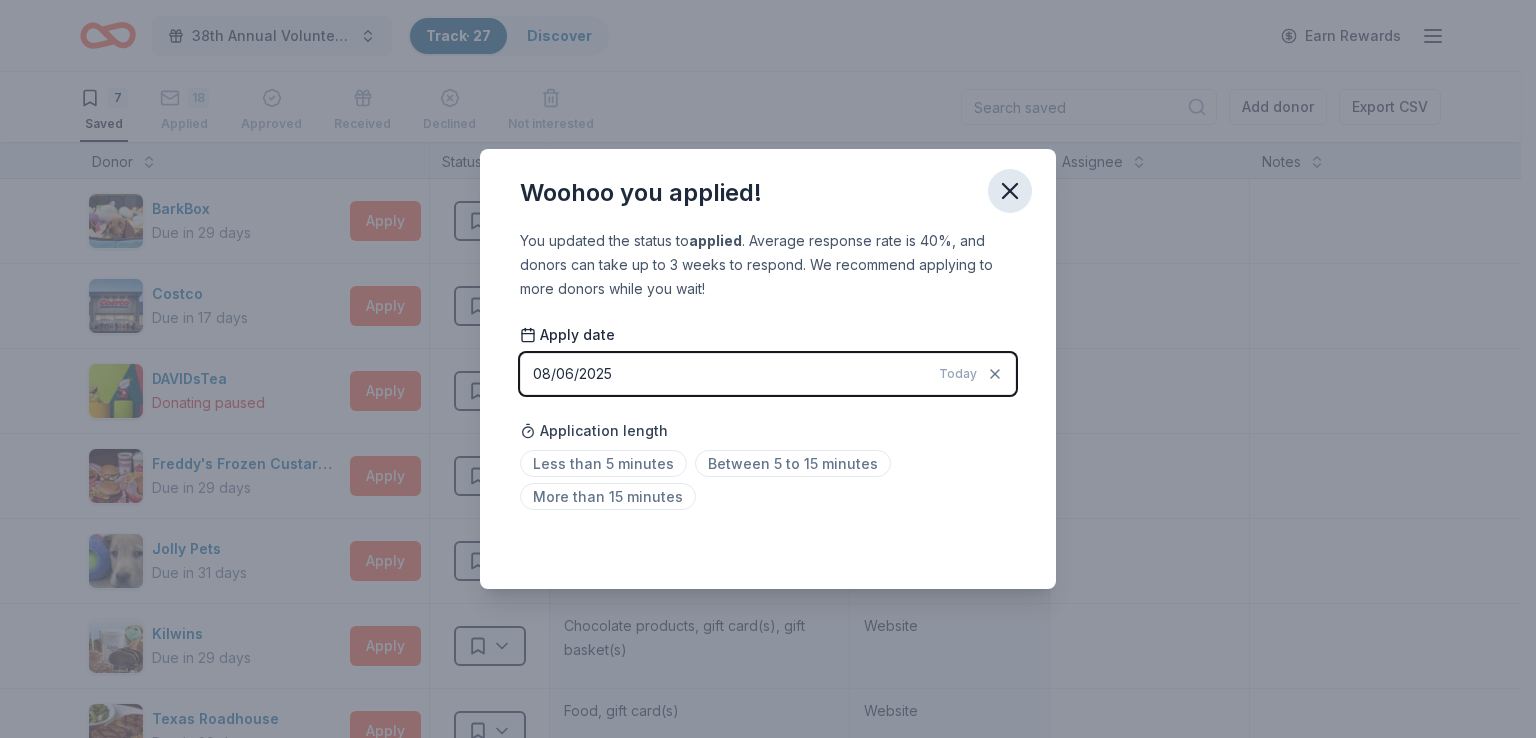 click 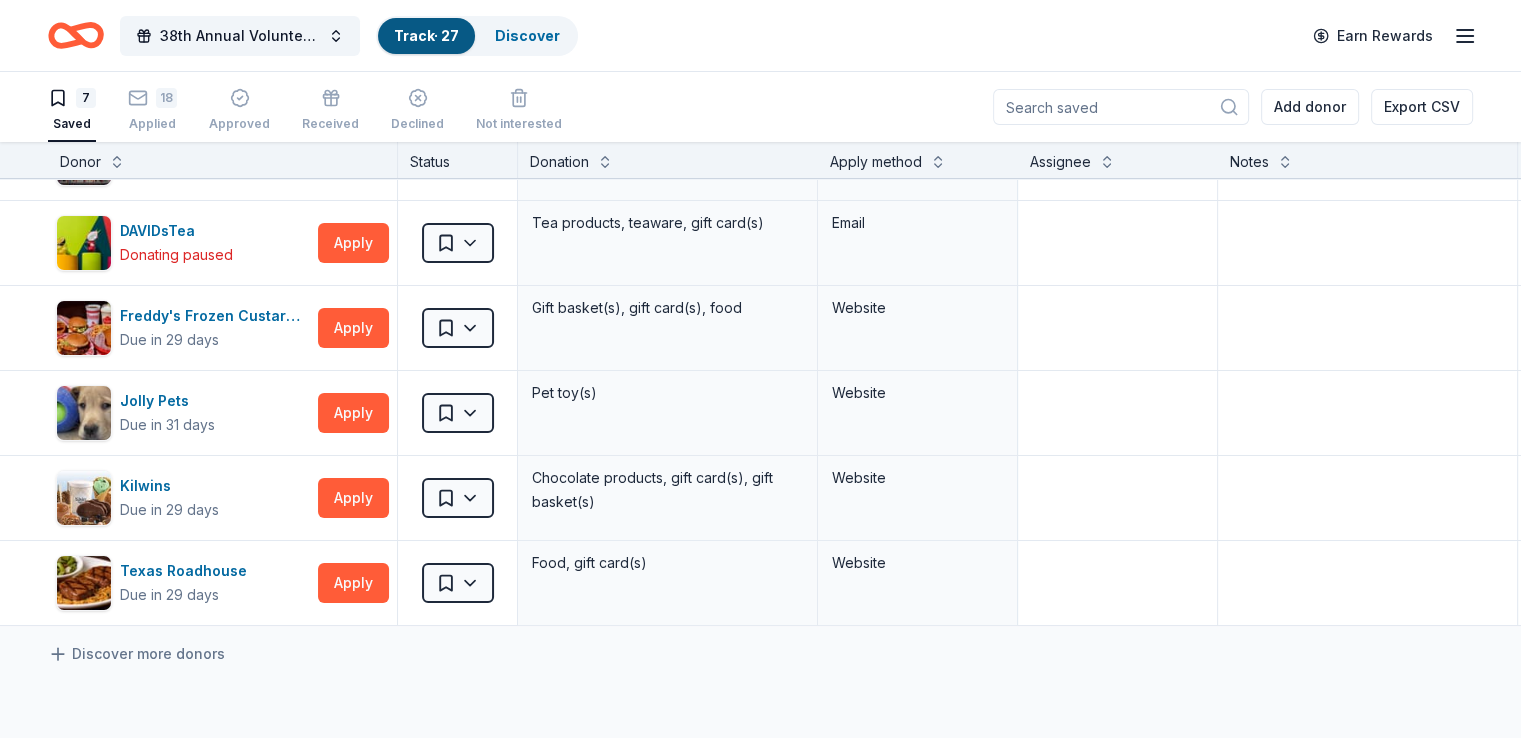 scroll, scrollTop: 150, scrollLeft: 0, axis: vertical 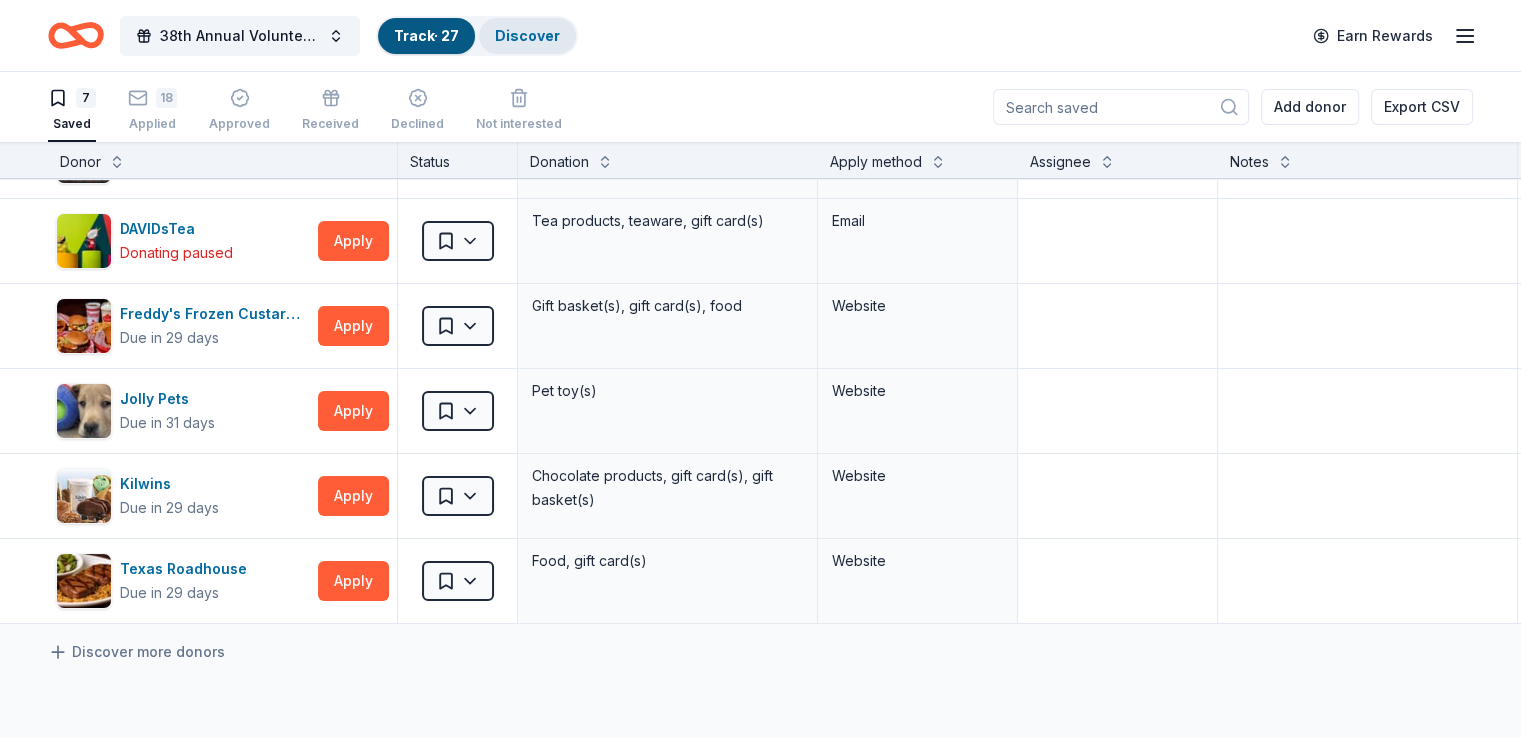 click on "Discover" at bounding box center (527, 35) 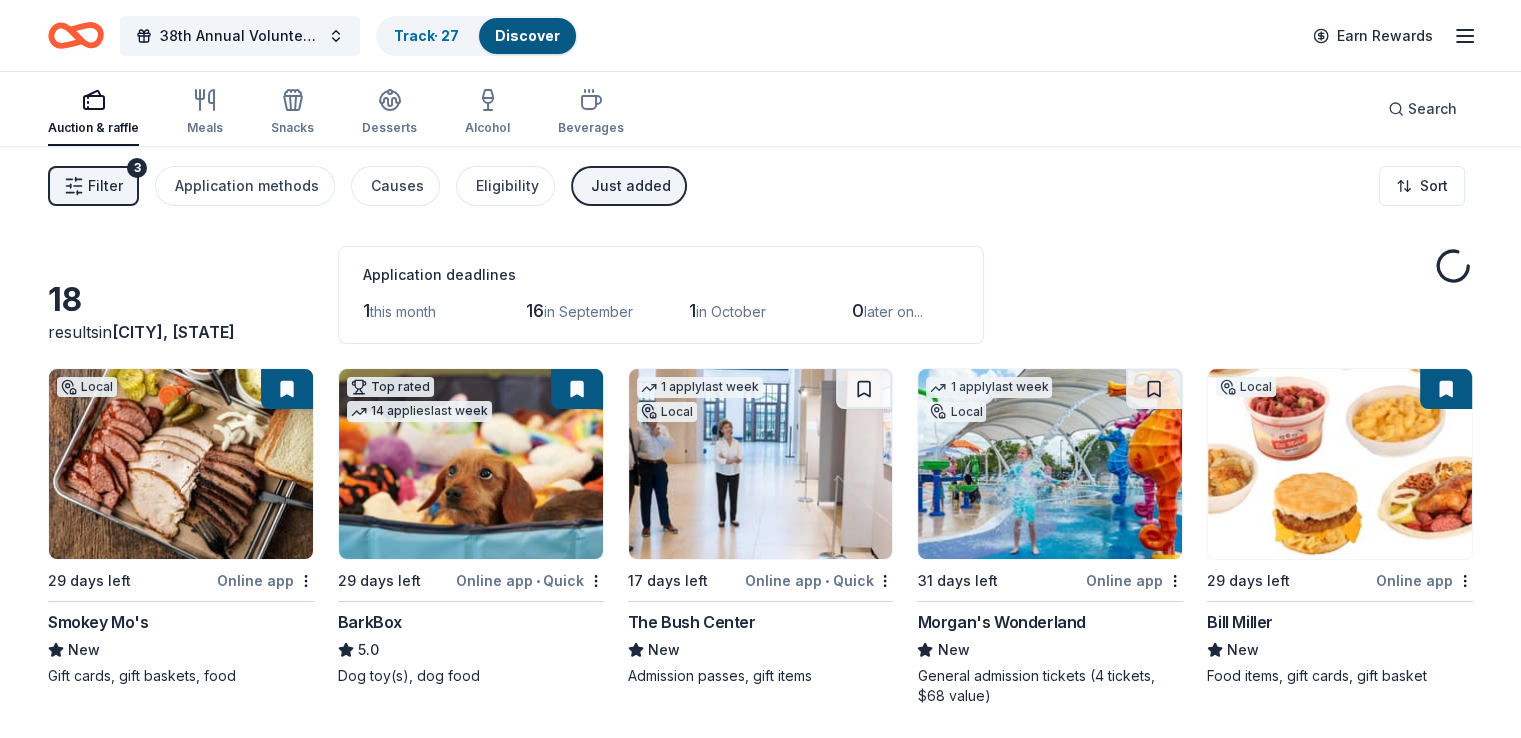 click on "Just added" at bounding box center (631, 186) 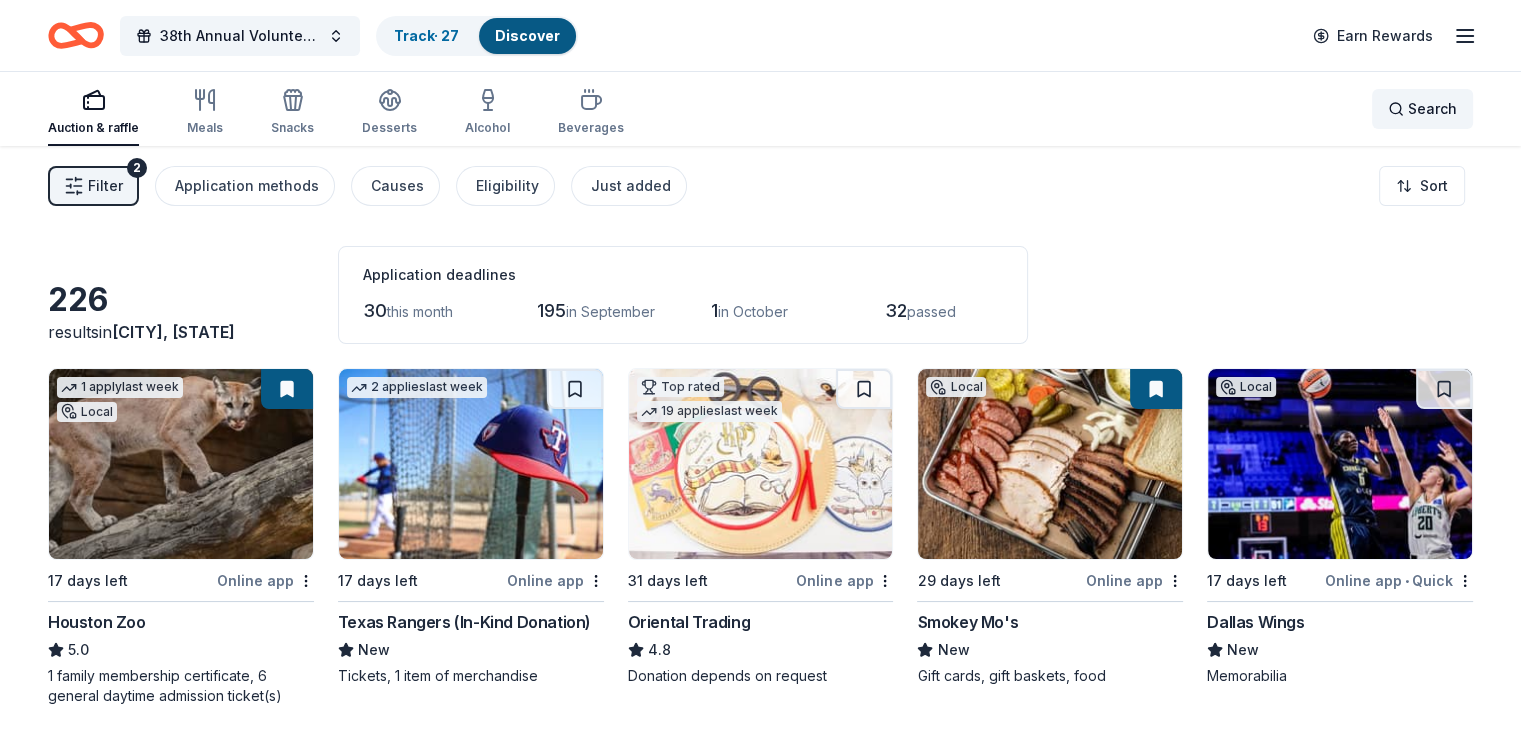 click on "Search" at bounding box center (1432, 109) 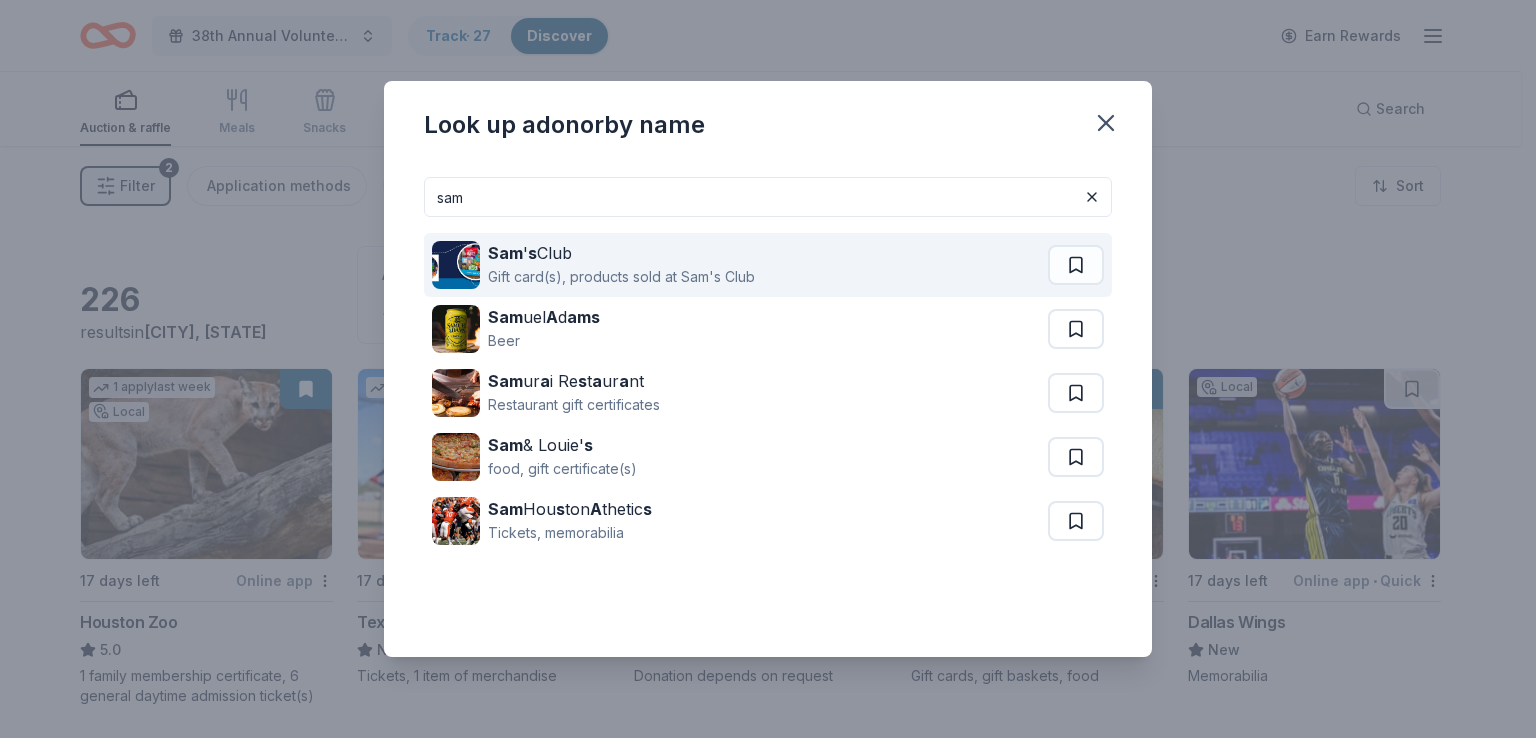 type on "sam" 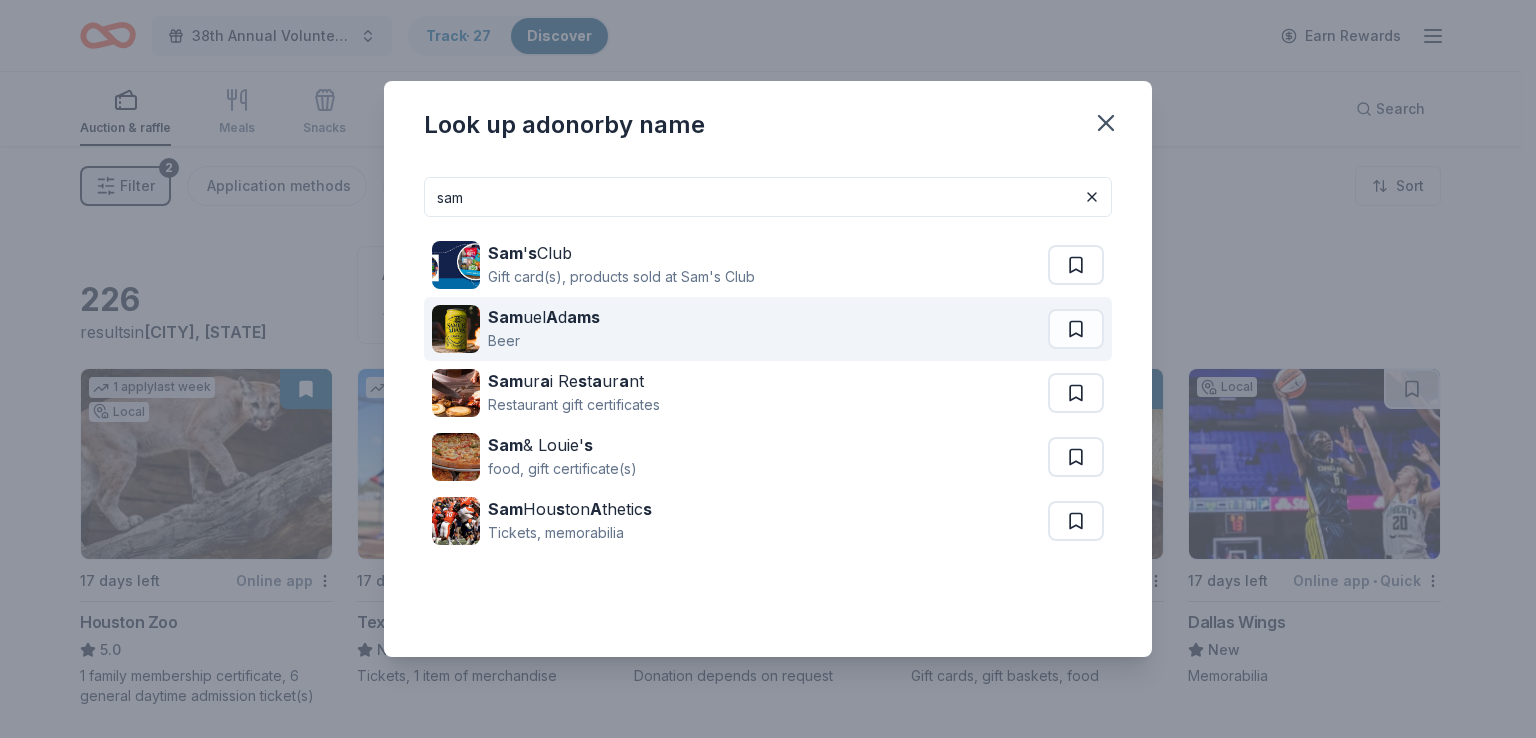 click on "Sam" at bounding box center (505, 317) 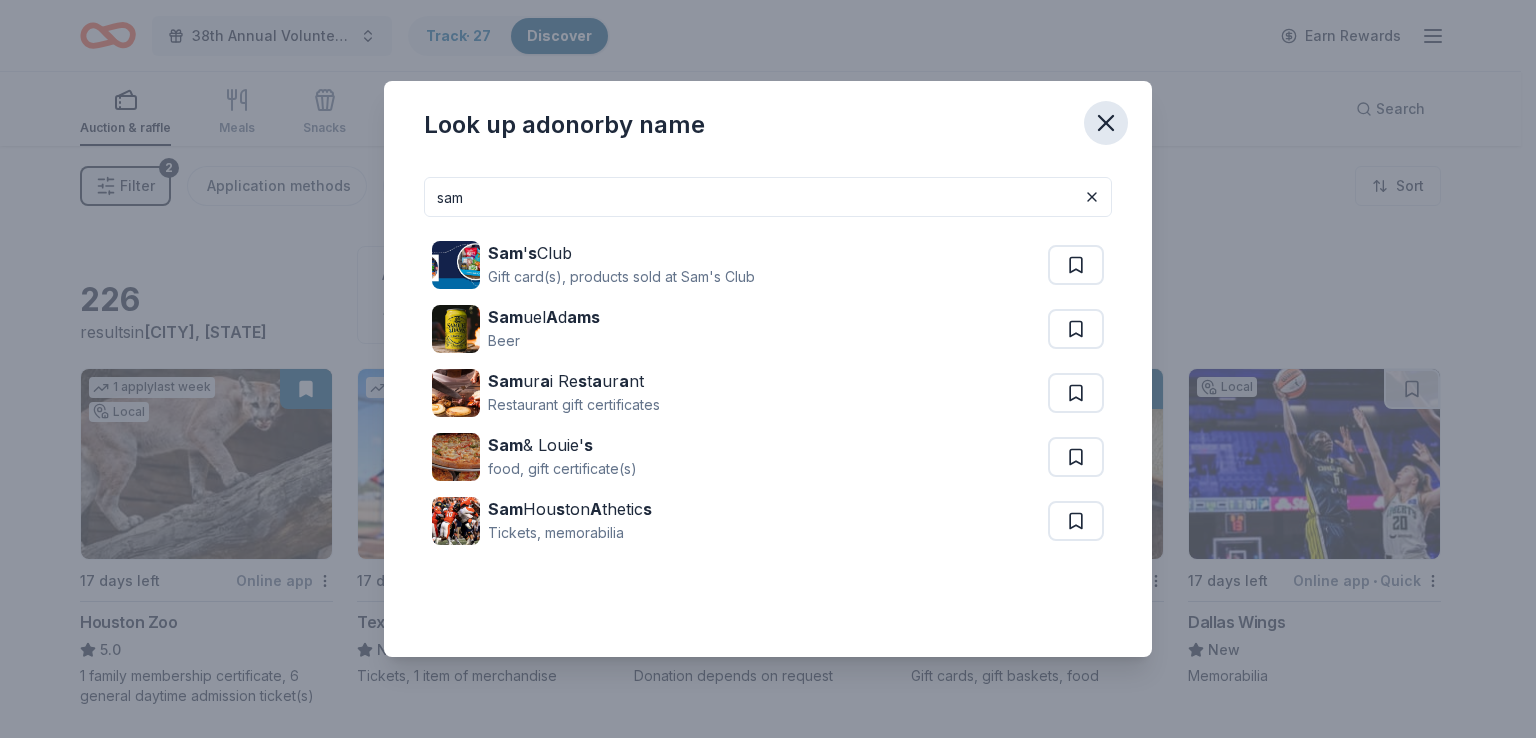 click 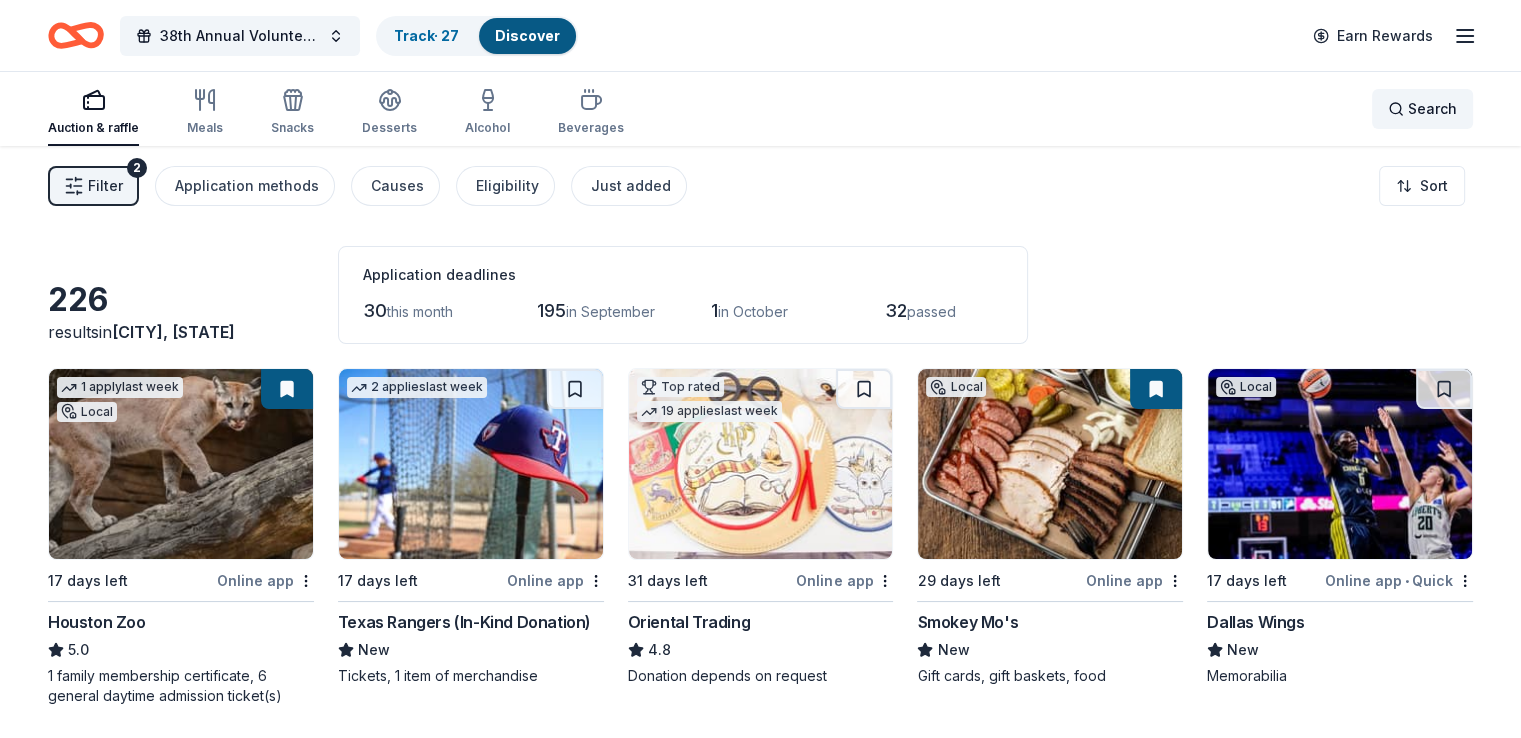 click on "Search" at bounding box center [1432, 109] 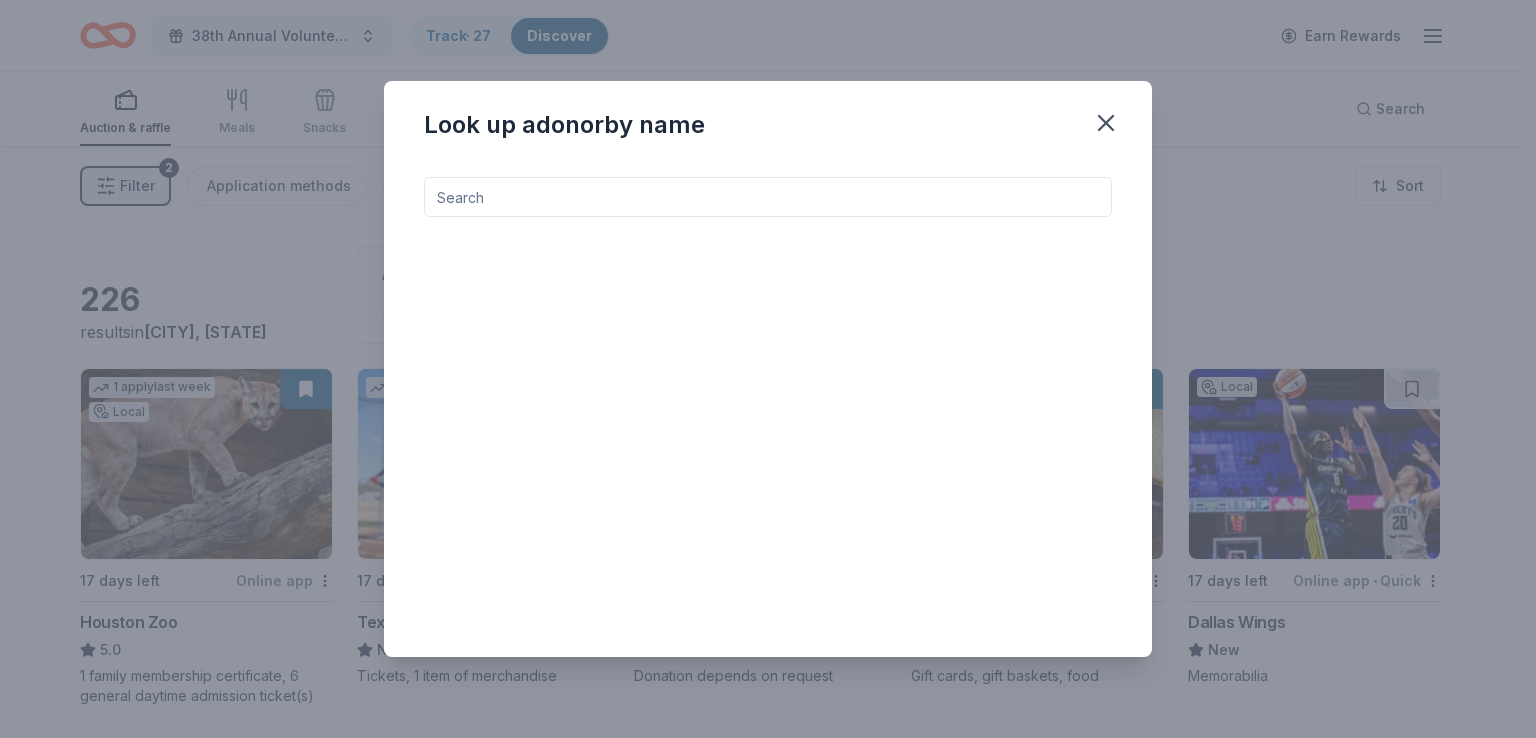 click at bounding box center [768, 197] 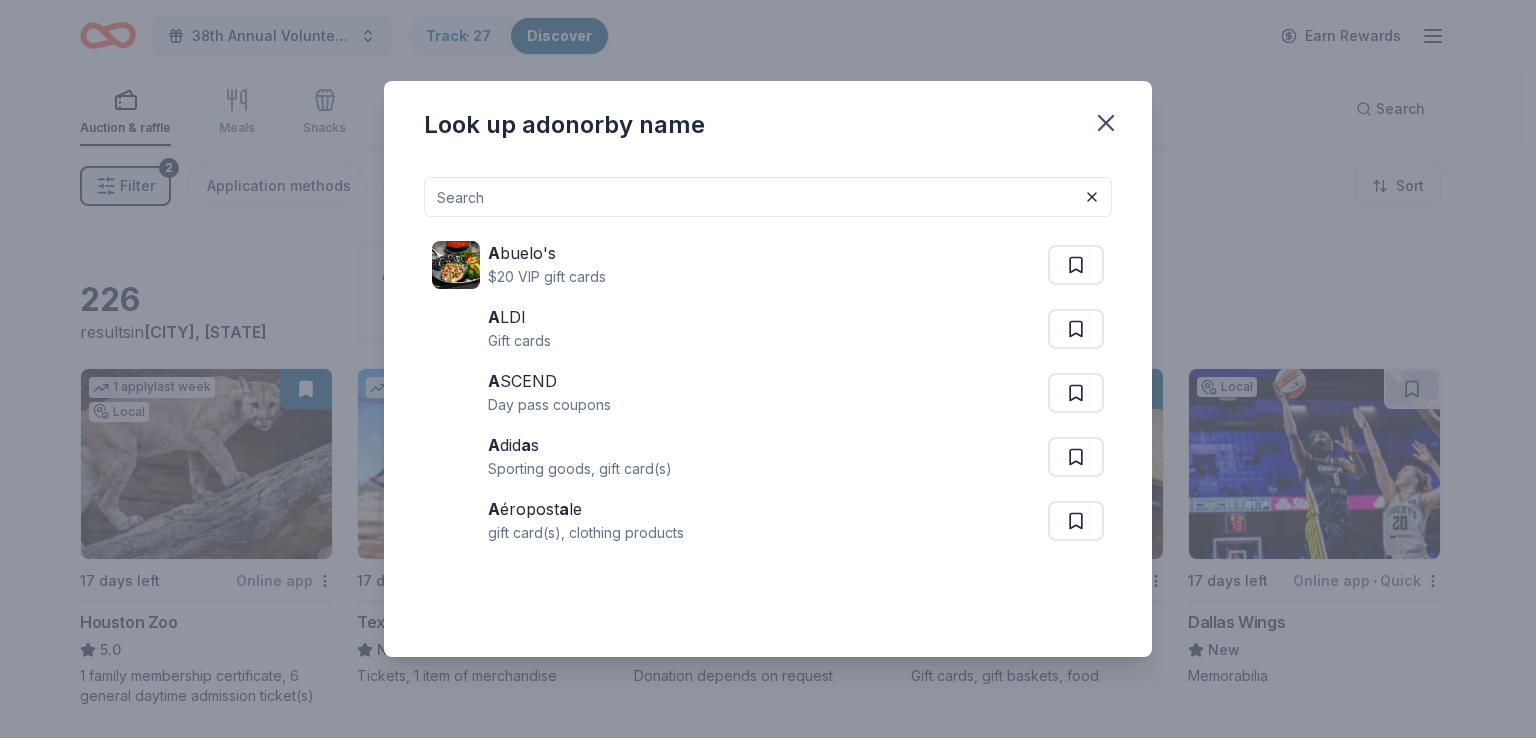 type on "b" 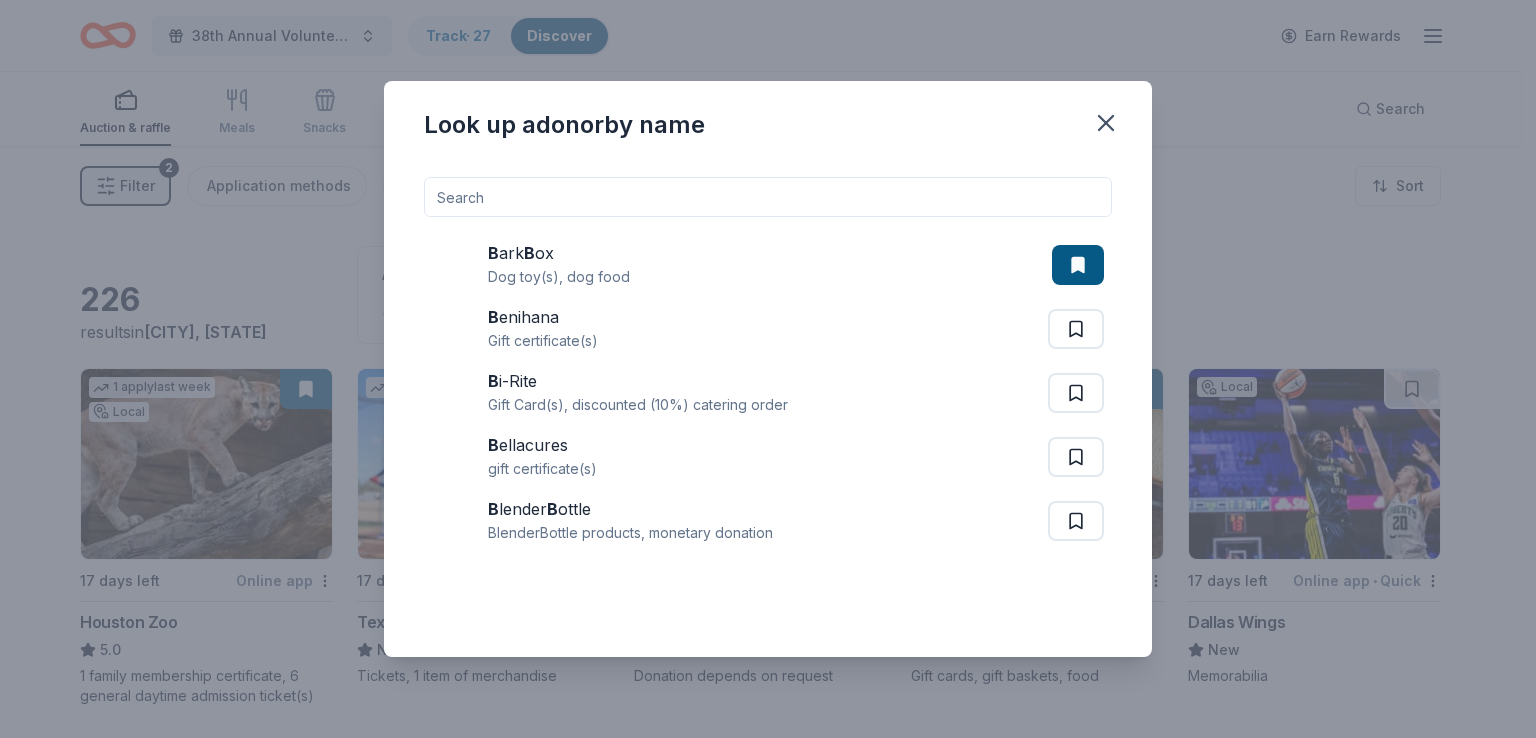 type on "c" 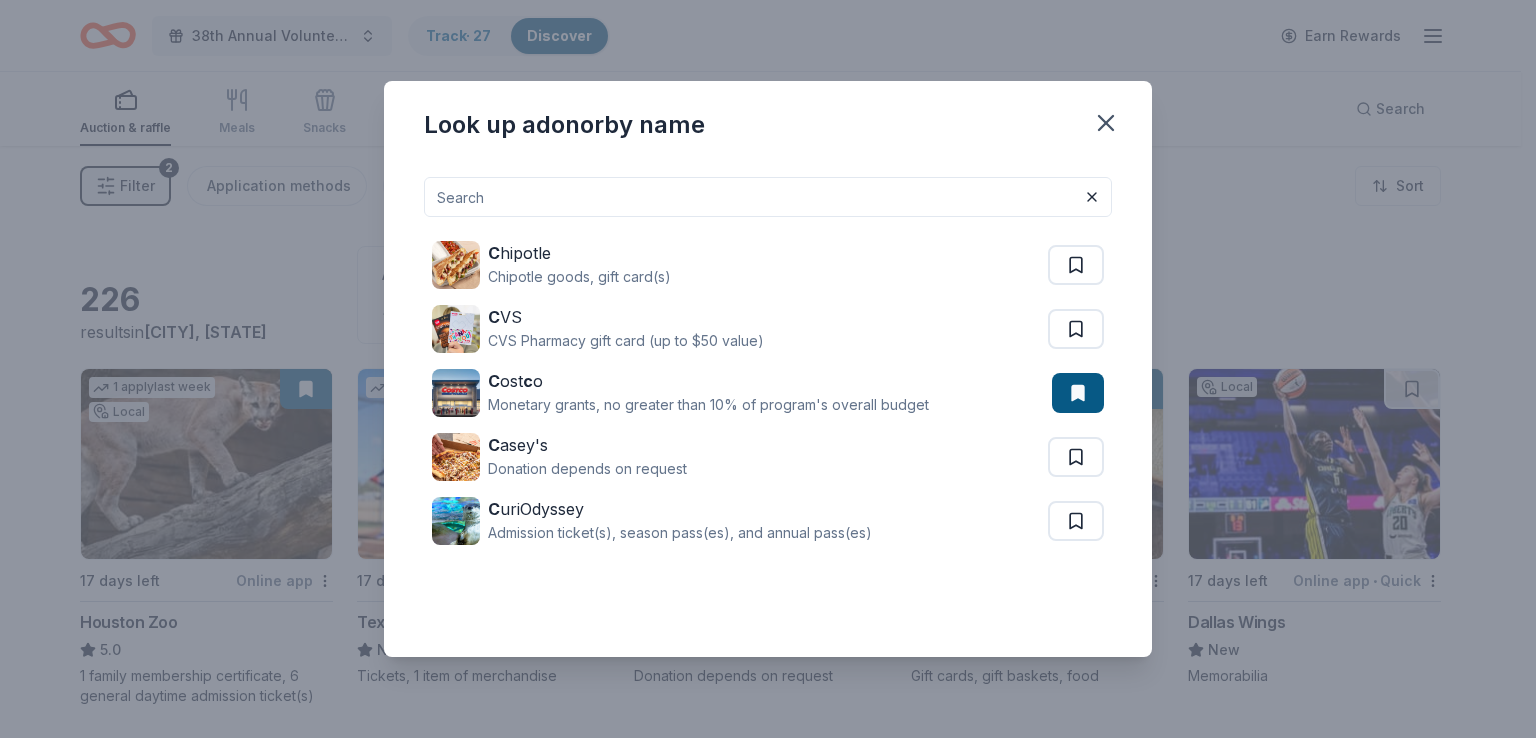 type on "d" 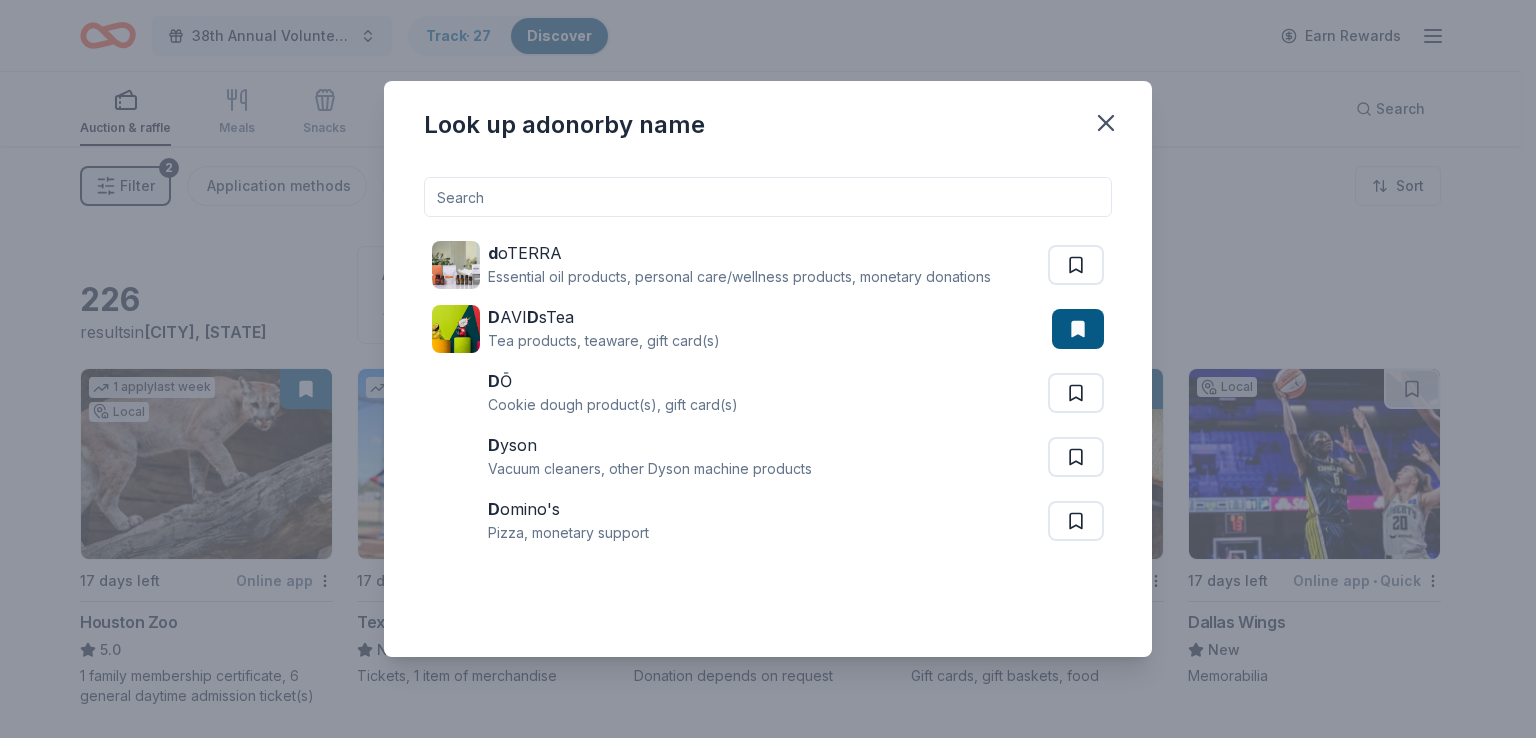 type on "e" 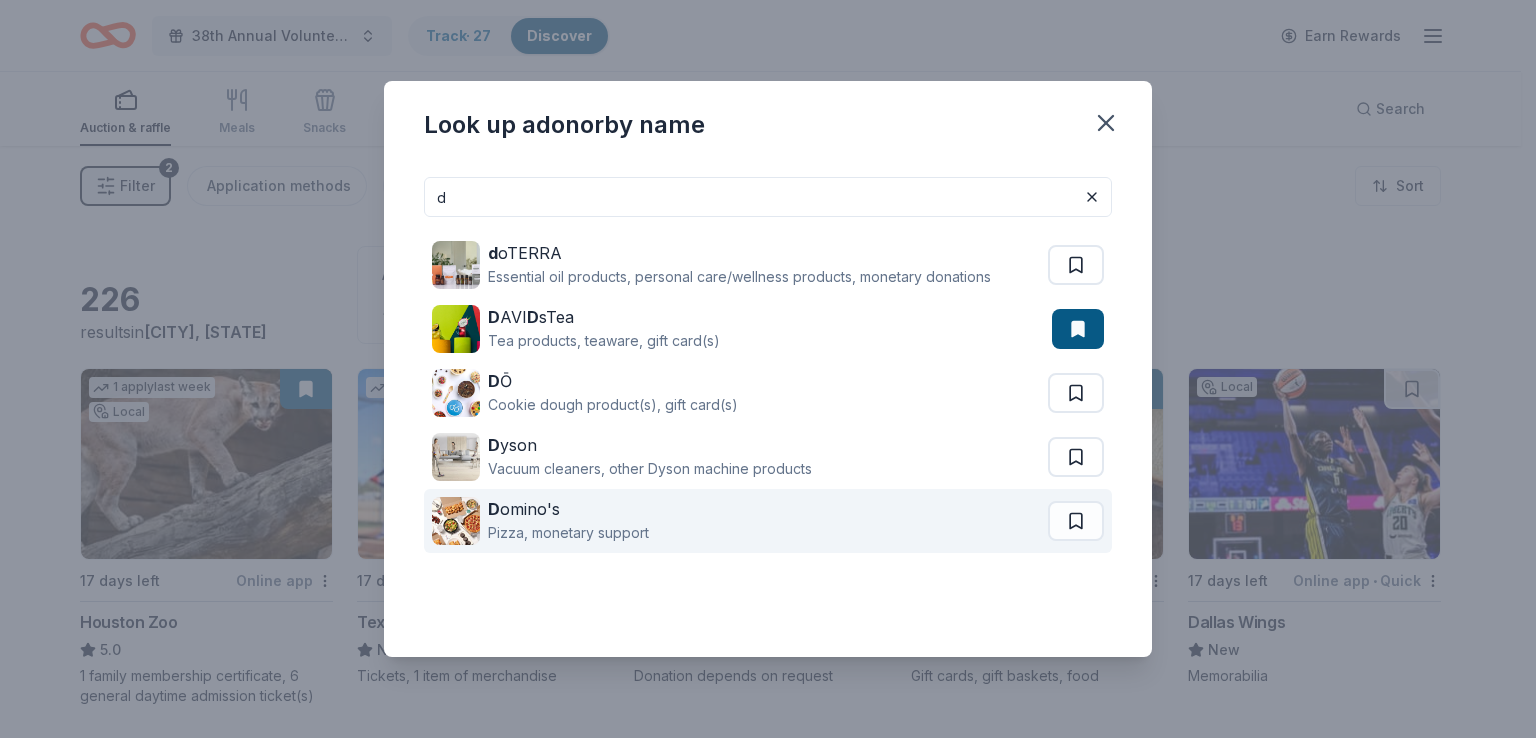type on "d" 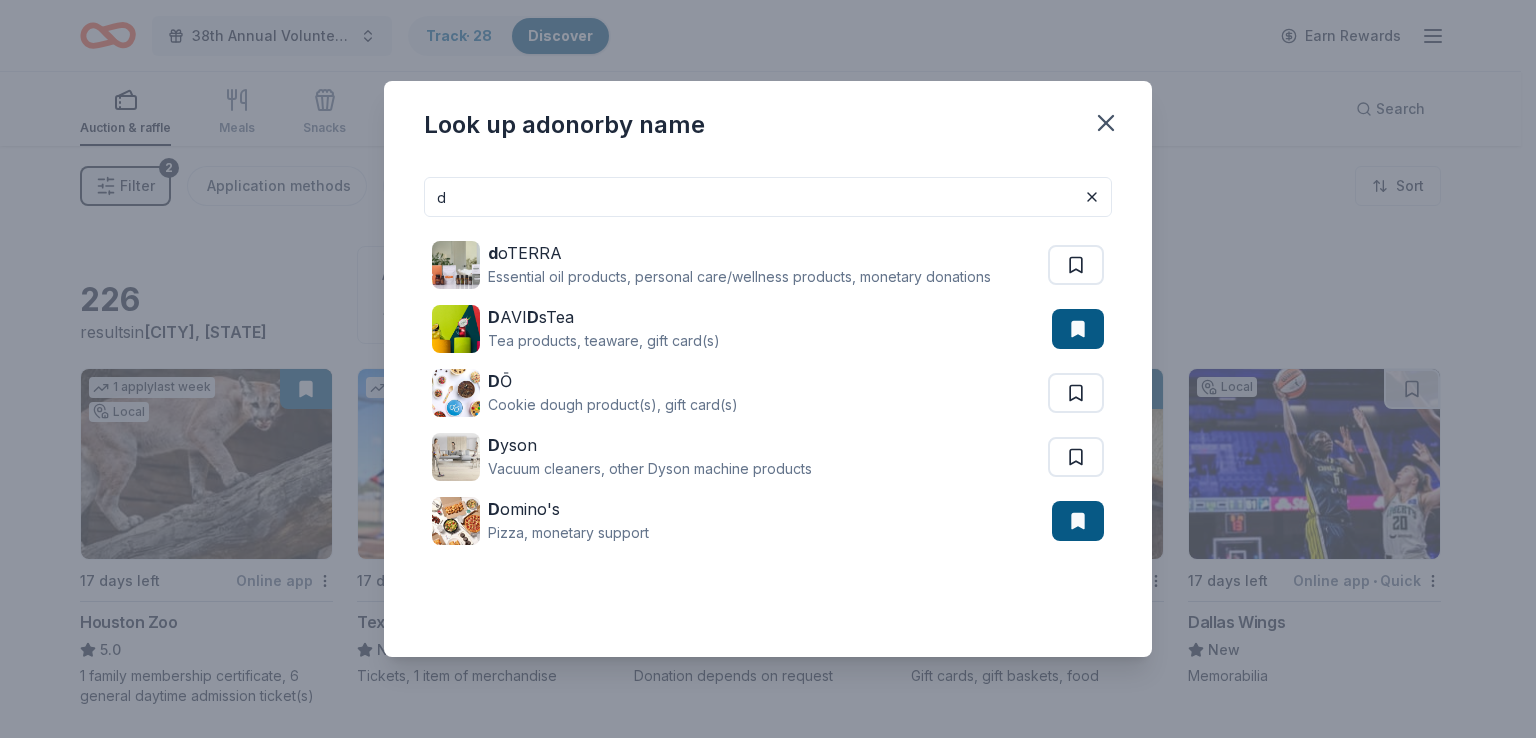 click on "d" at bounding box center [768, 197] 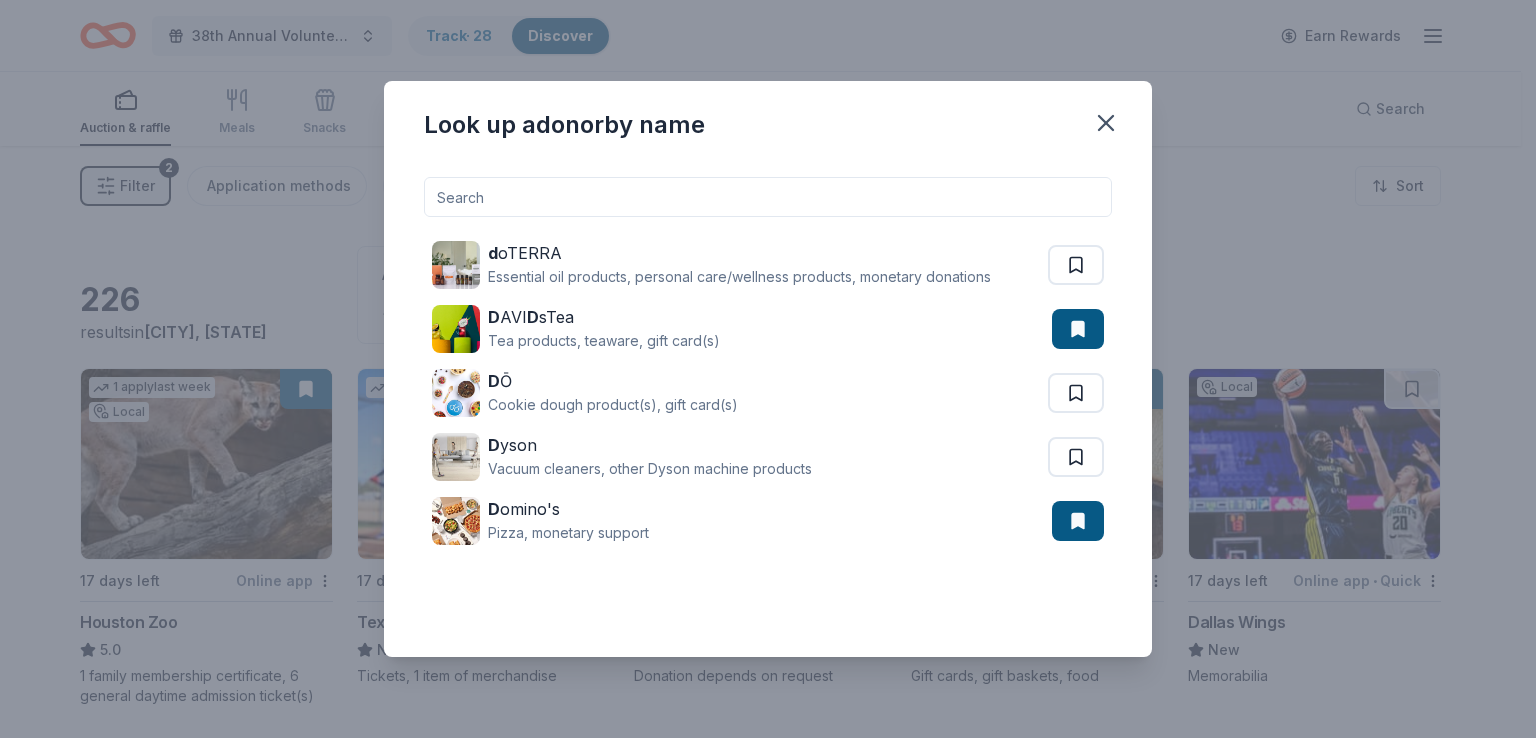 type on "e" 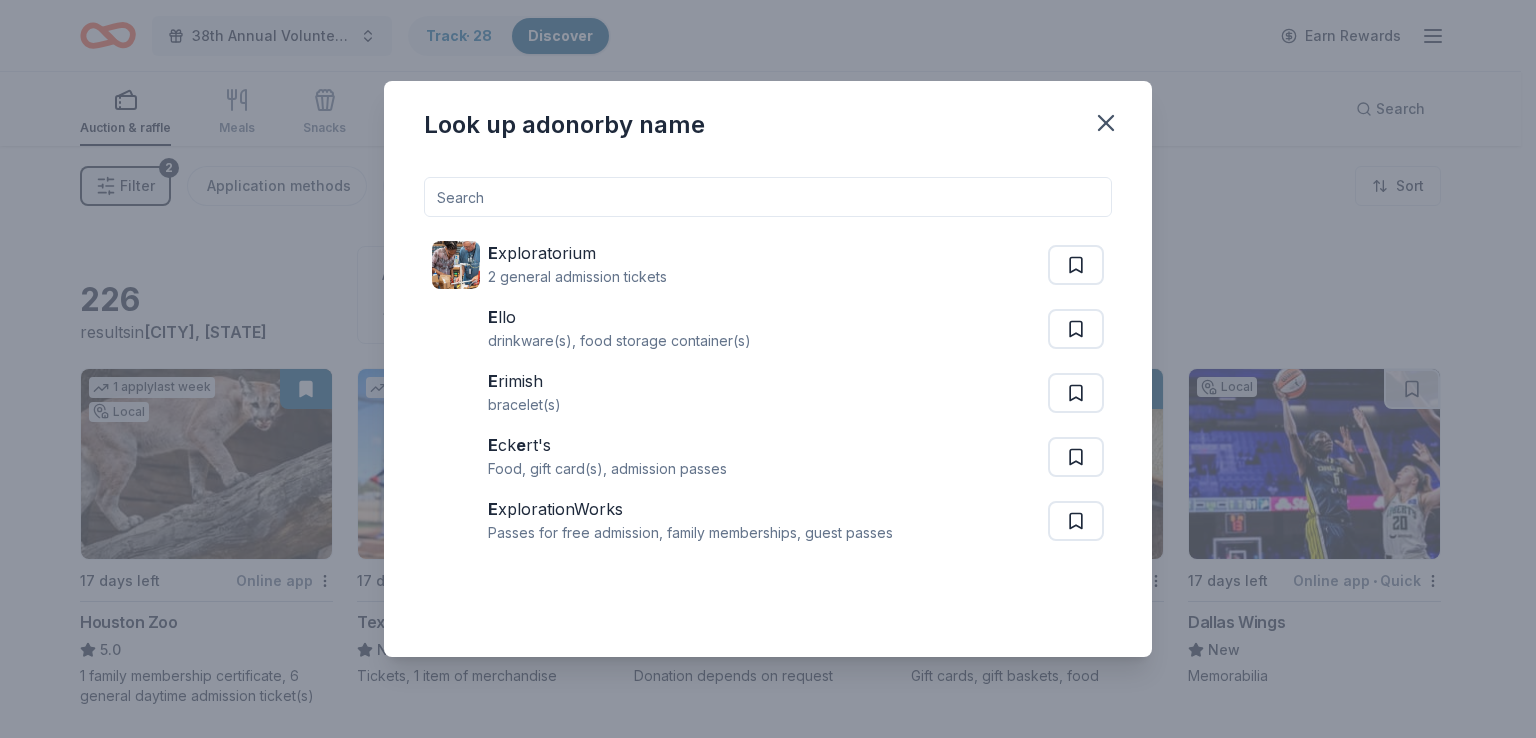 type on "f" 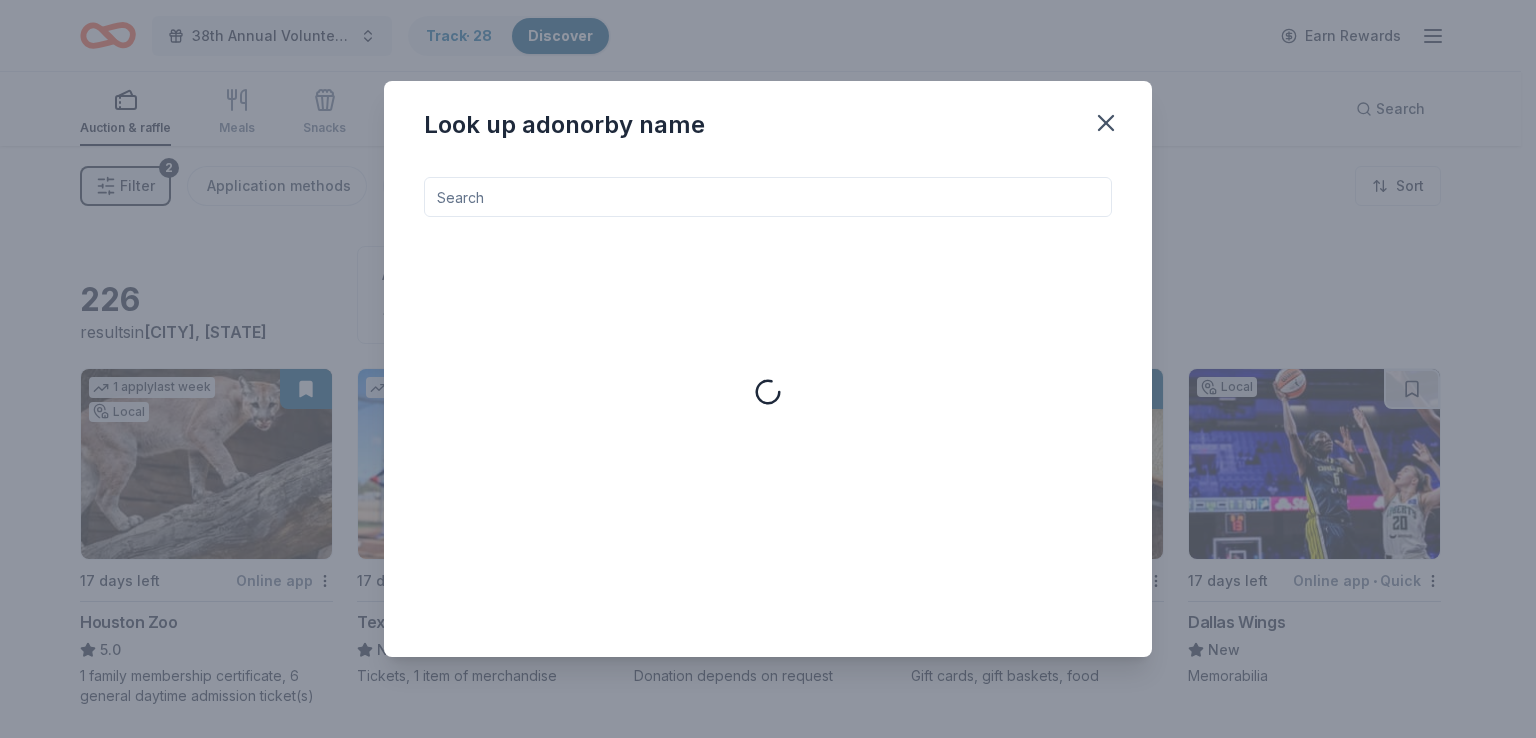 type on "g" 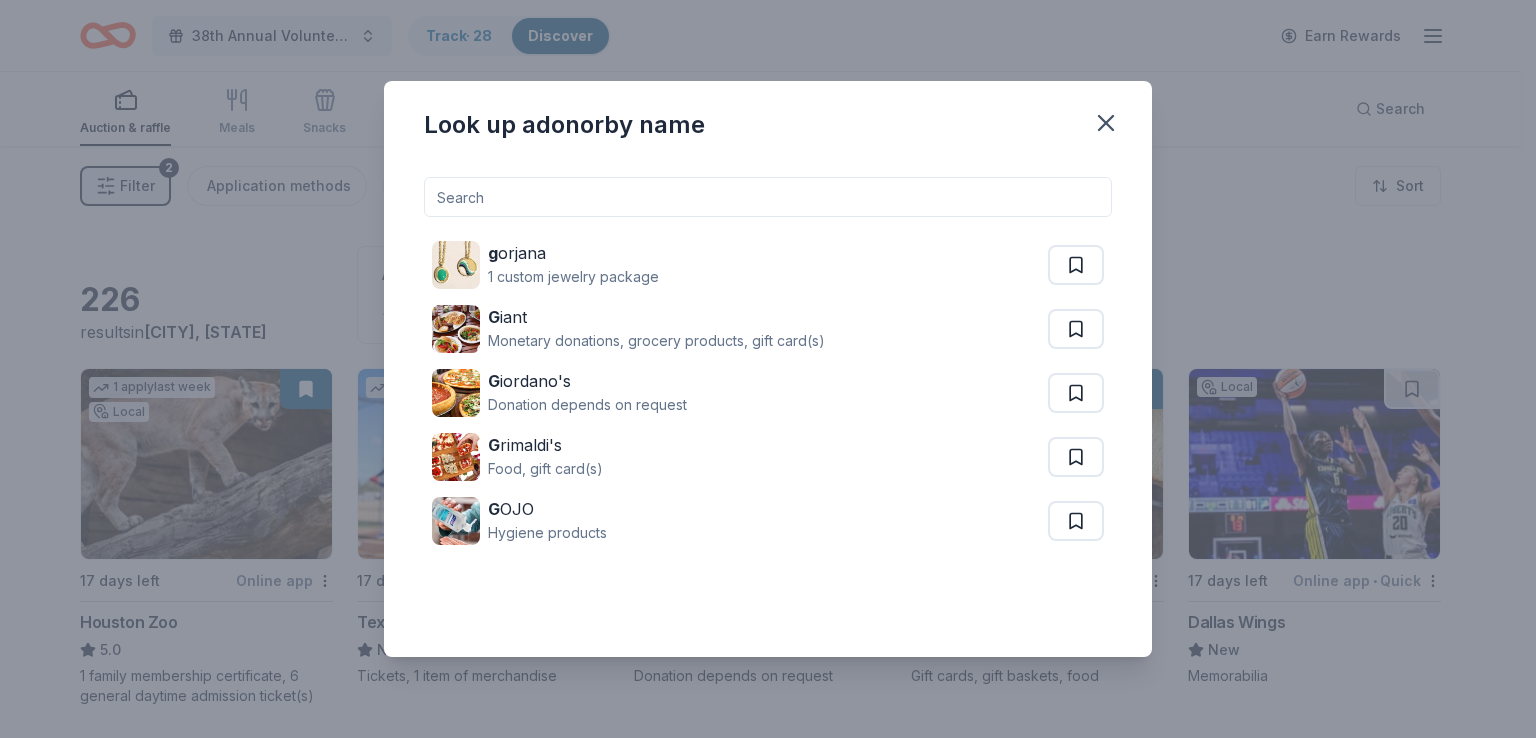 type on "h" 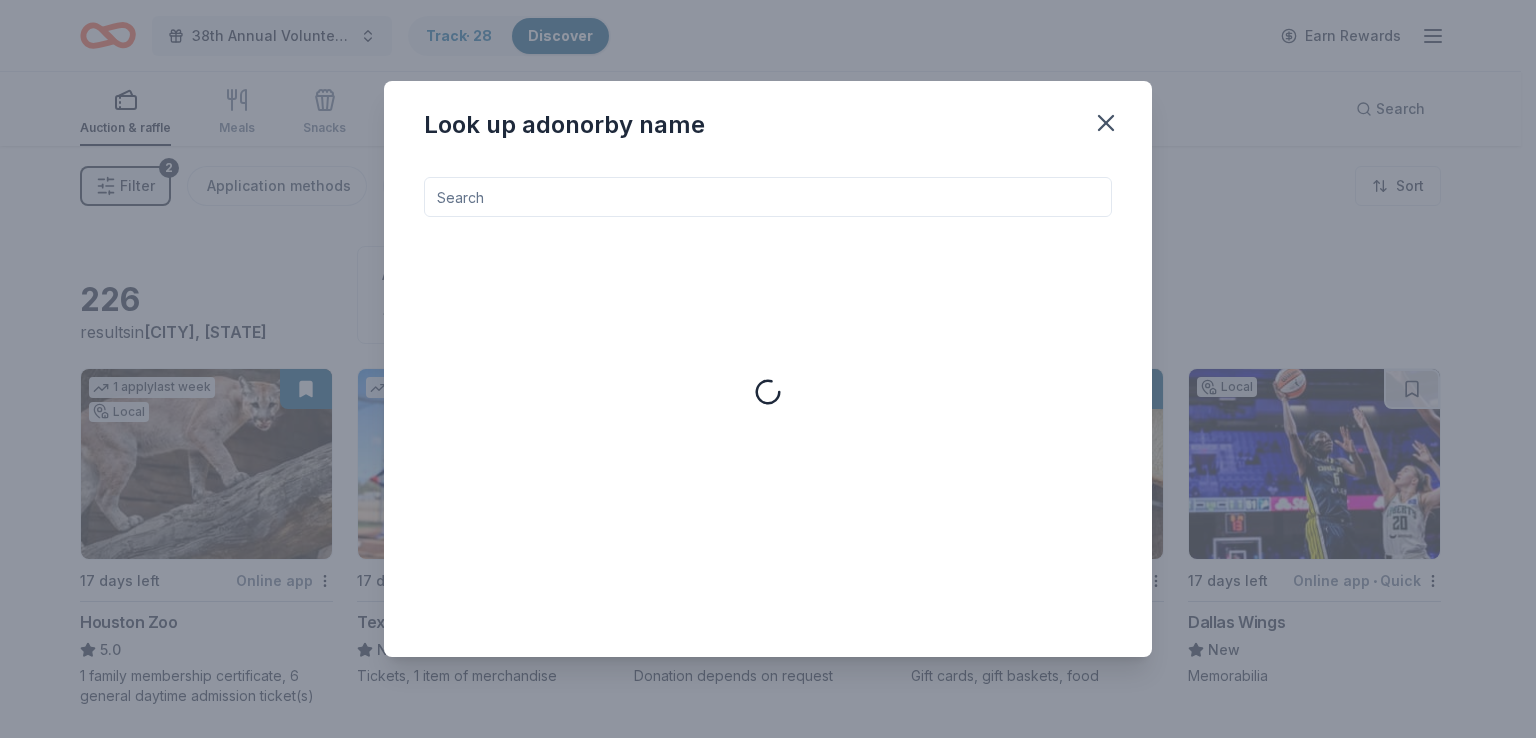type on "i" 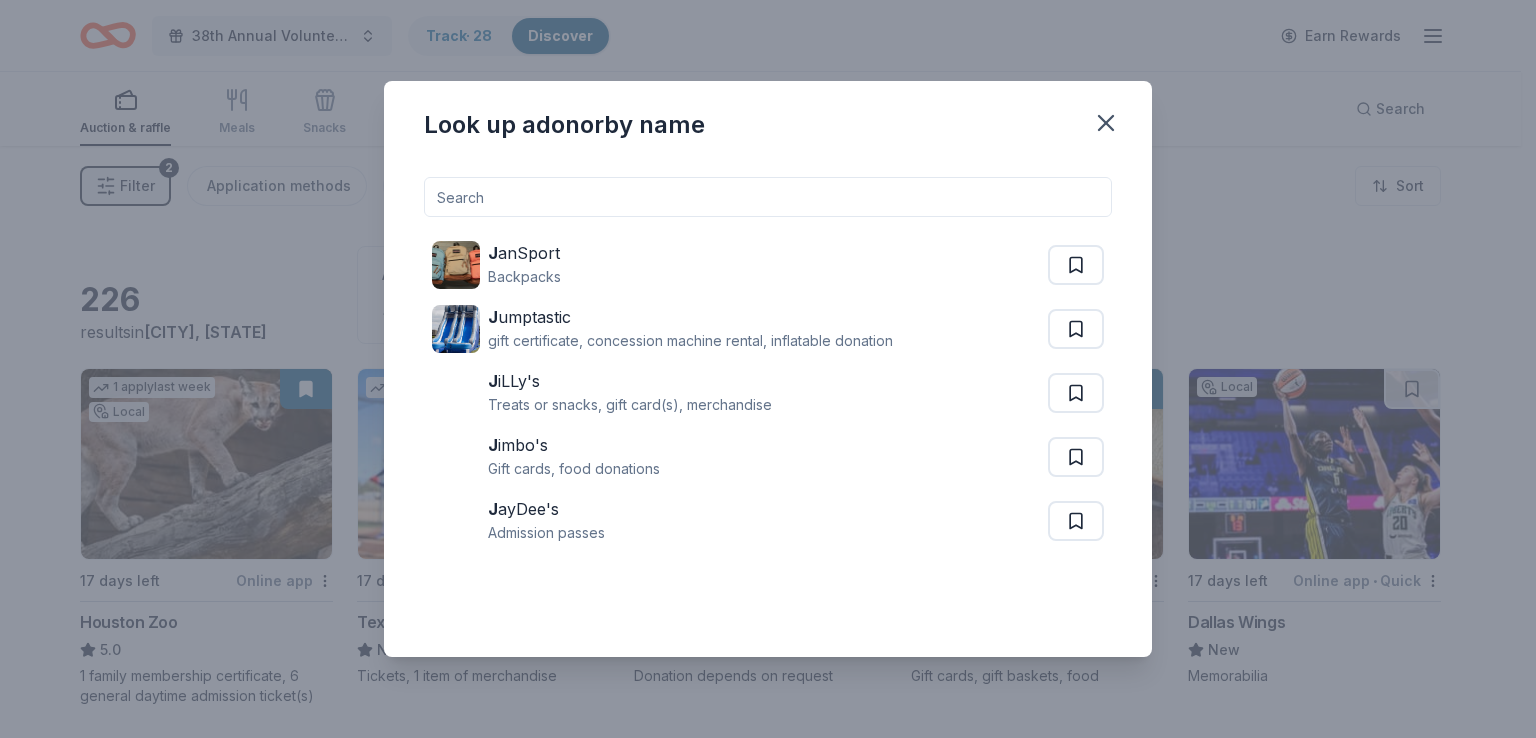 type on "k" 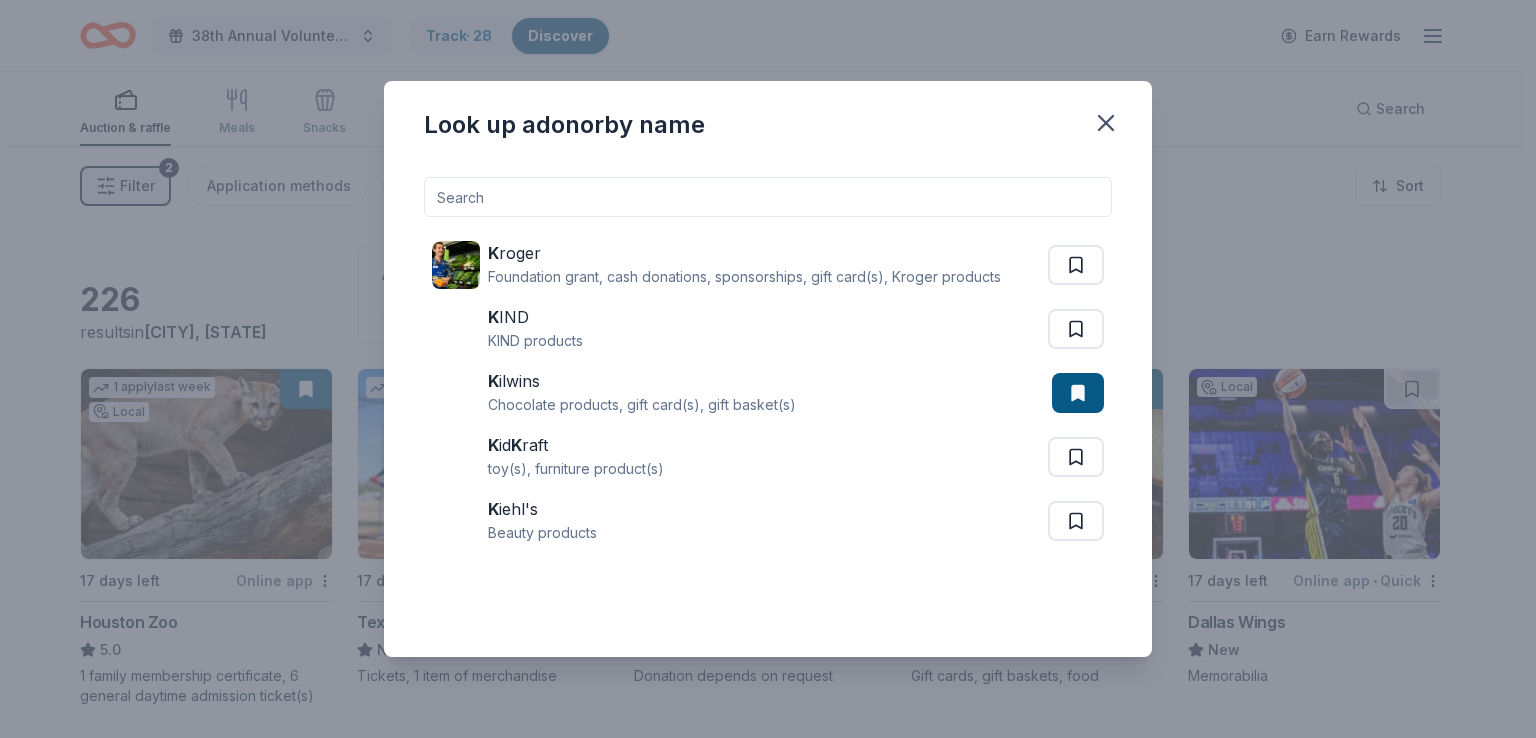 type on "l" 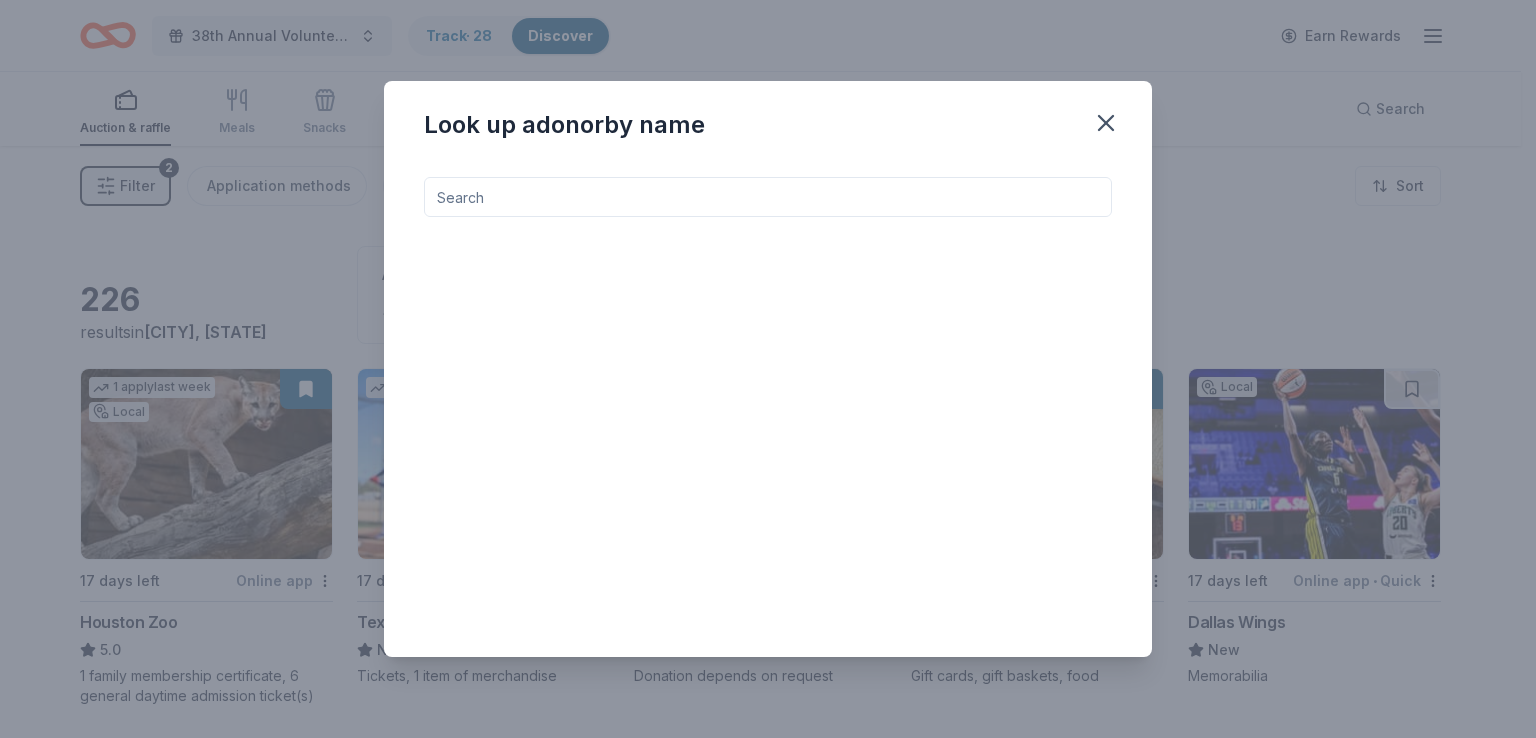 type on "m" 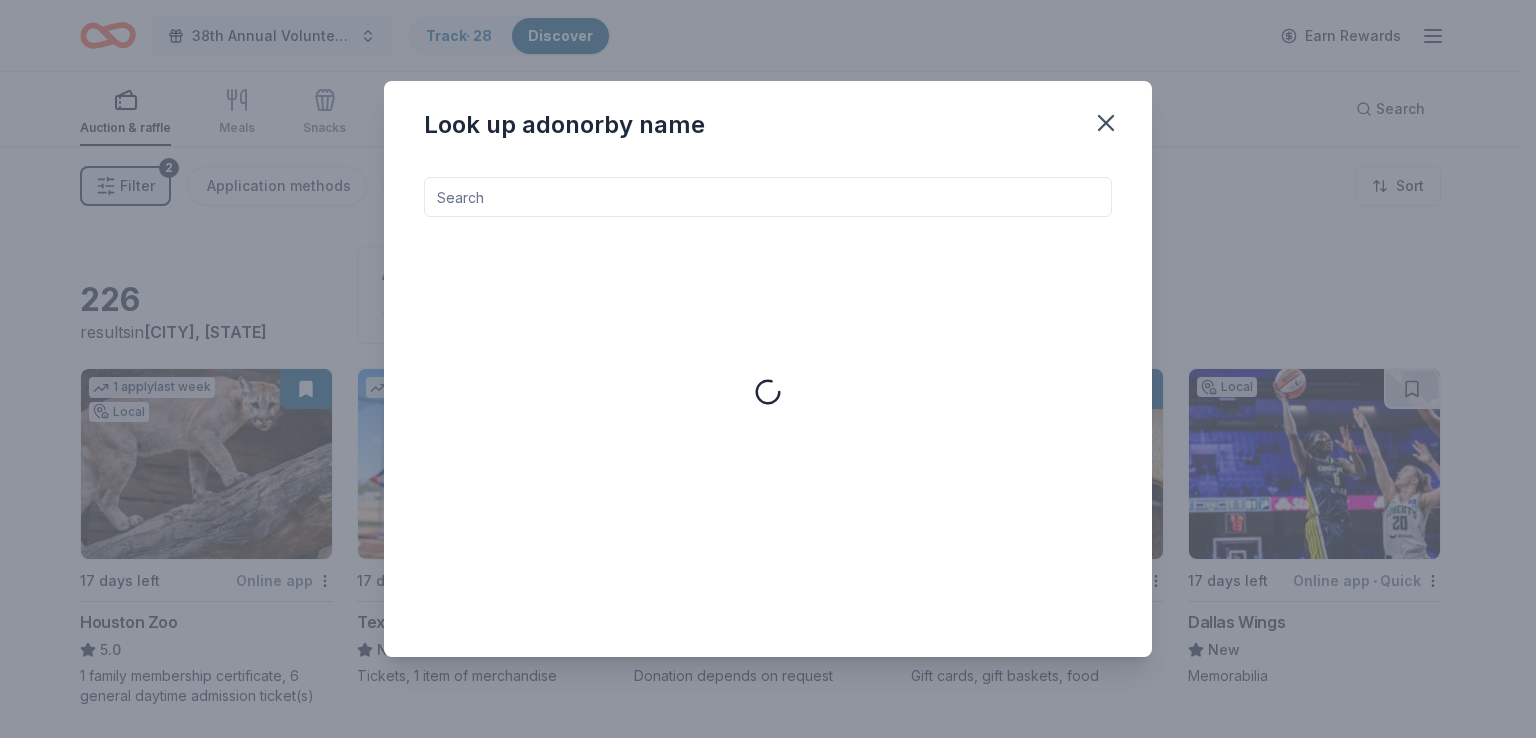 type on "n" 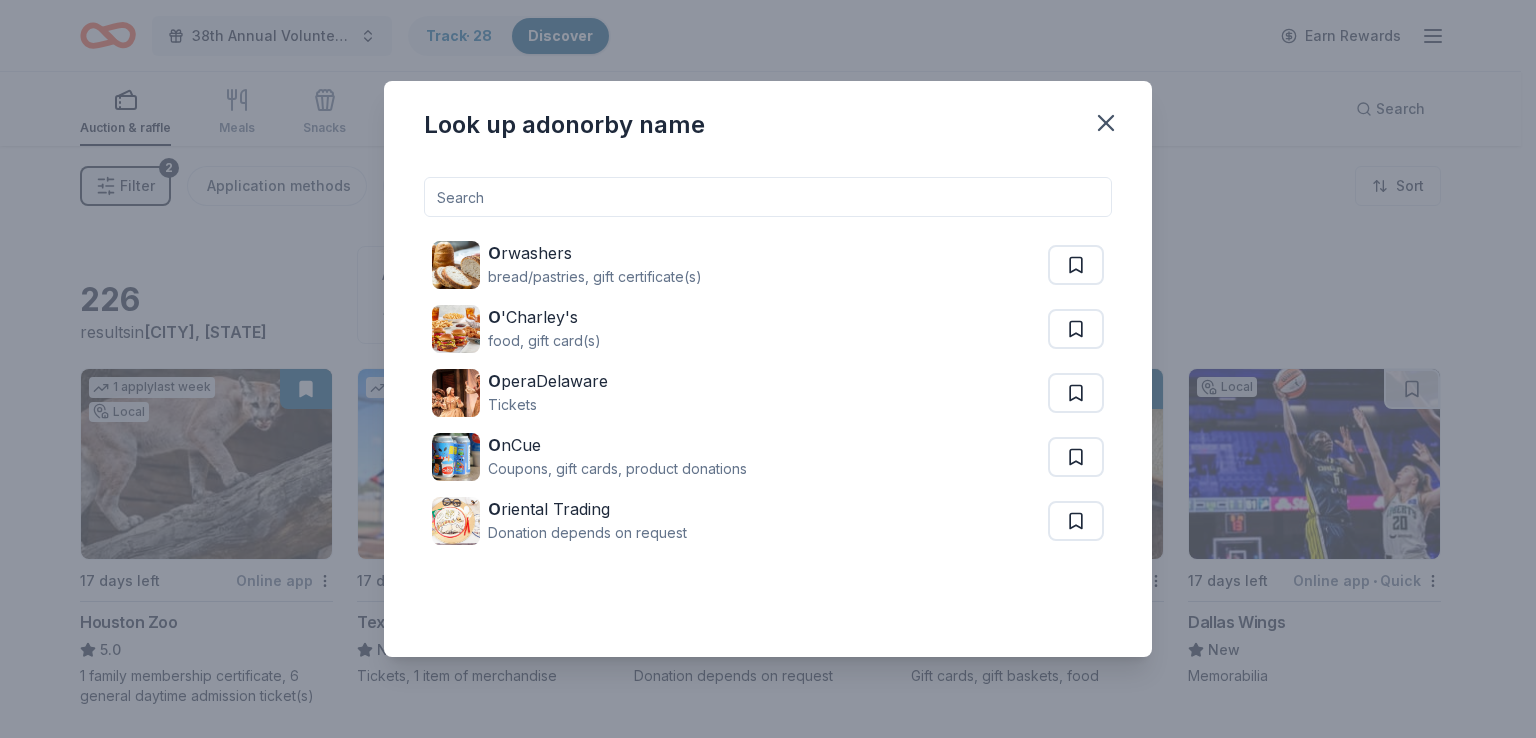 type on "p" 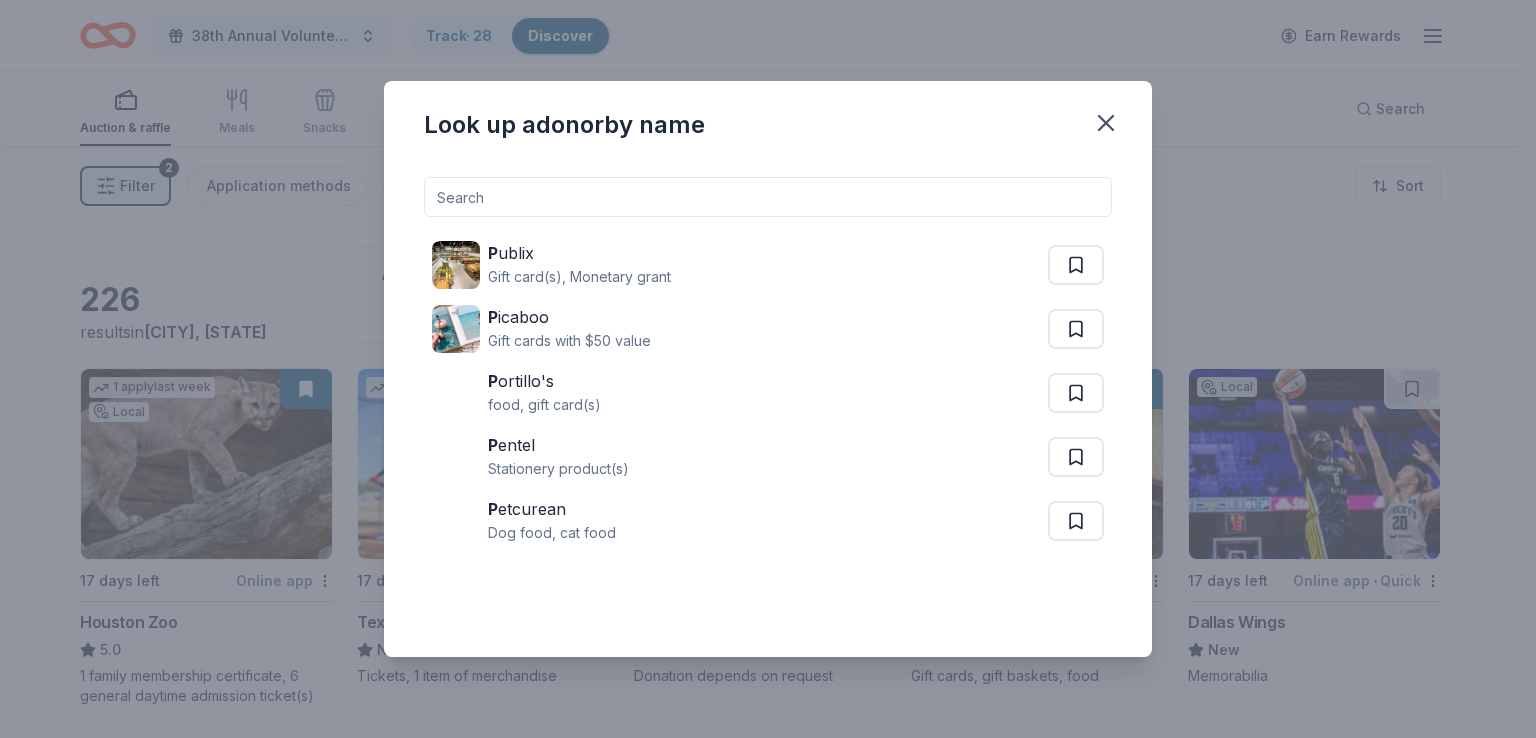 type on "q" 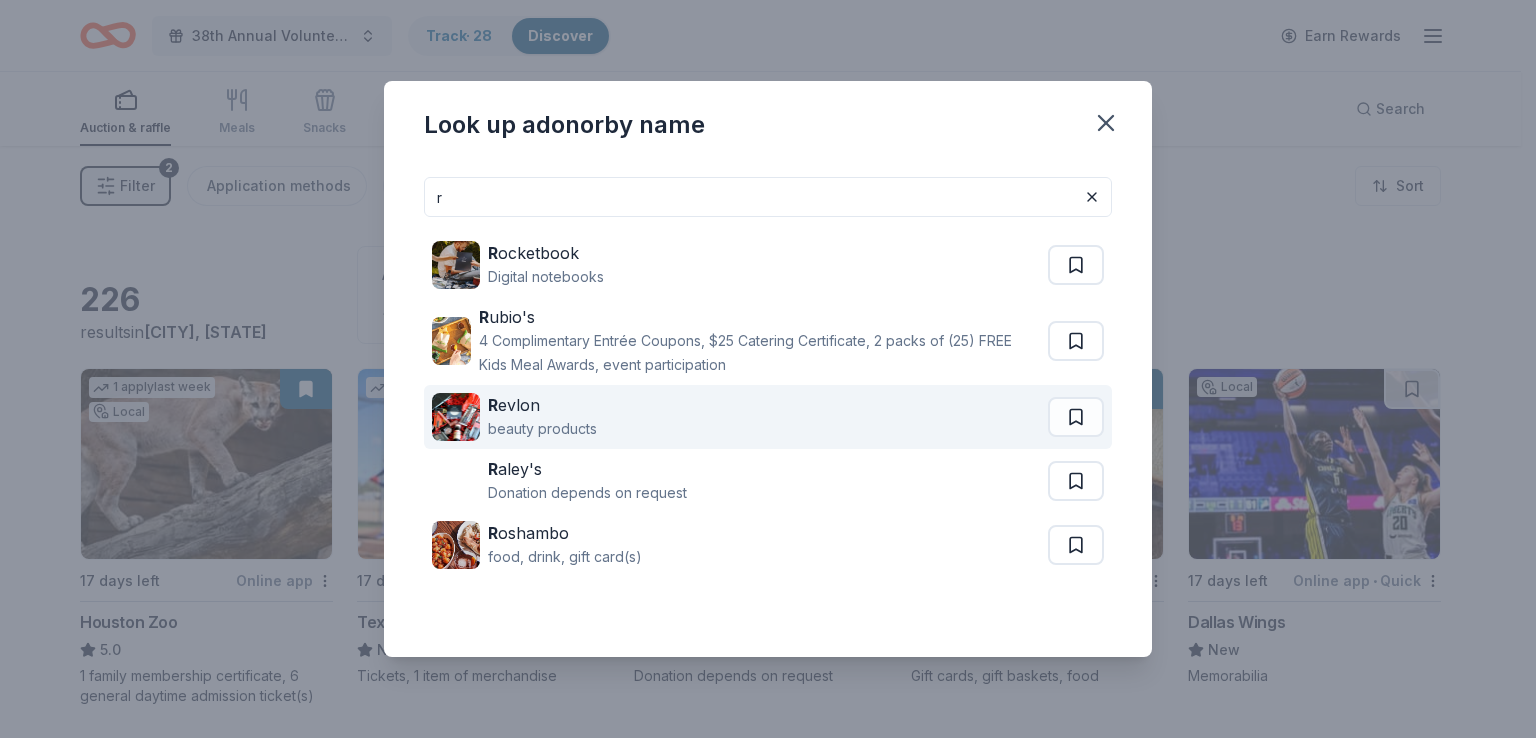 type on "r" 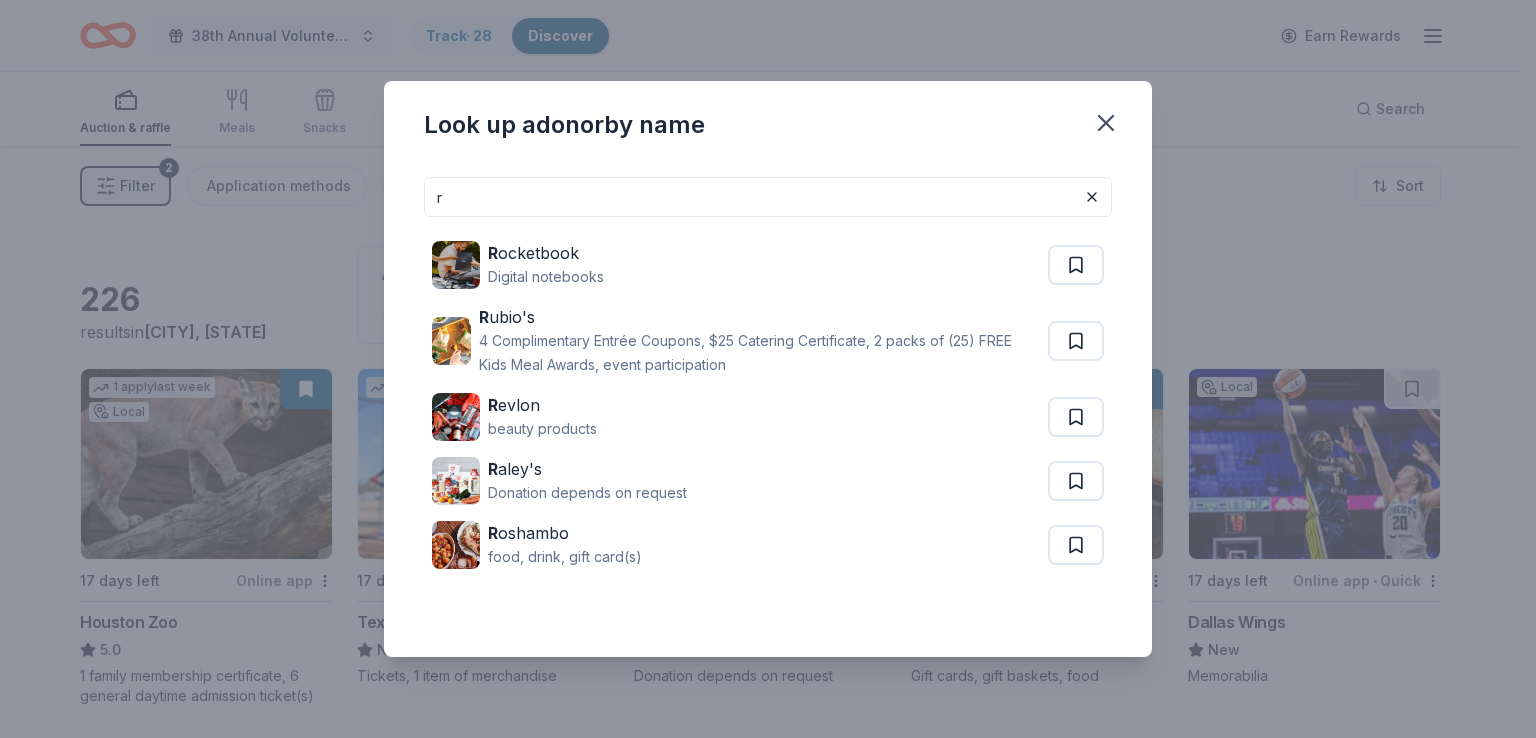 click on "r" at bounding box center (768, 197) 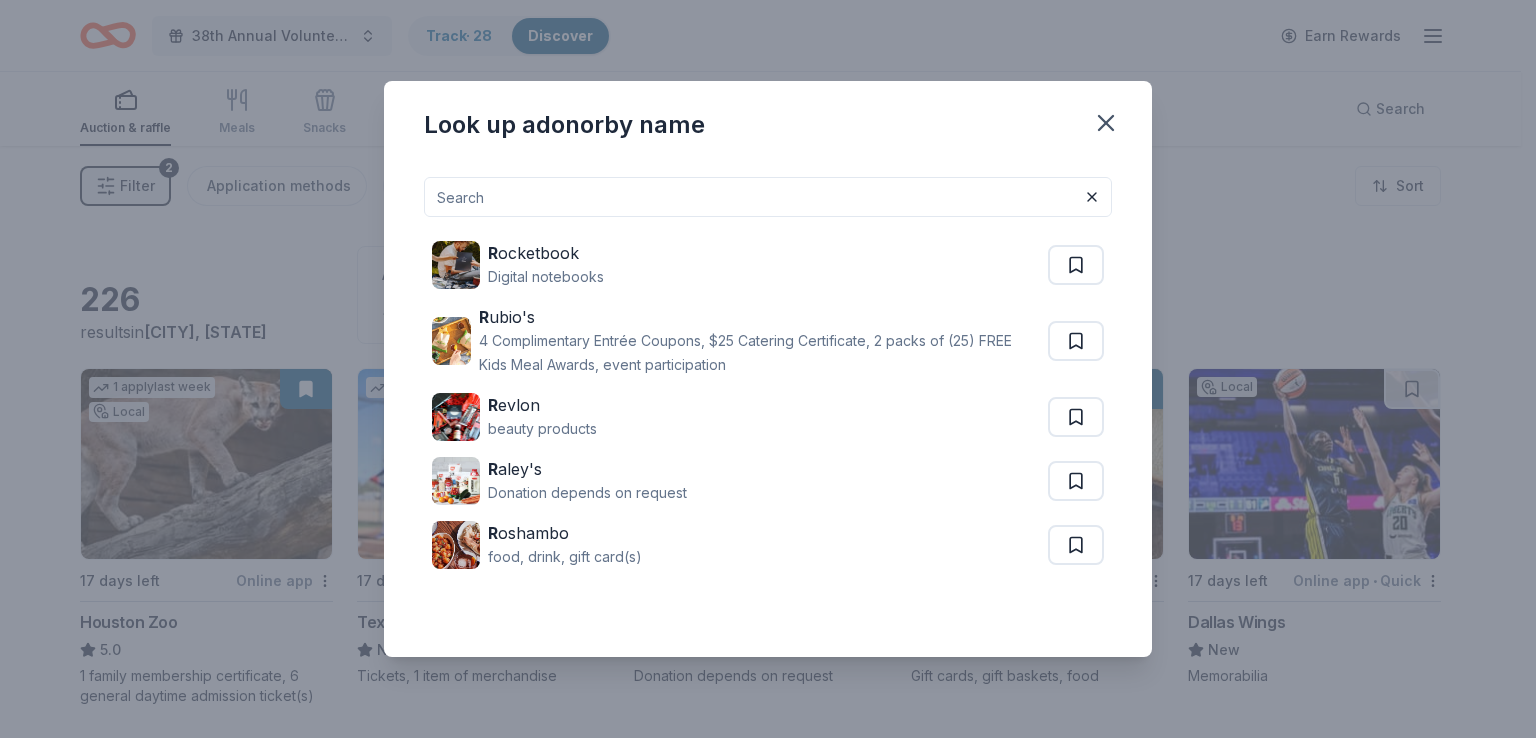 type on "s" 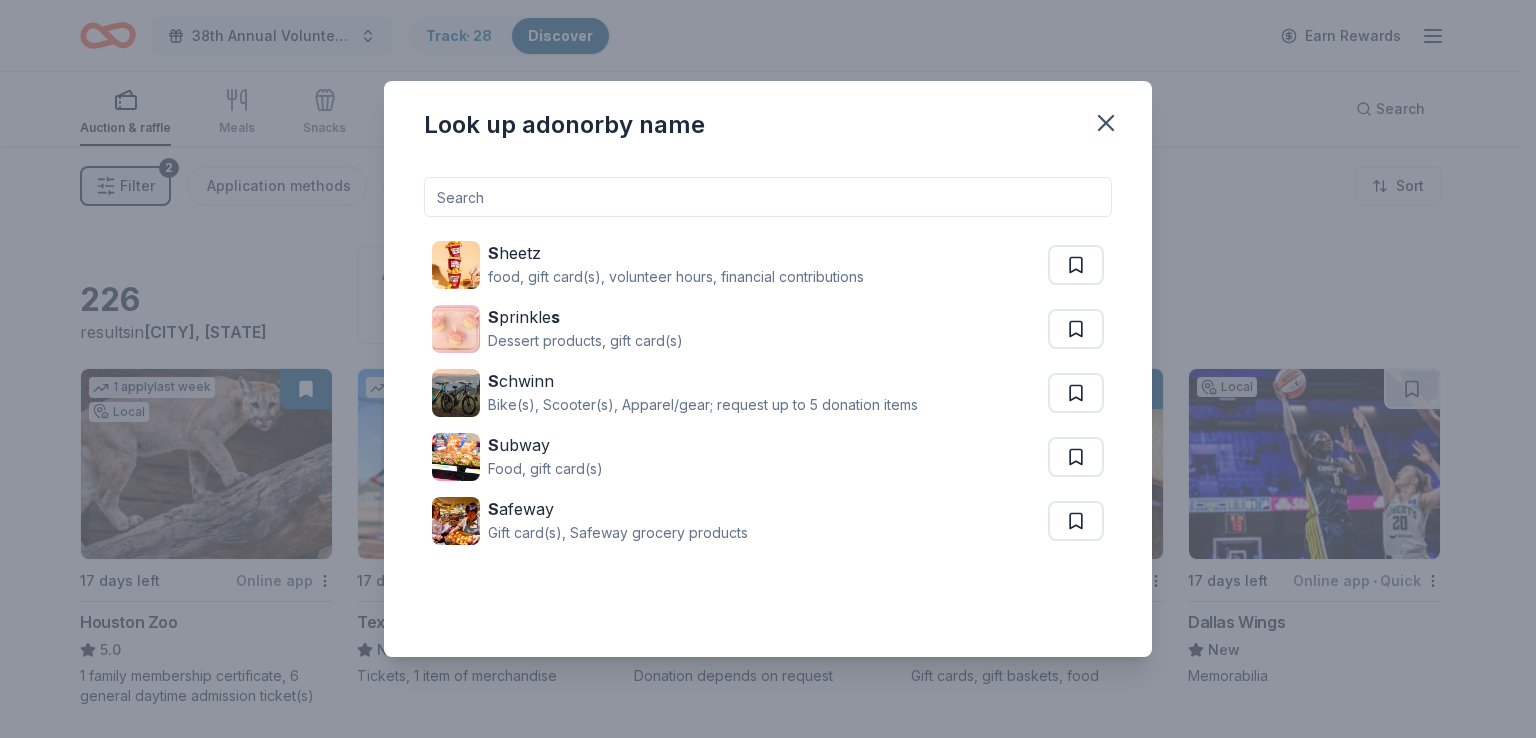 type on "t" 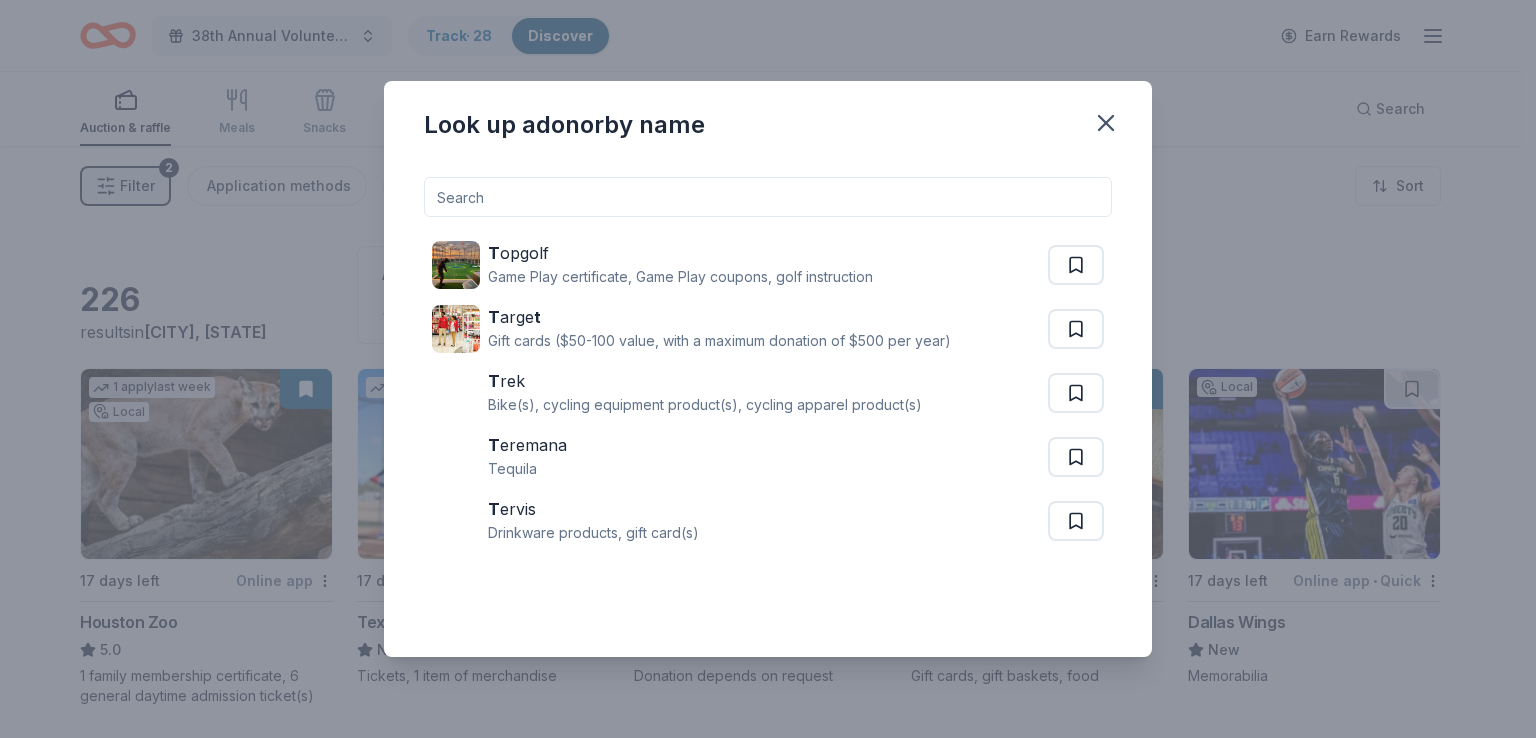 type on "u" 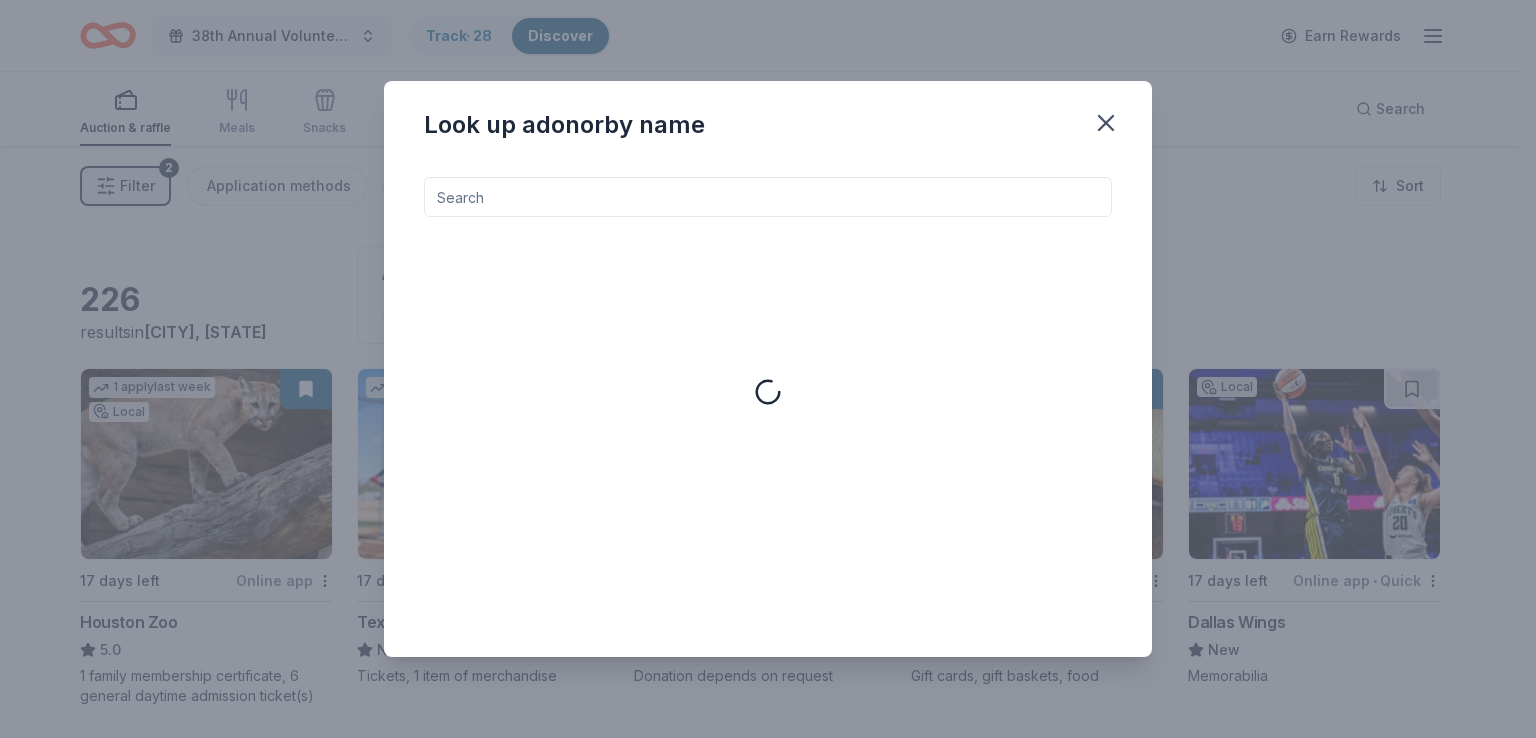type on "v" 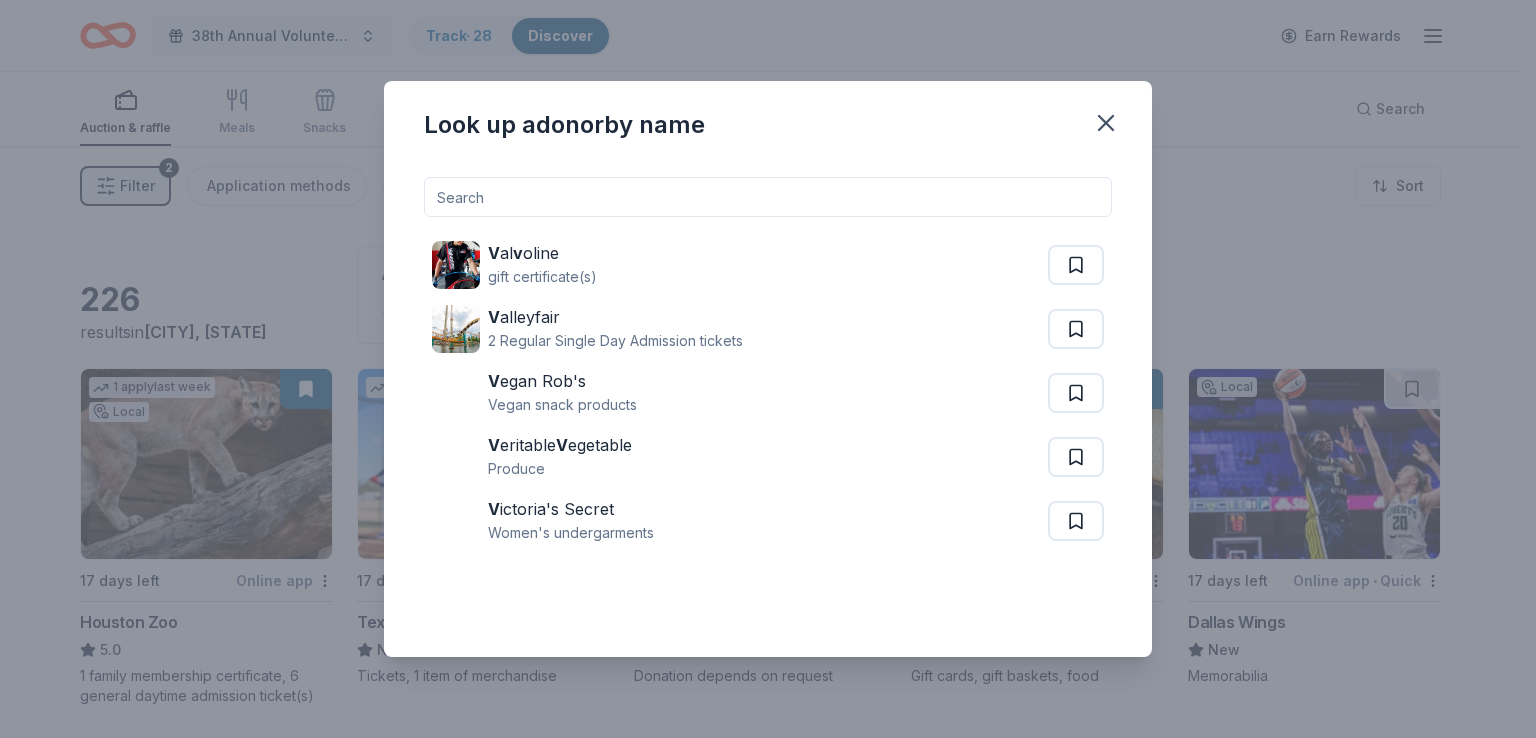 type on "w" 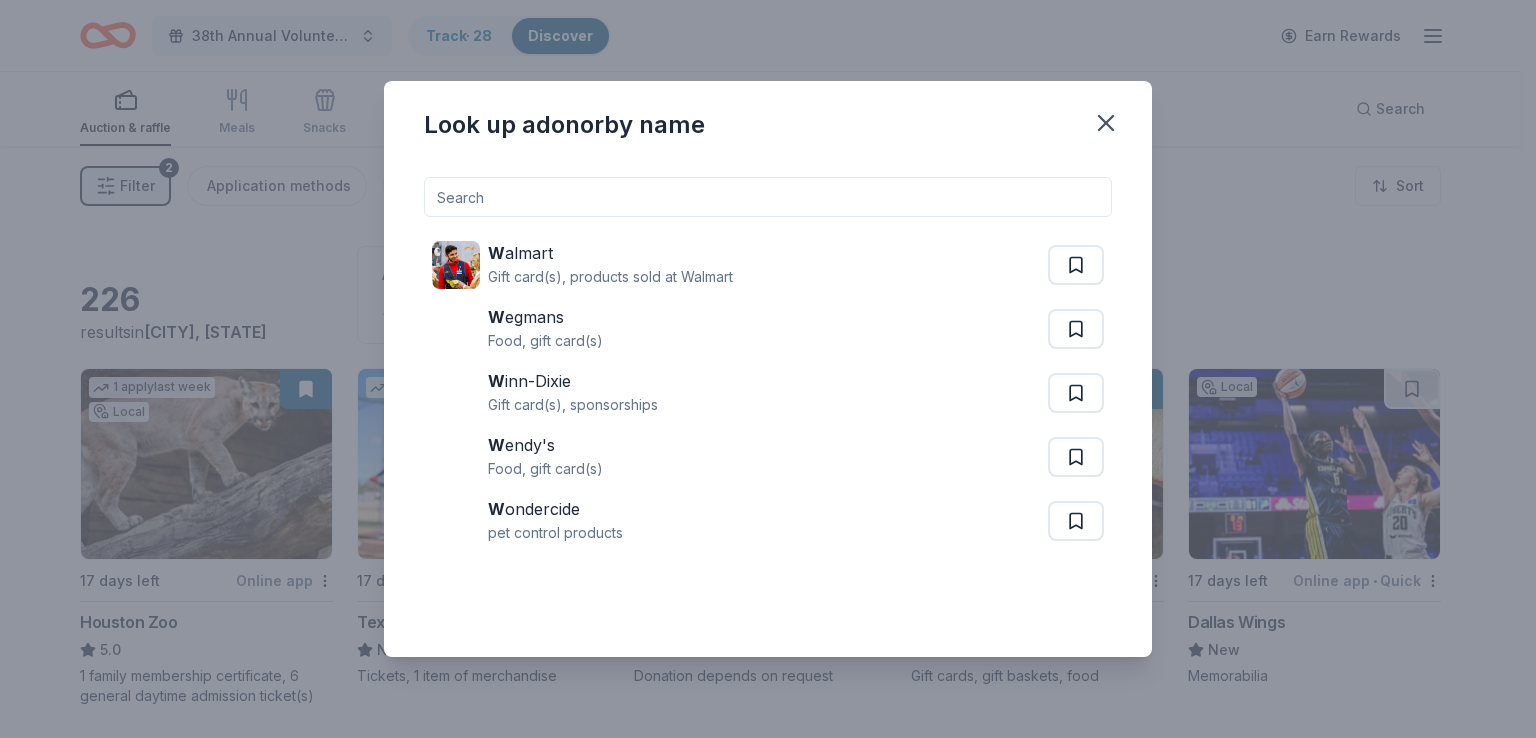 type on "x" 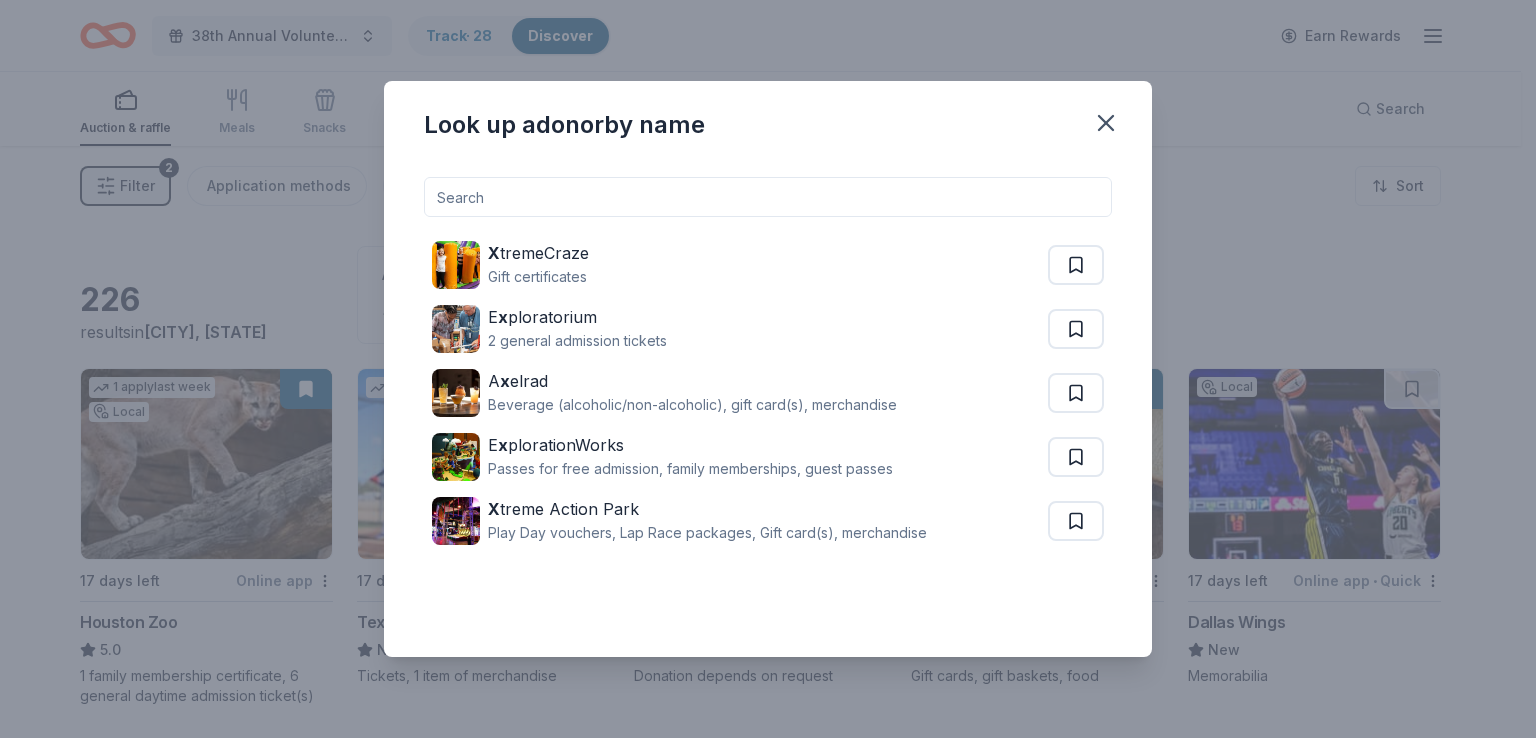 type on "y" 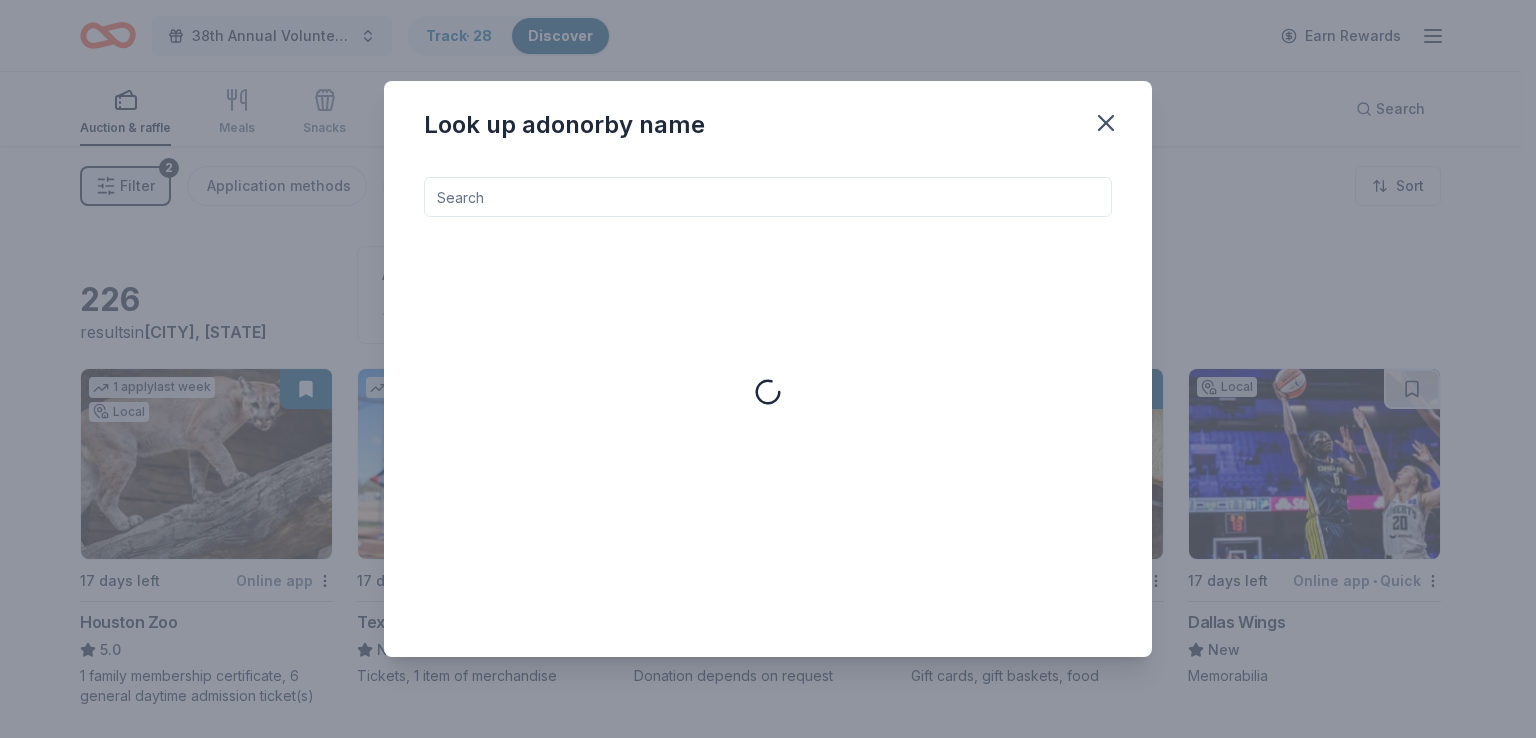 type on "z" 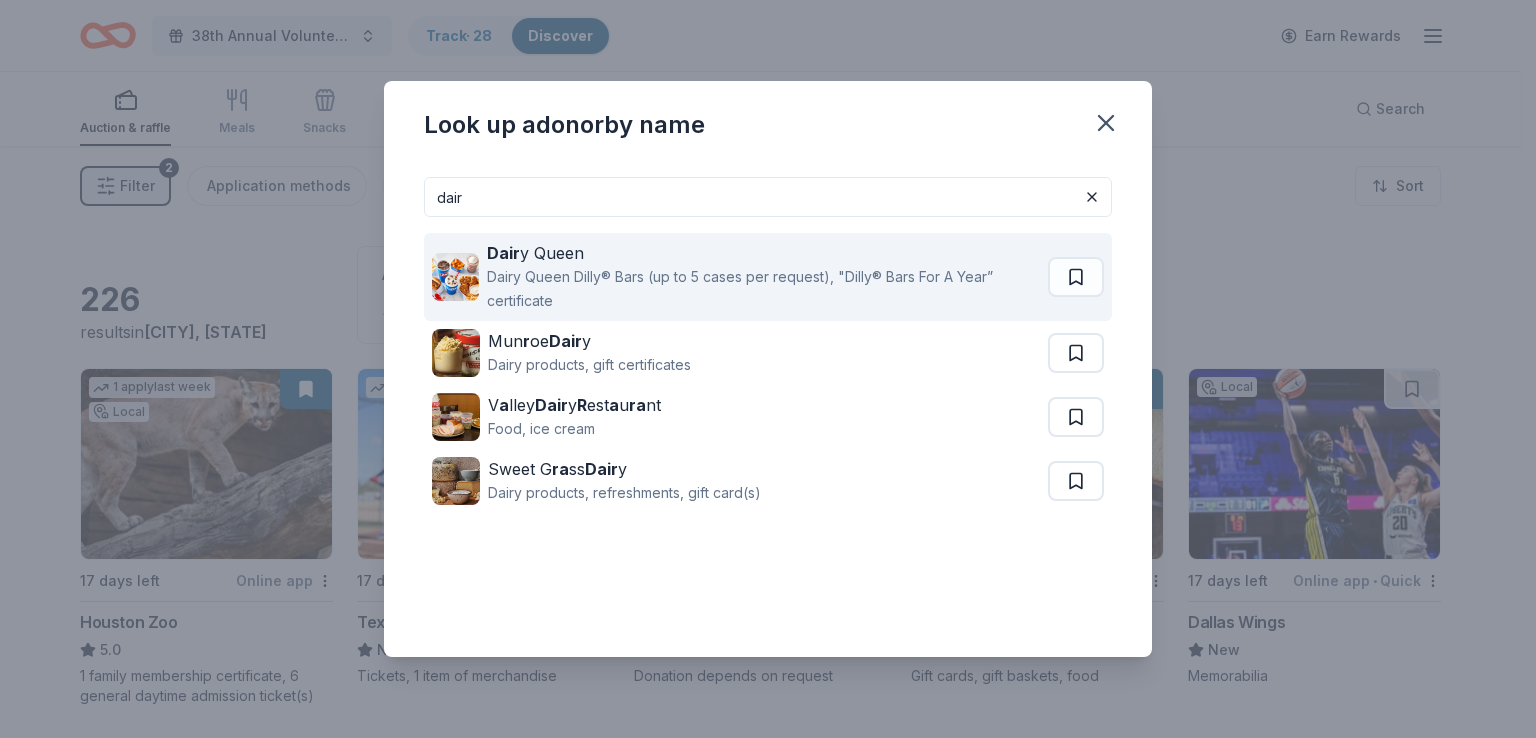 click on "Dairy Queen Dilly® Bars (up to 5 cases per request), "Dilly® Bars For A Year” certificate" at bounding box center [763, 289] 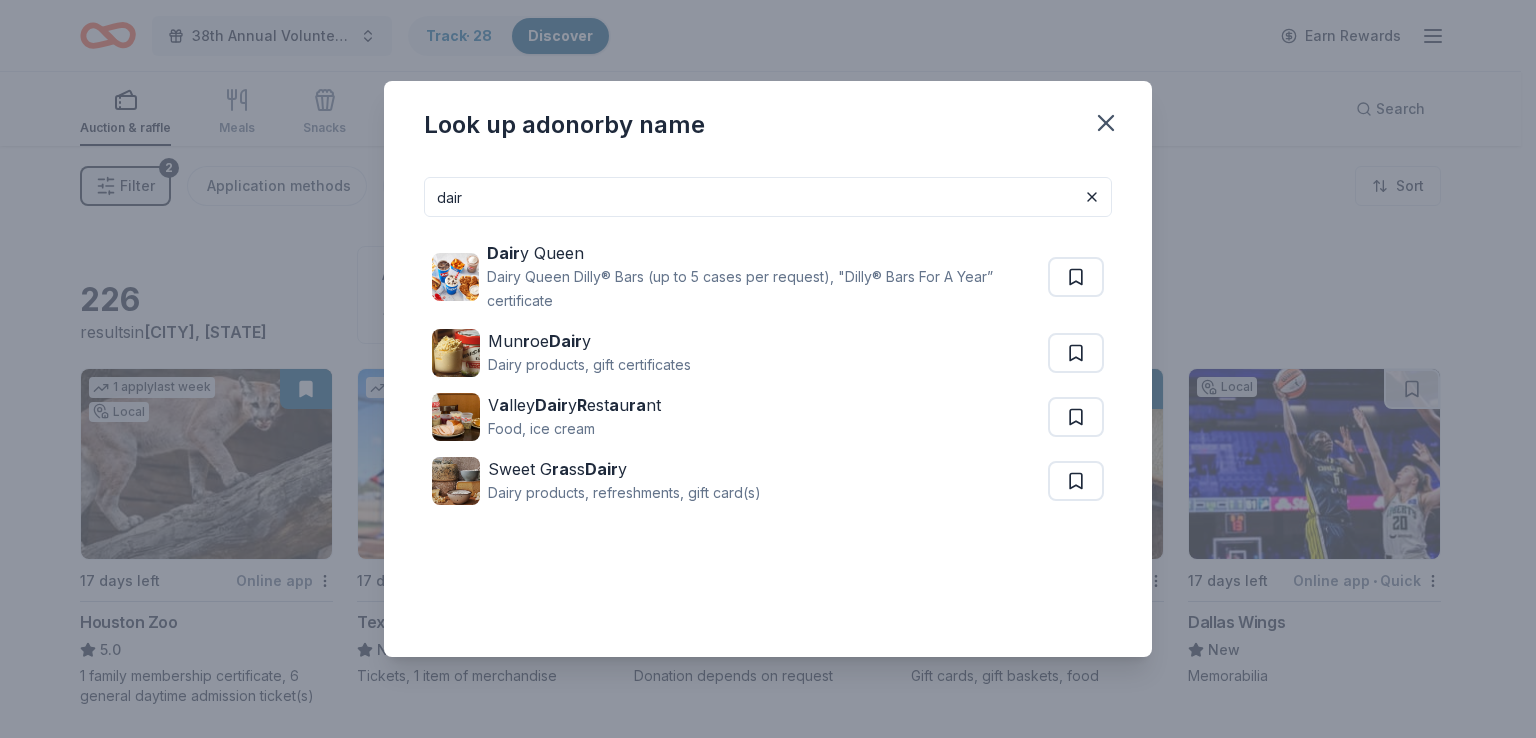 click on "dair" at bounding box center [768, 197] 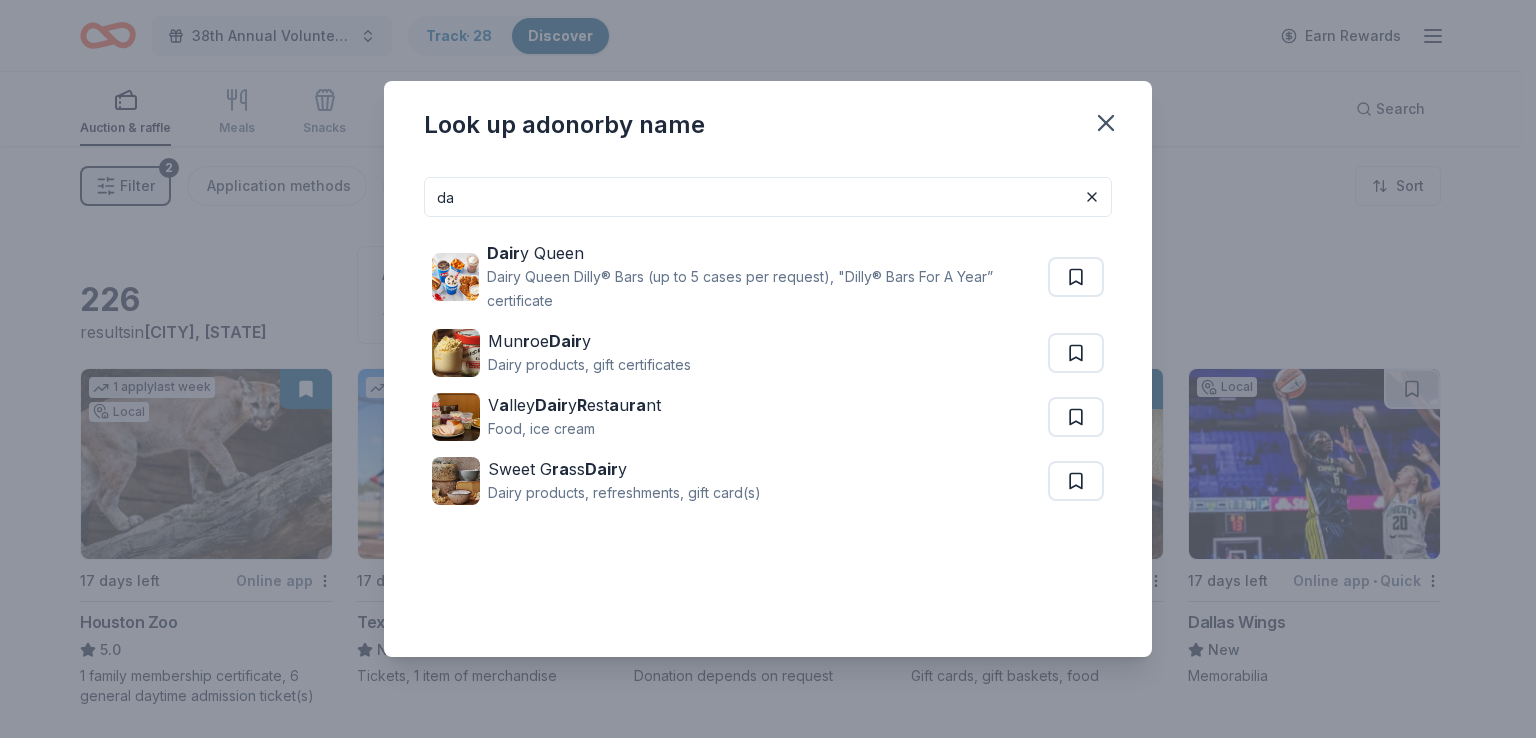 type on "d" 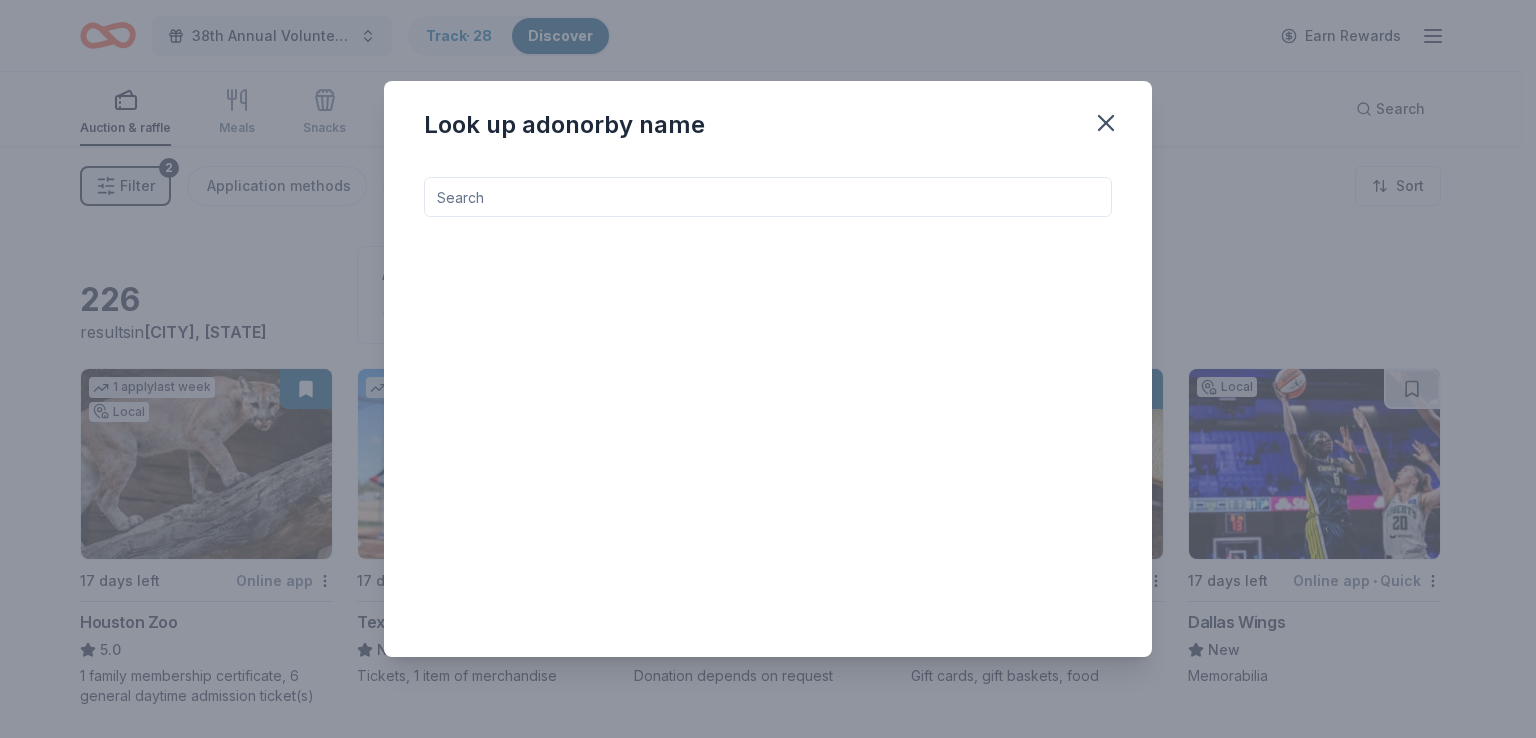 type on "d" 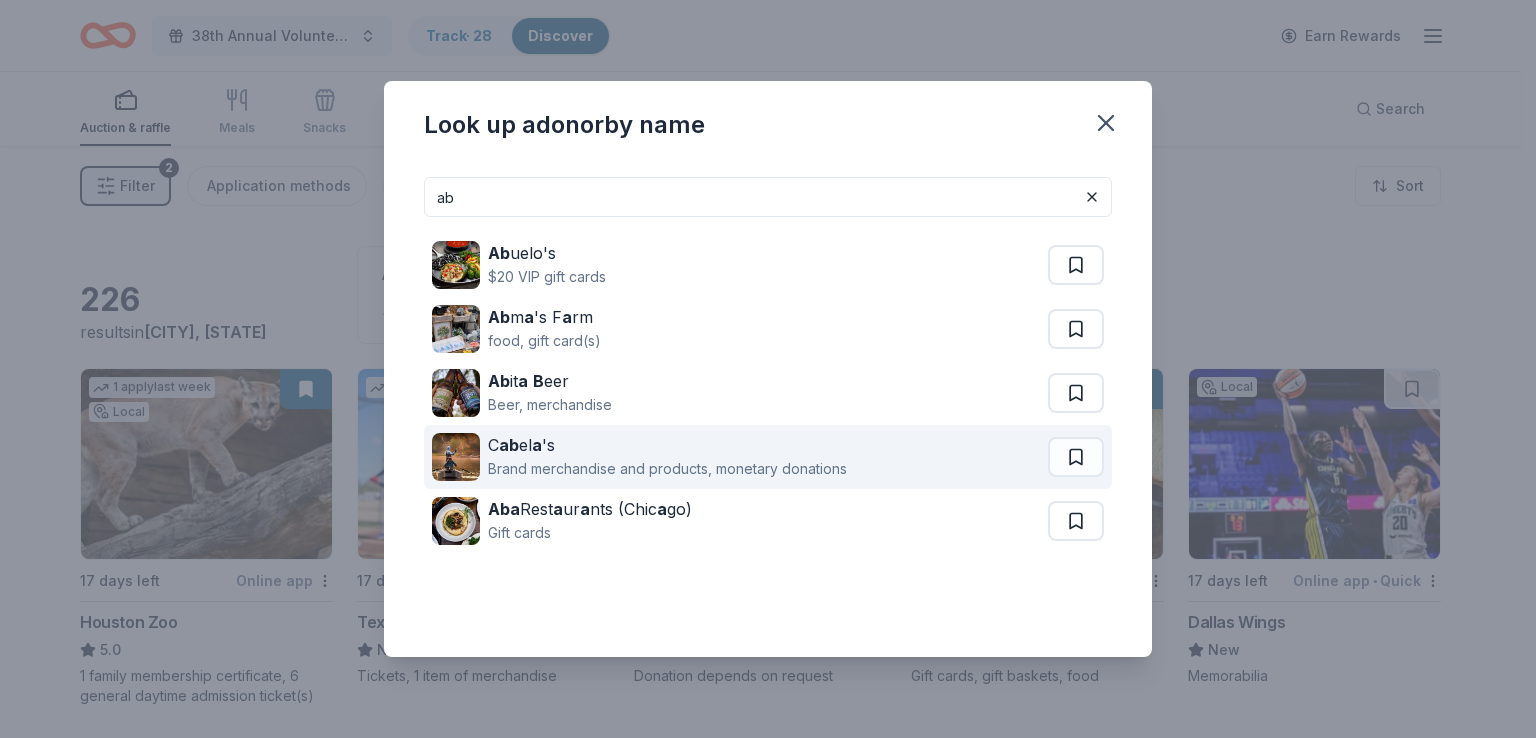 click on "a" at bounding box center (537, 445) 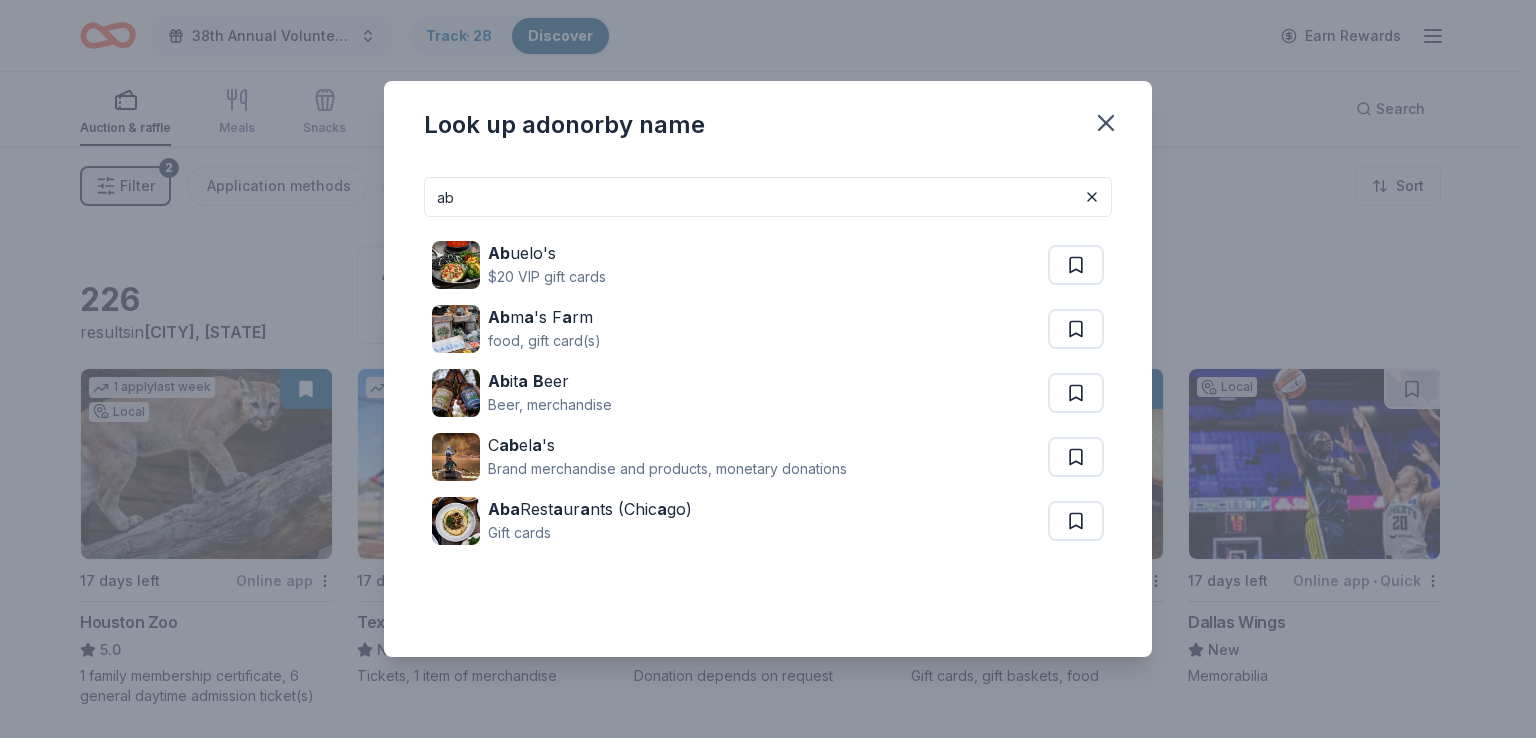 click on "ab" at bounding box center (768, 197) 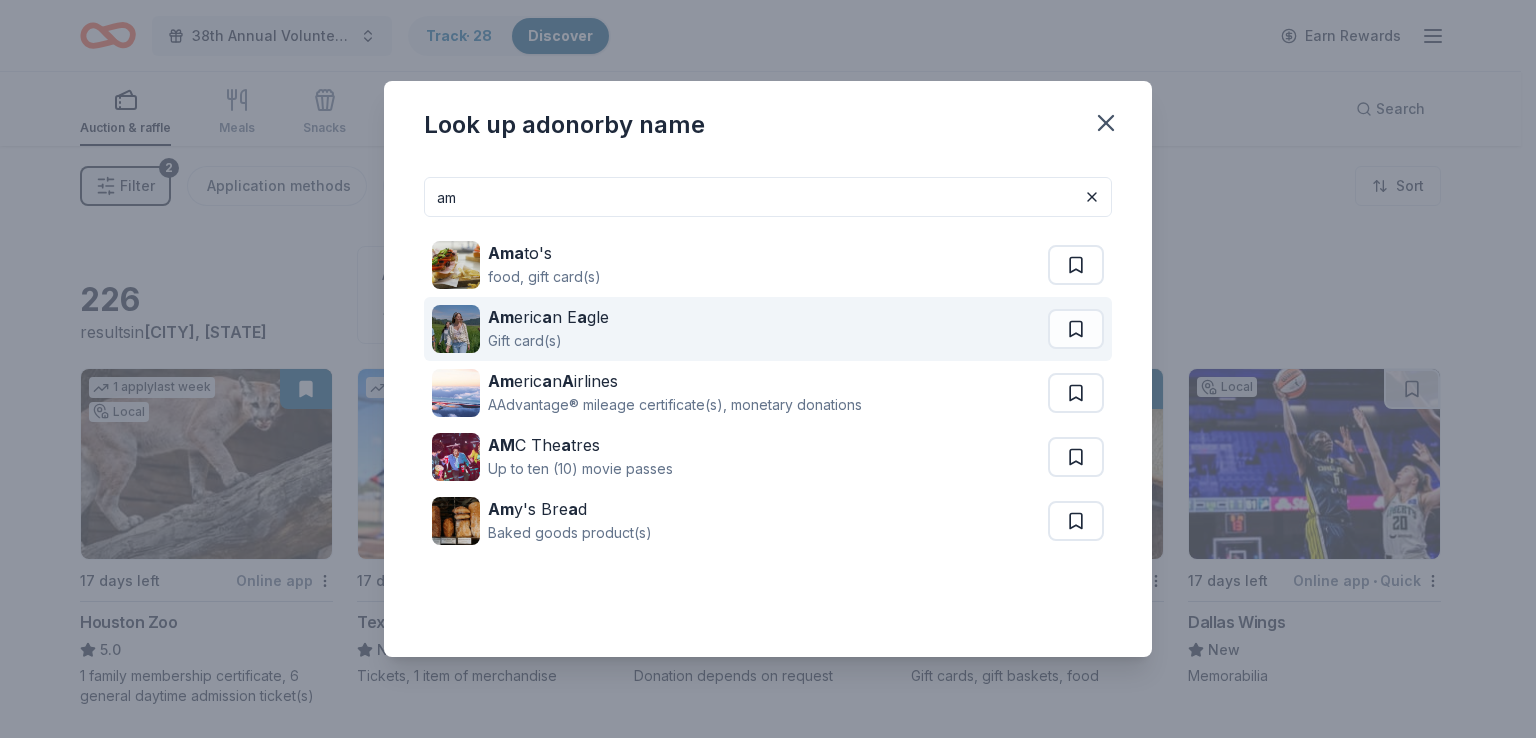 click on "Am eric a n E a gle Gift card(s)" at bounding box center [740, 329] 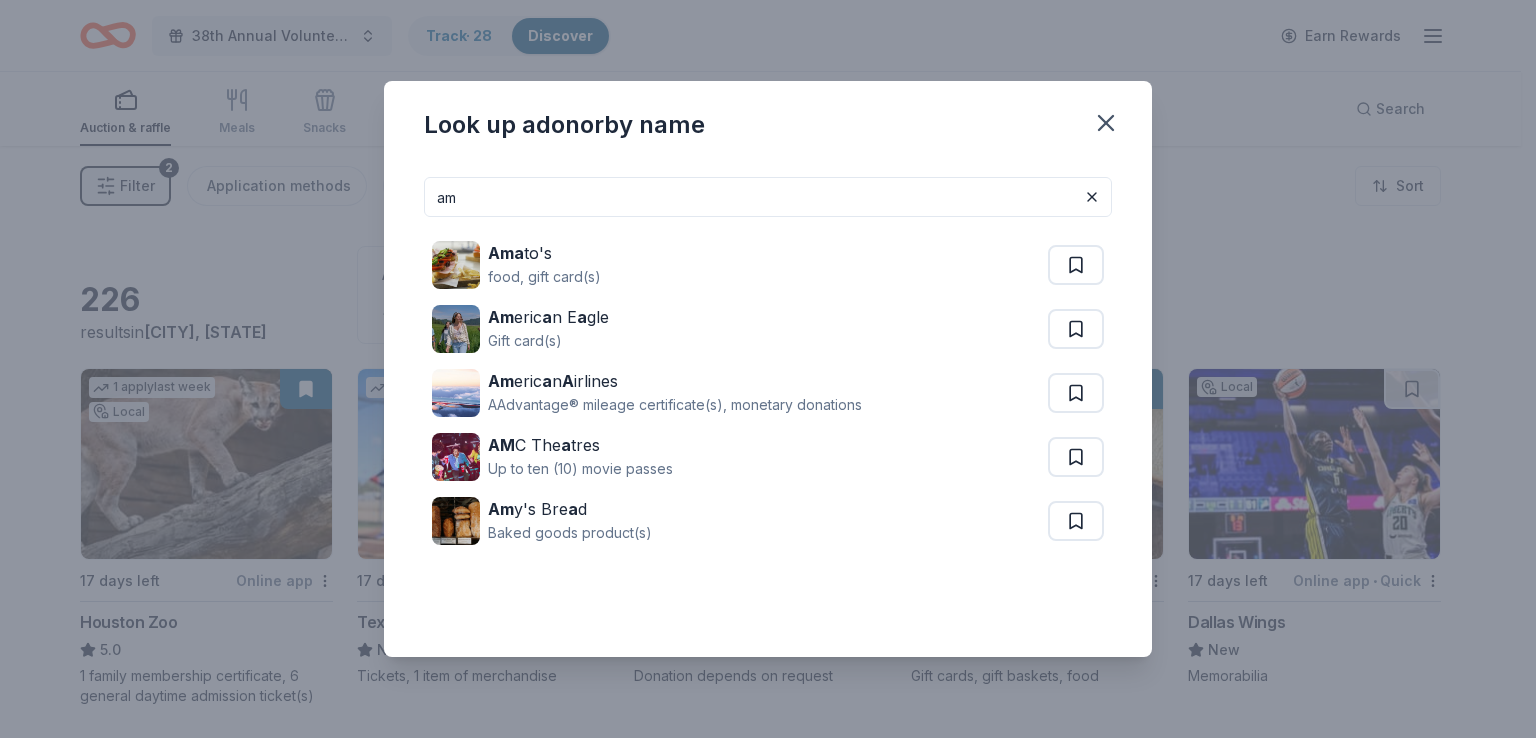 click on "am" at bounding box center (768, 197) 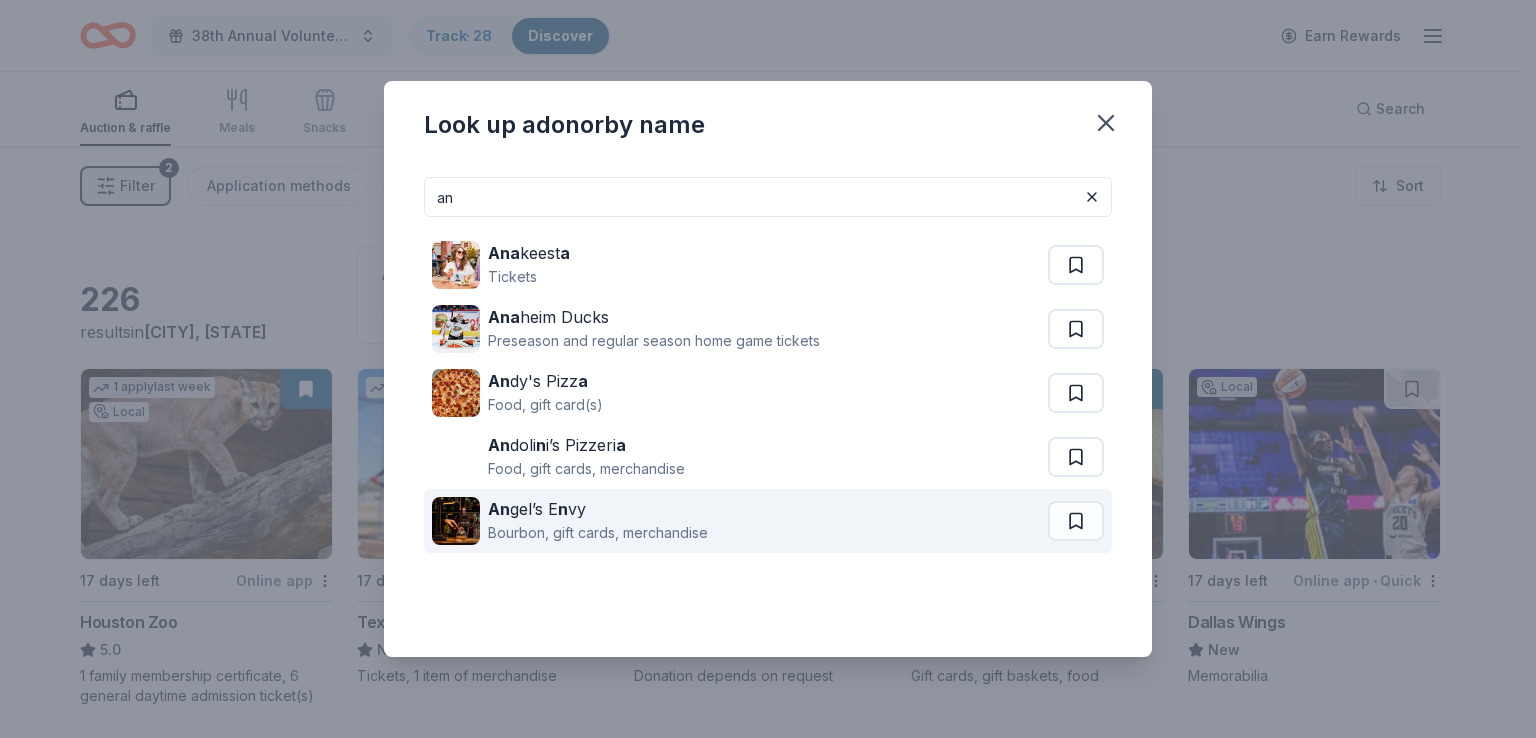click at bounding box center [456, 521] 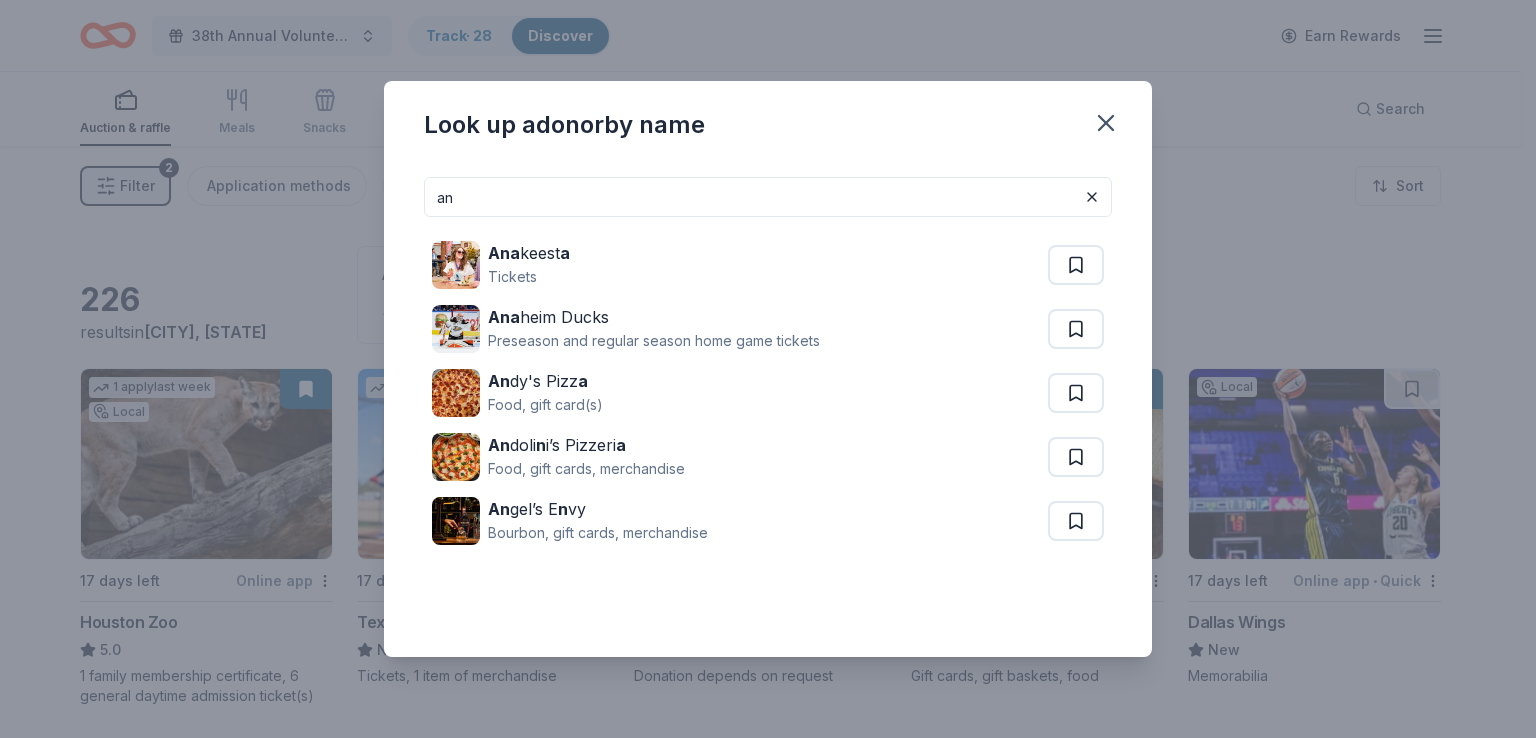 click on "an" at bounding box center (768, 197) 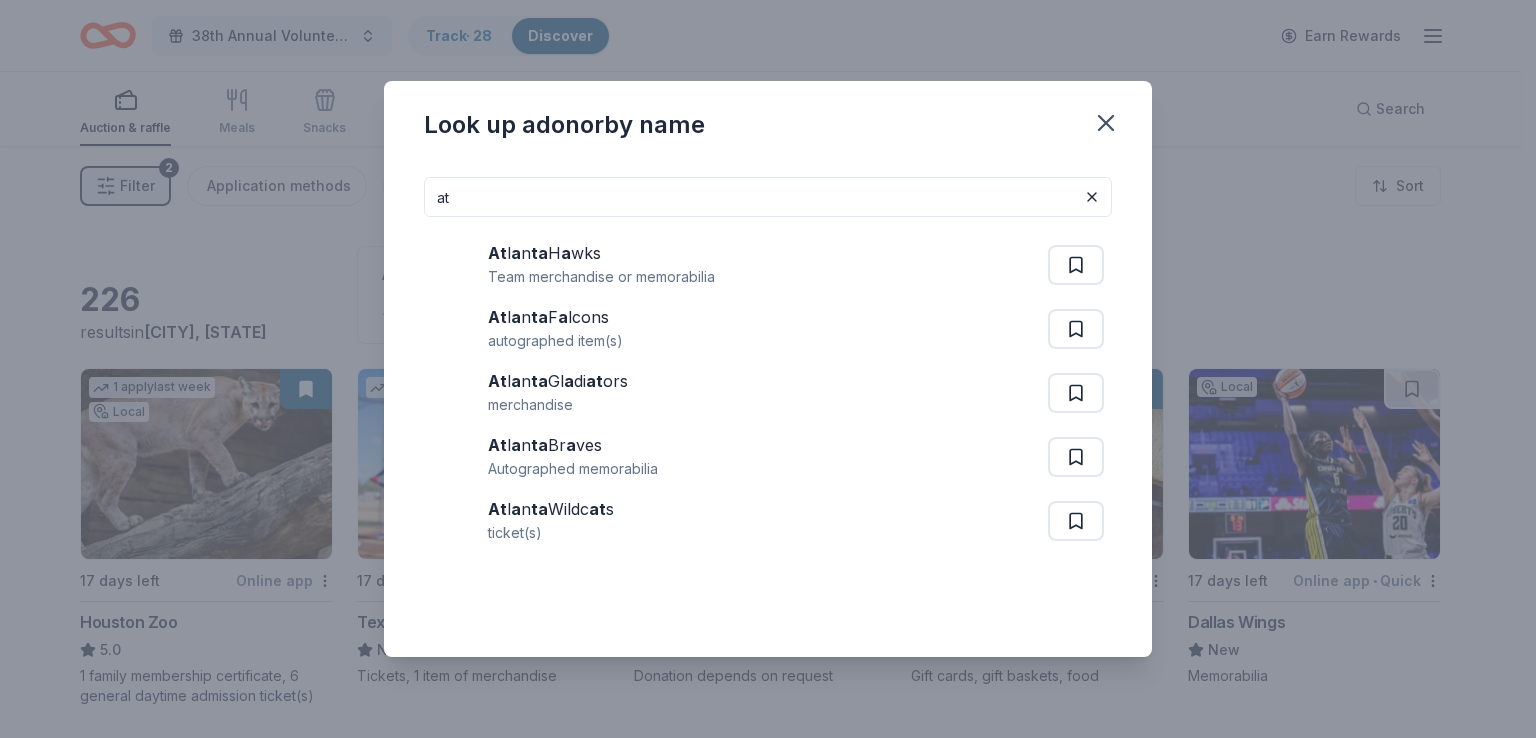 type on "a" 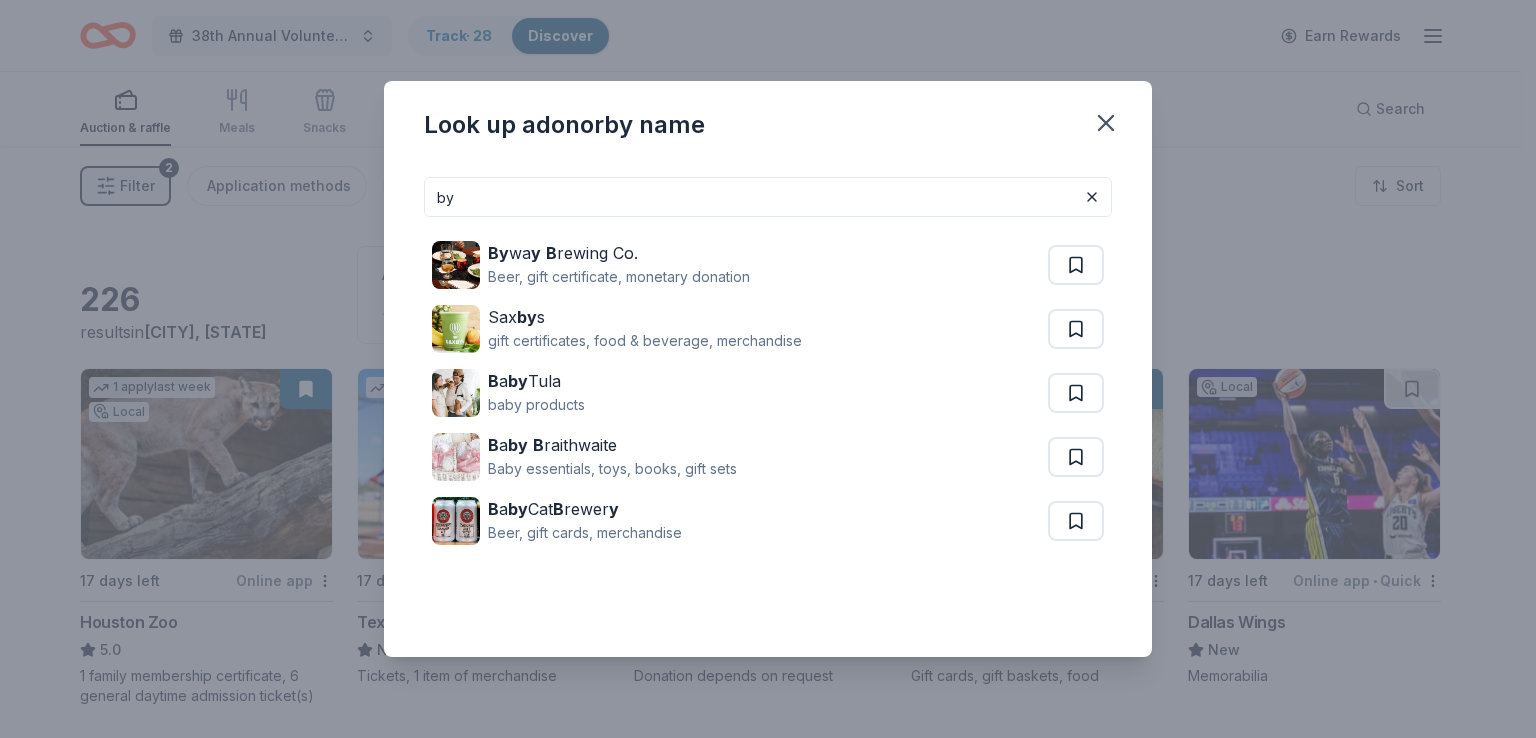 type on "b" 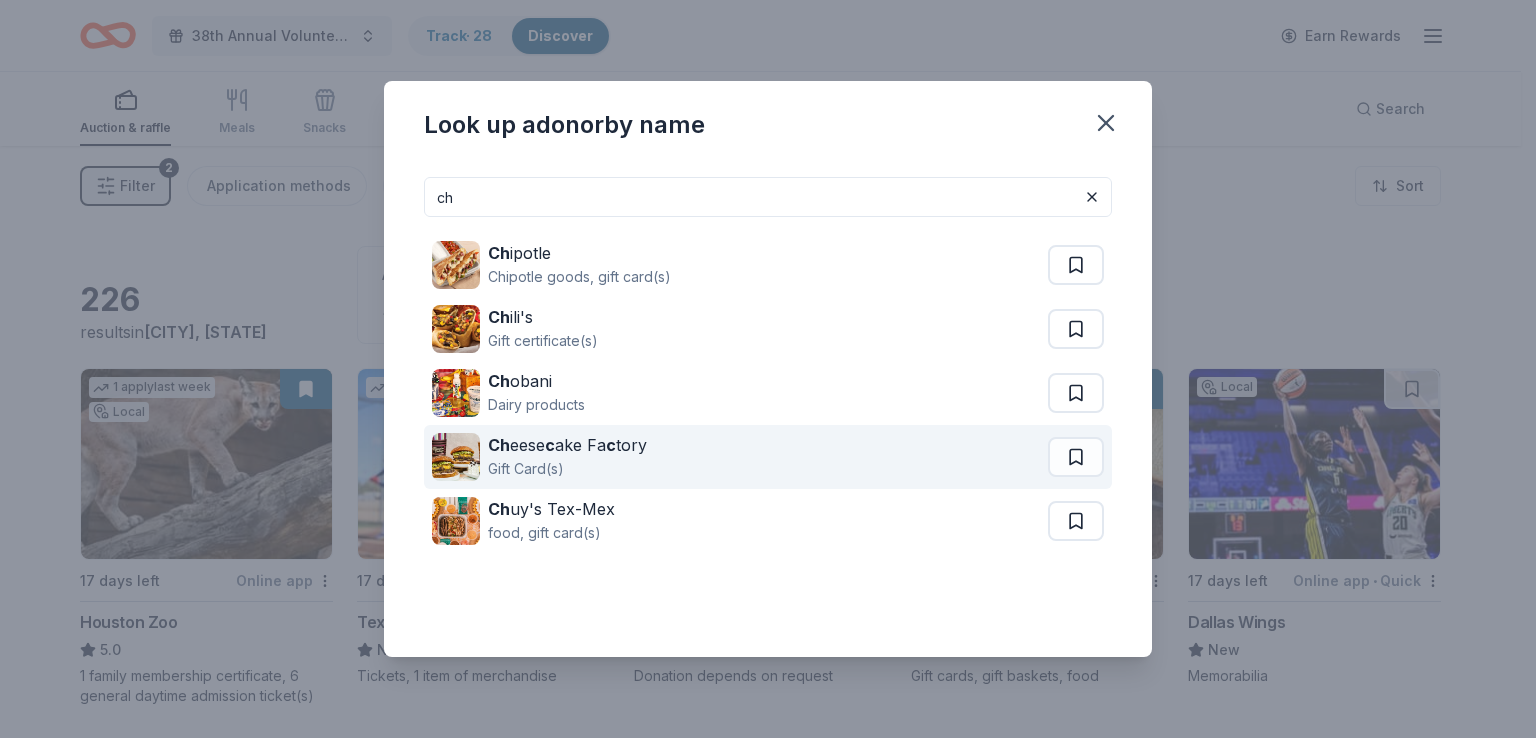 click on "Gift Card(s)" at bounding box center [567, 469] 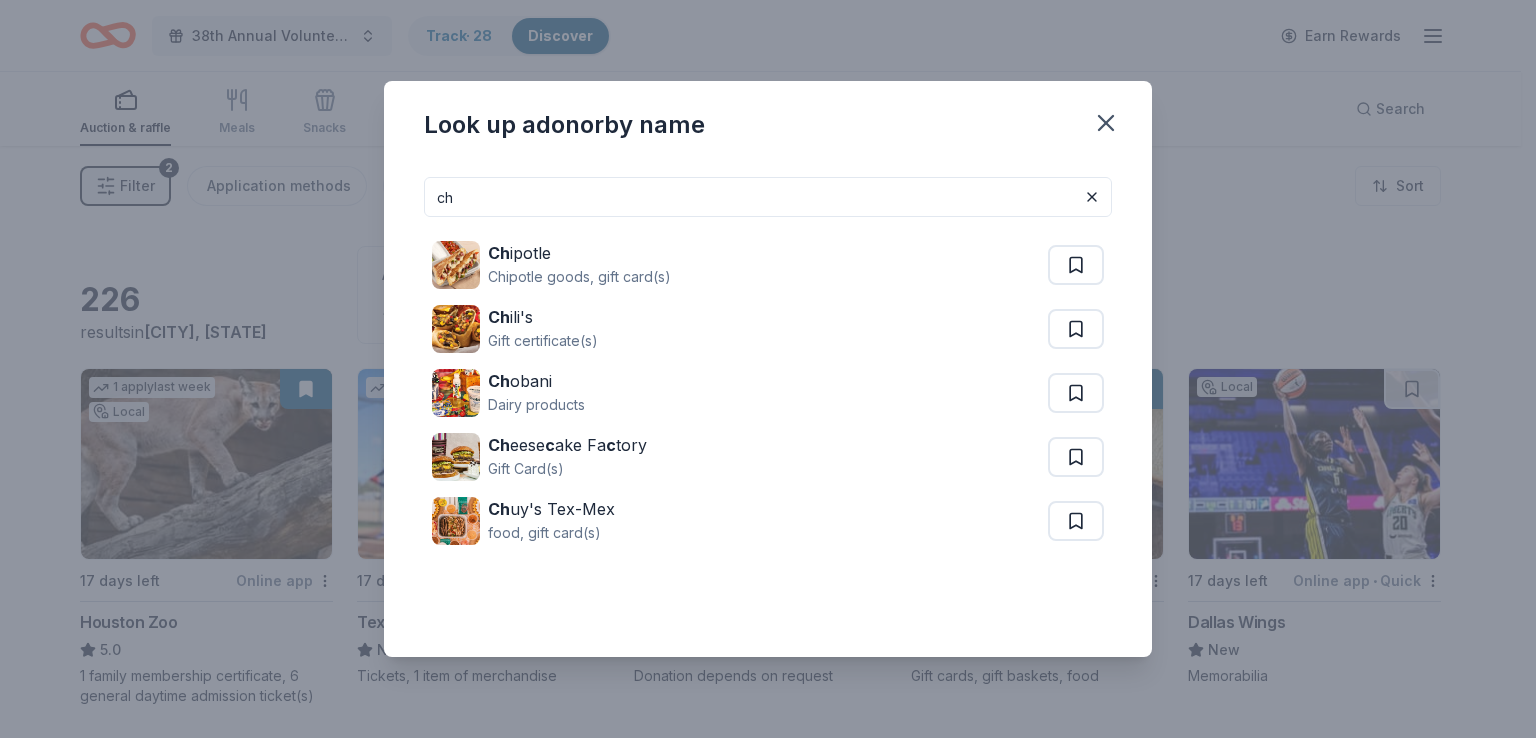 click on "ch" at bounding box center [768, 197] 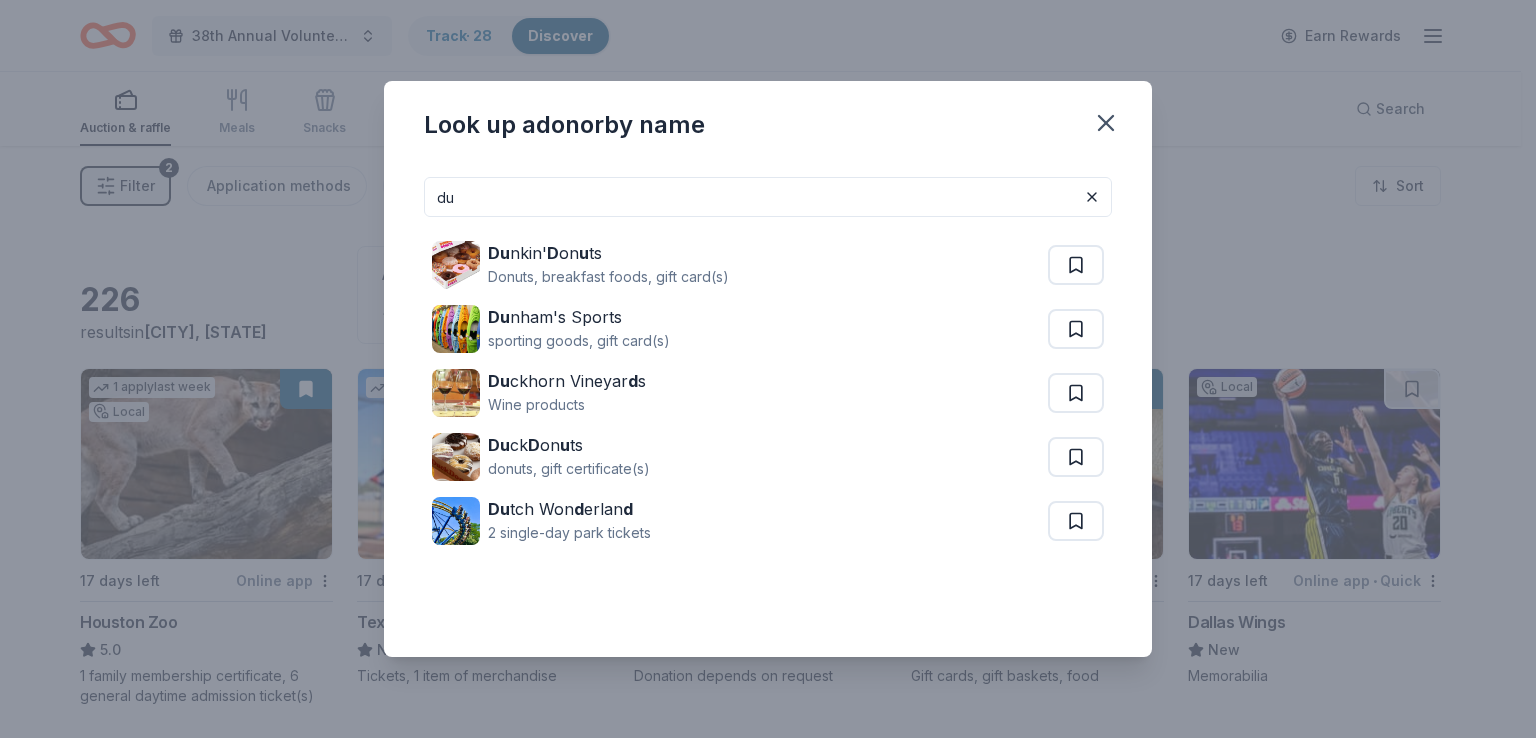 type on "d" 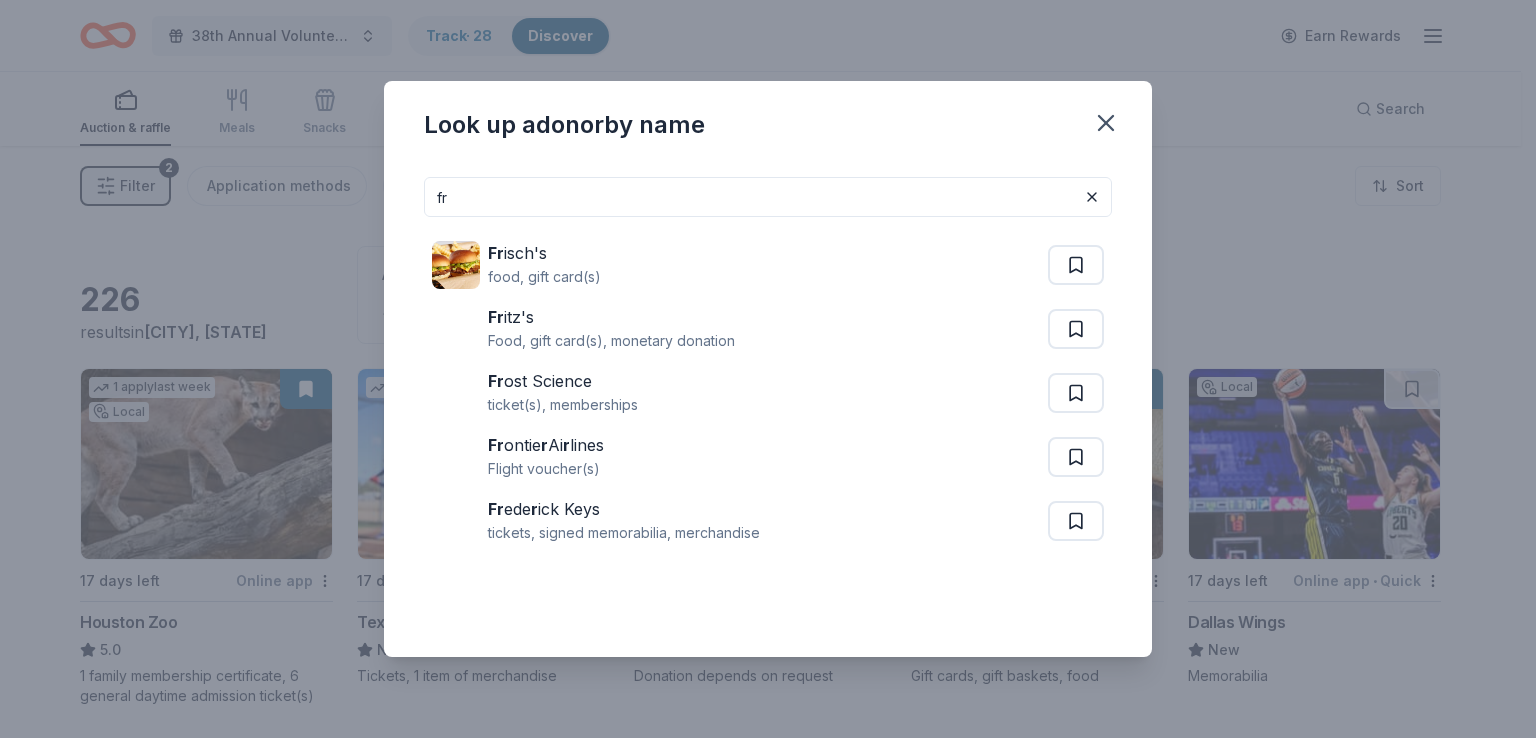 type on "f" 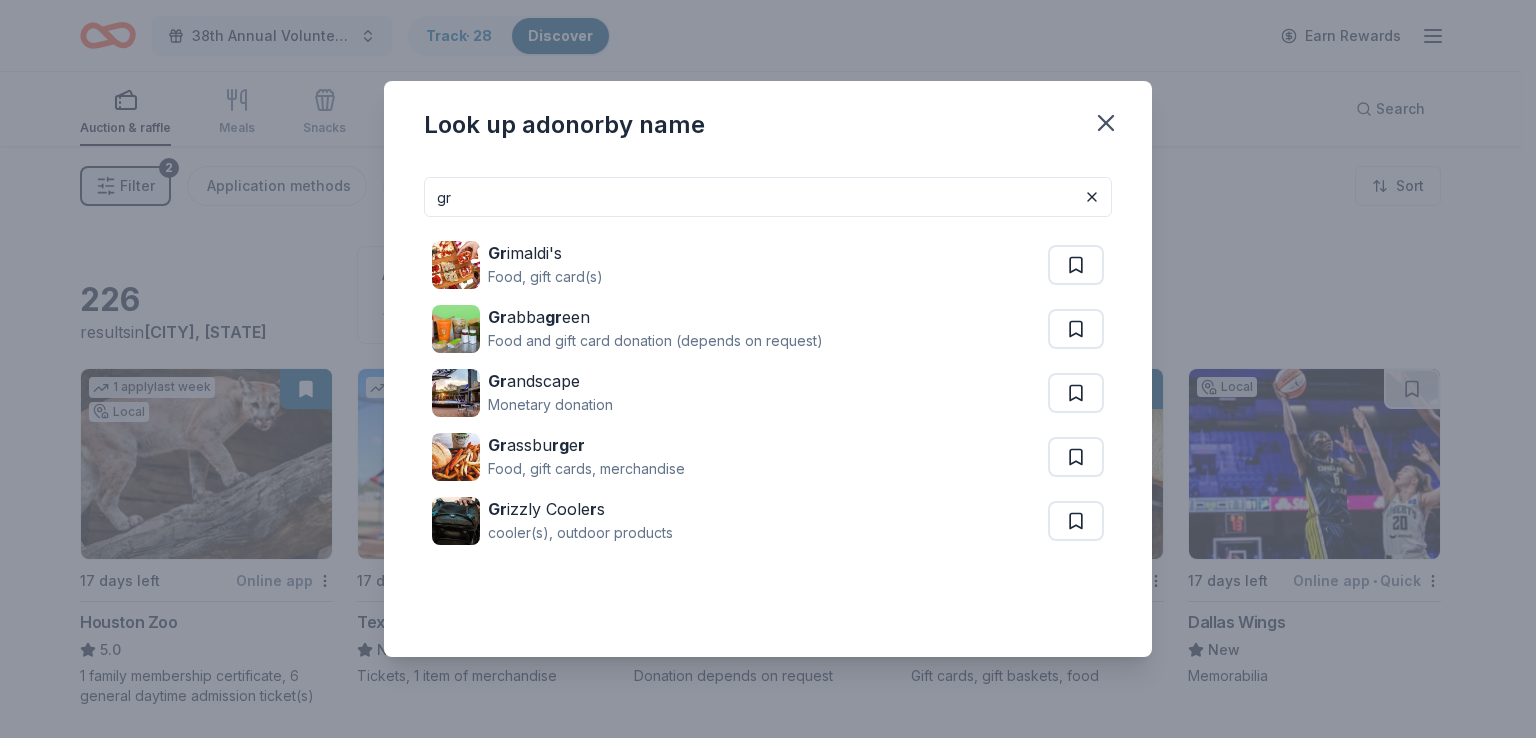 type on "g" 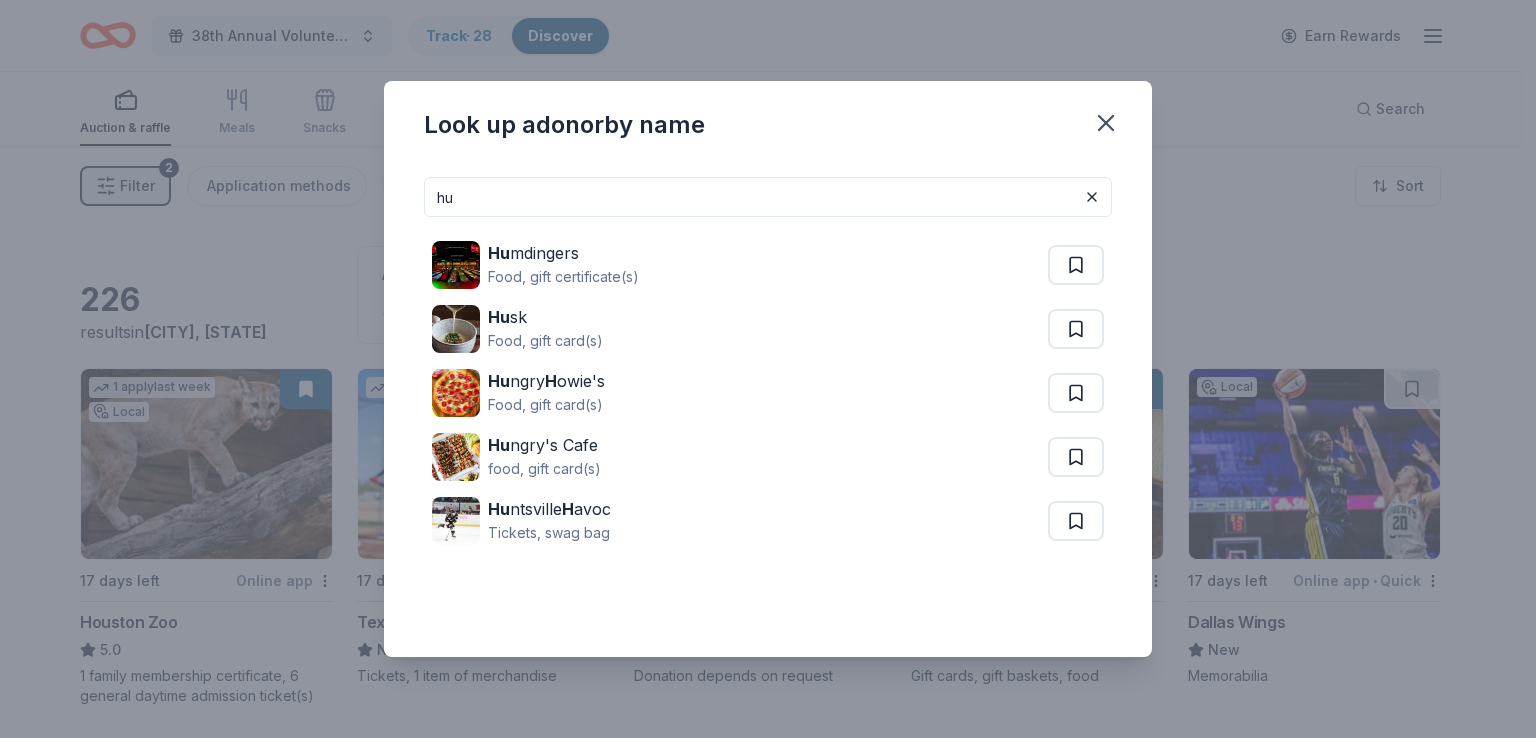 type on "h" 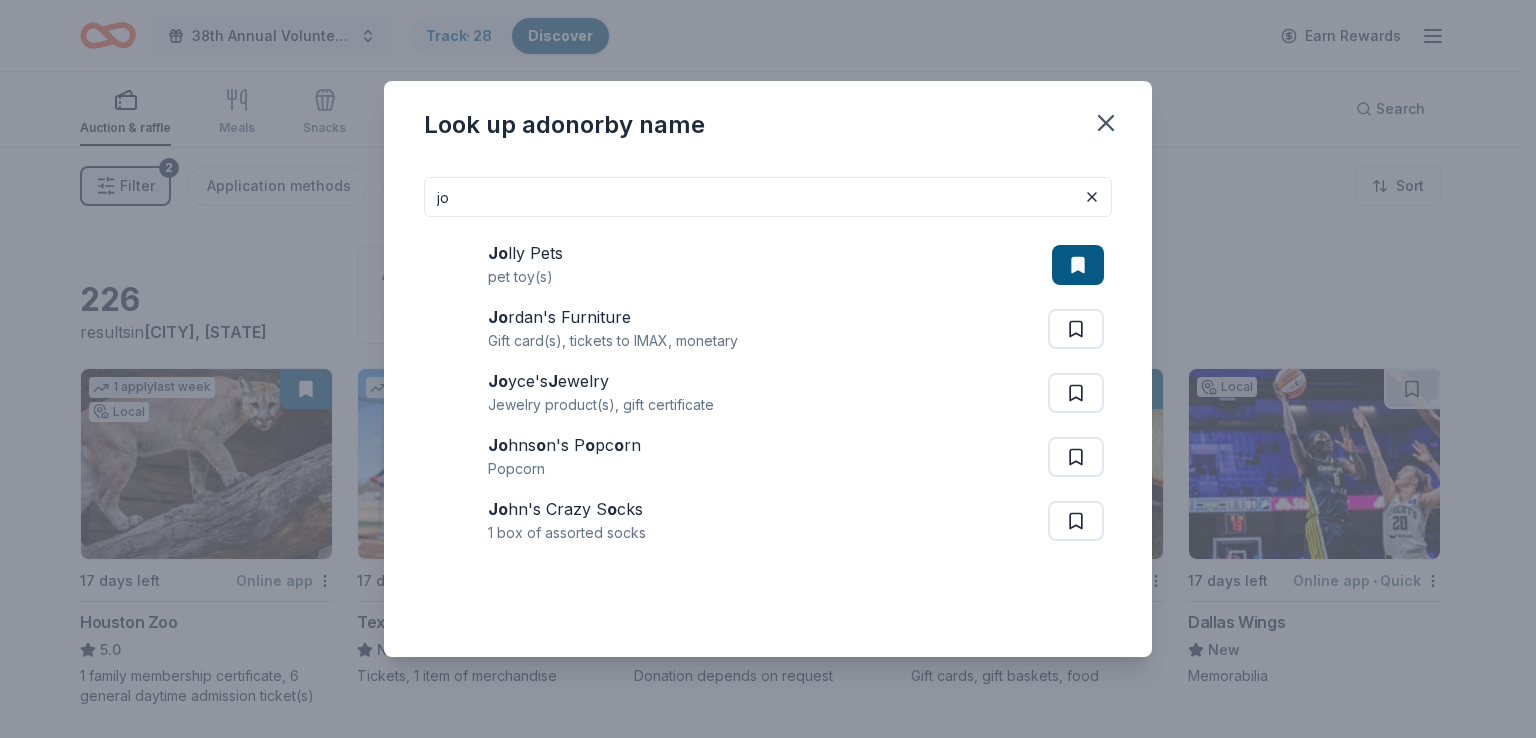 type on "j" 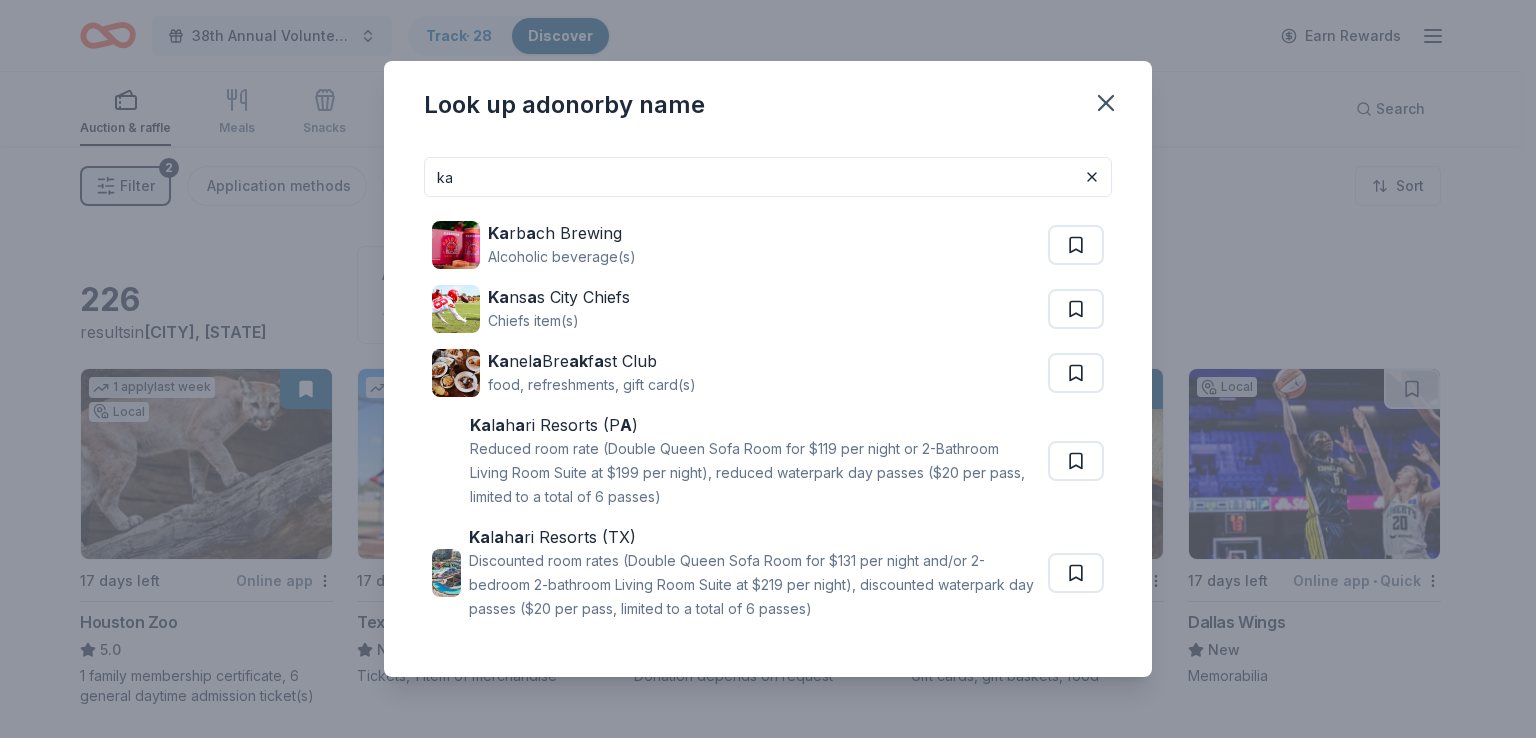 type on "k" 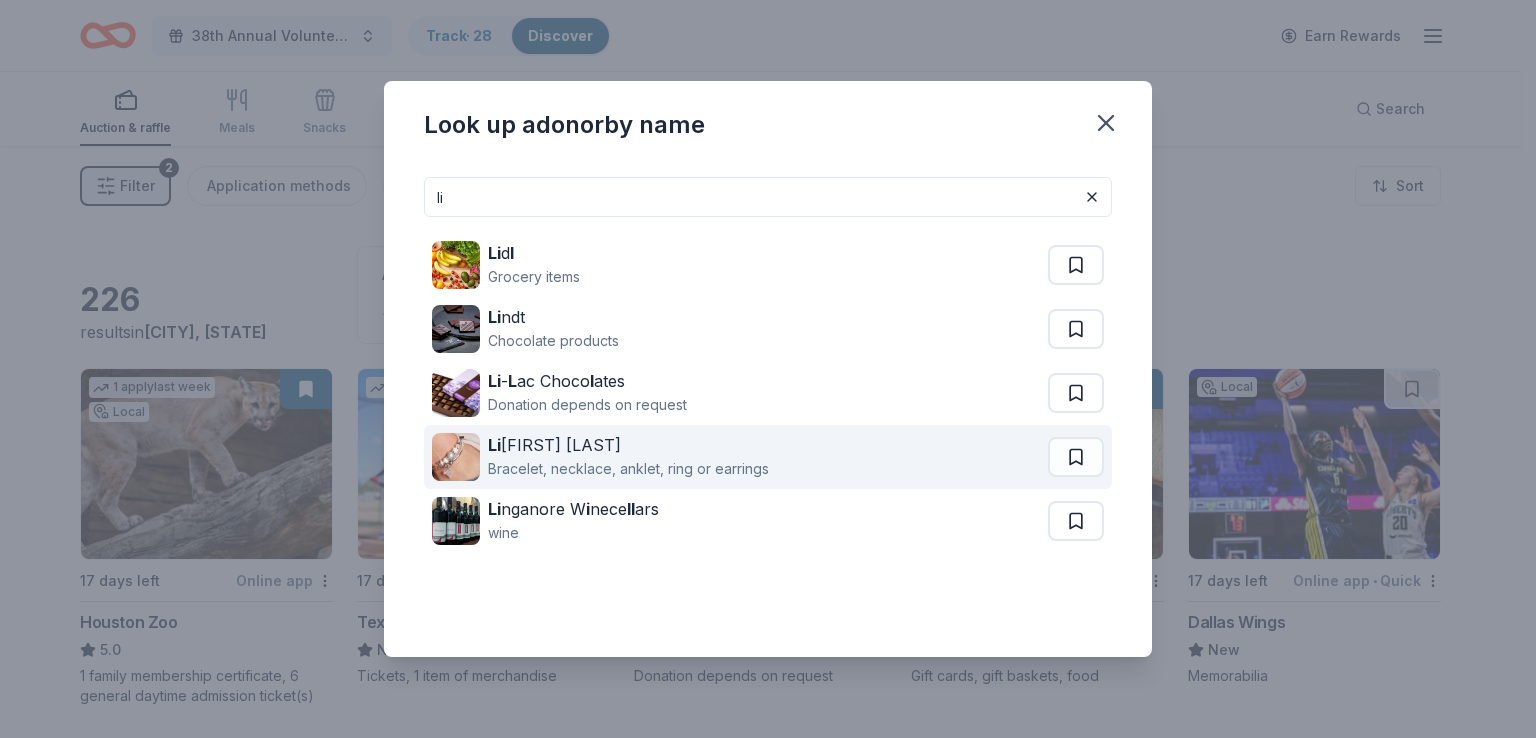 click on "Bracelet, necklace, anklet, ring or earrings" at bounding box center [628, 469] 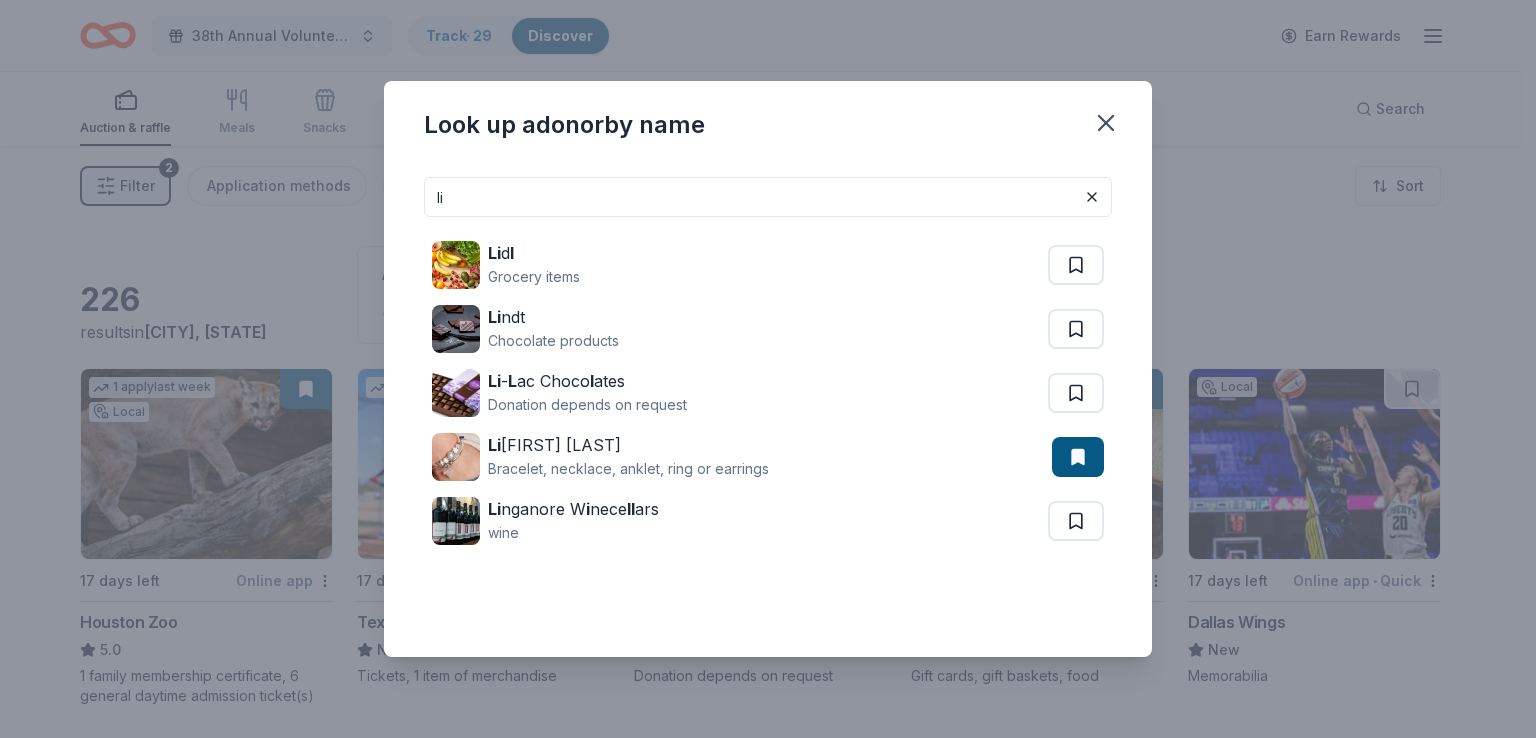 click on "li" at bounding box center [768, 197] 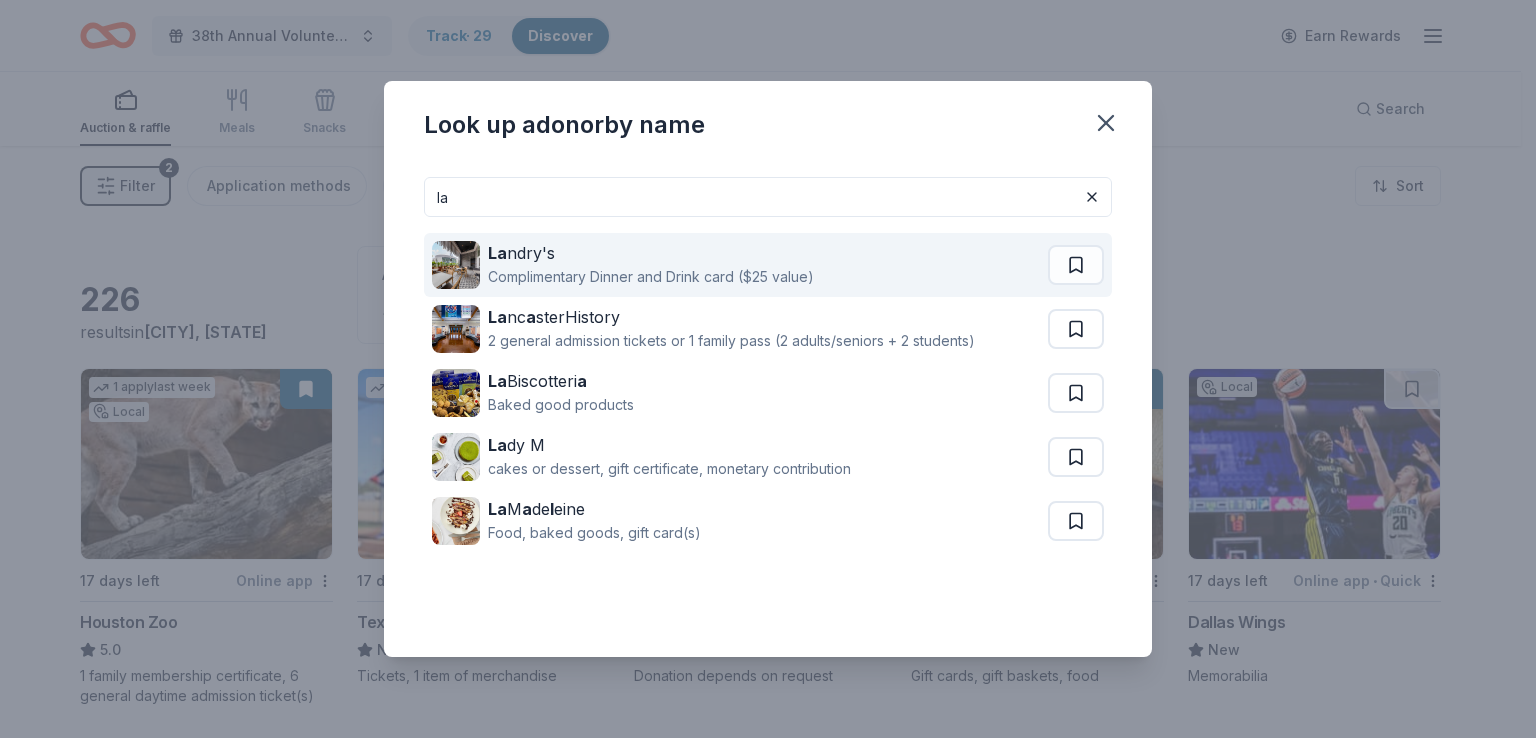 click on "Complimentary Dinner and Drink card ($25 value)" at bounding box center (651, 277) 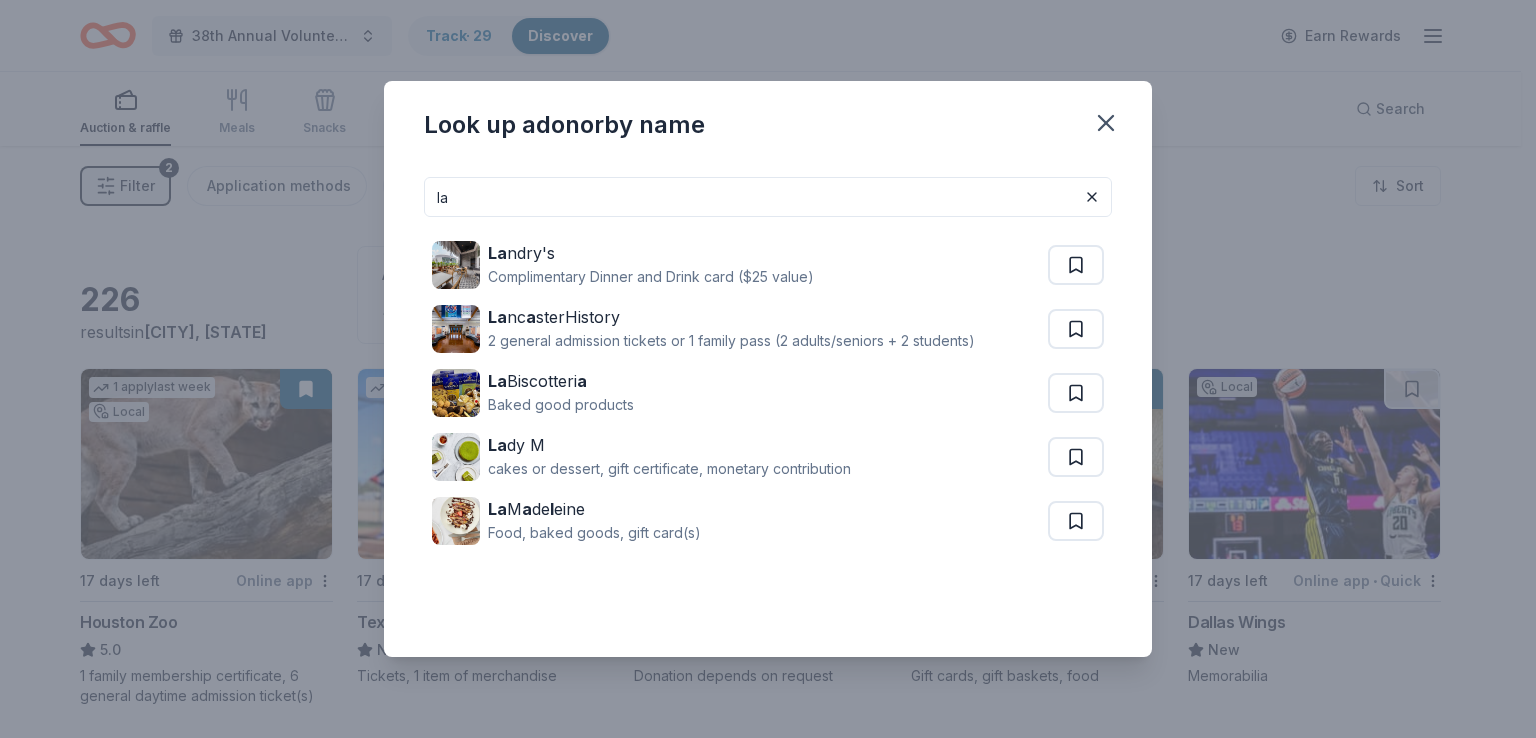 click on "la" at bounding box center (768, 197) 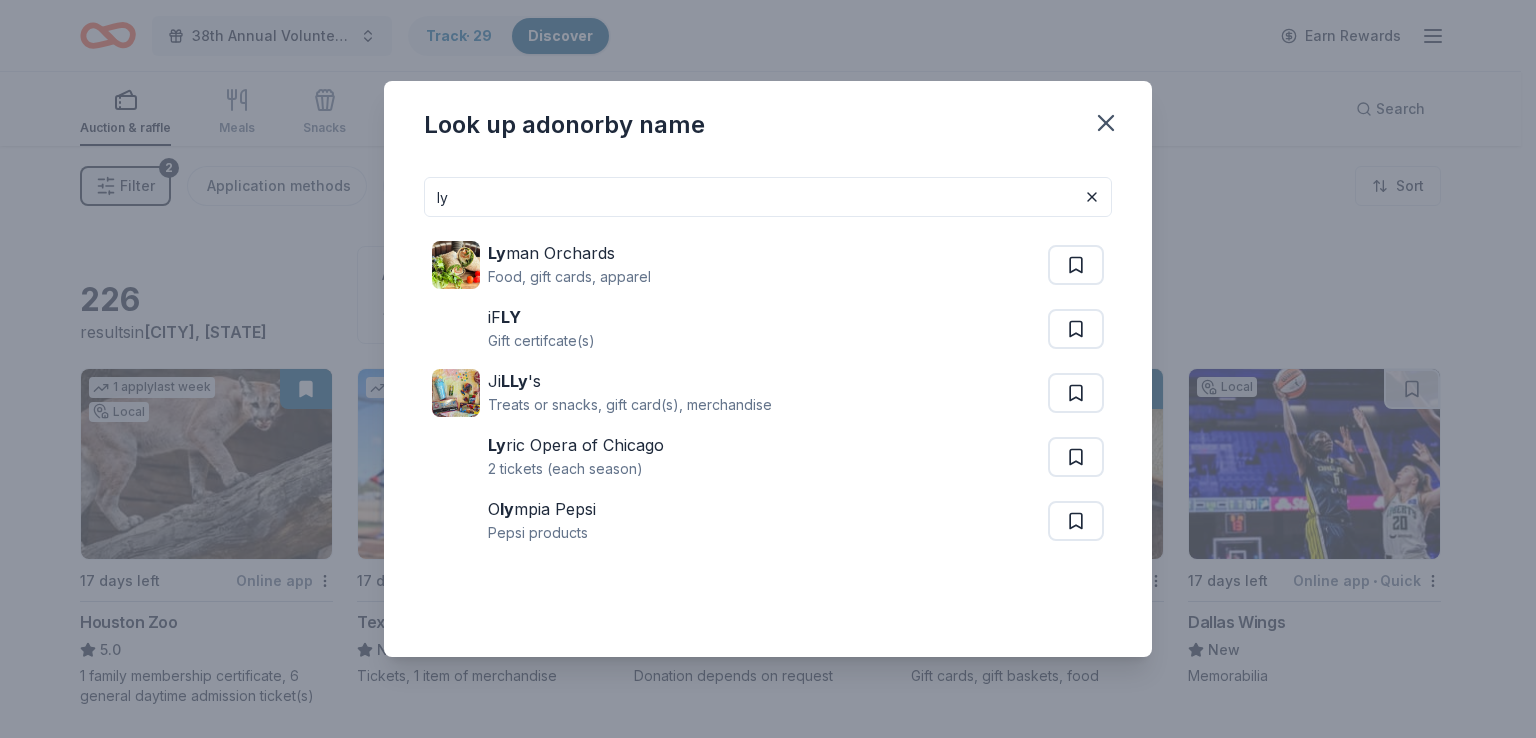 type on "l" 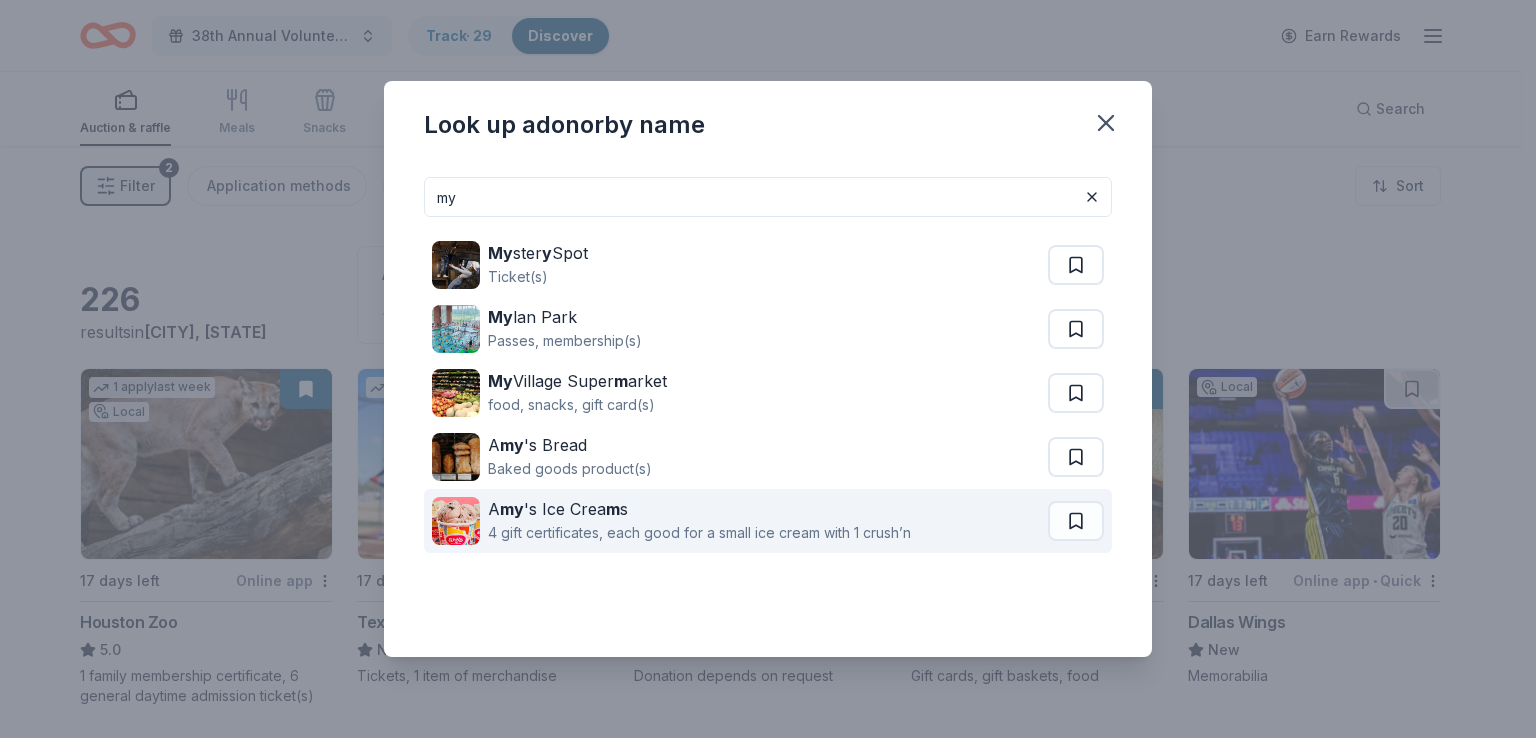 click on "A my 's Ice Crea m s" at bounding box center (699, 509) 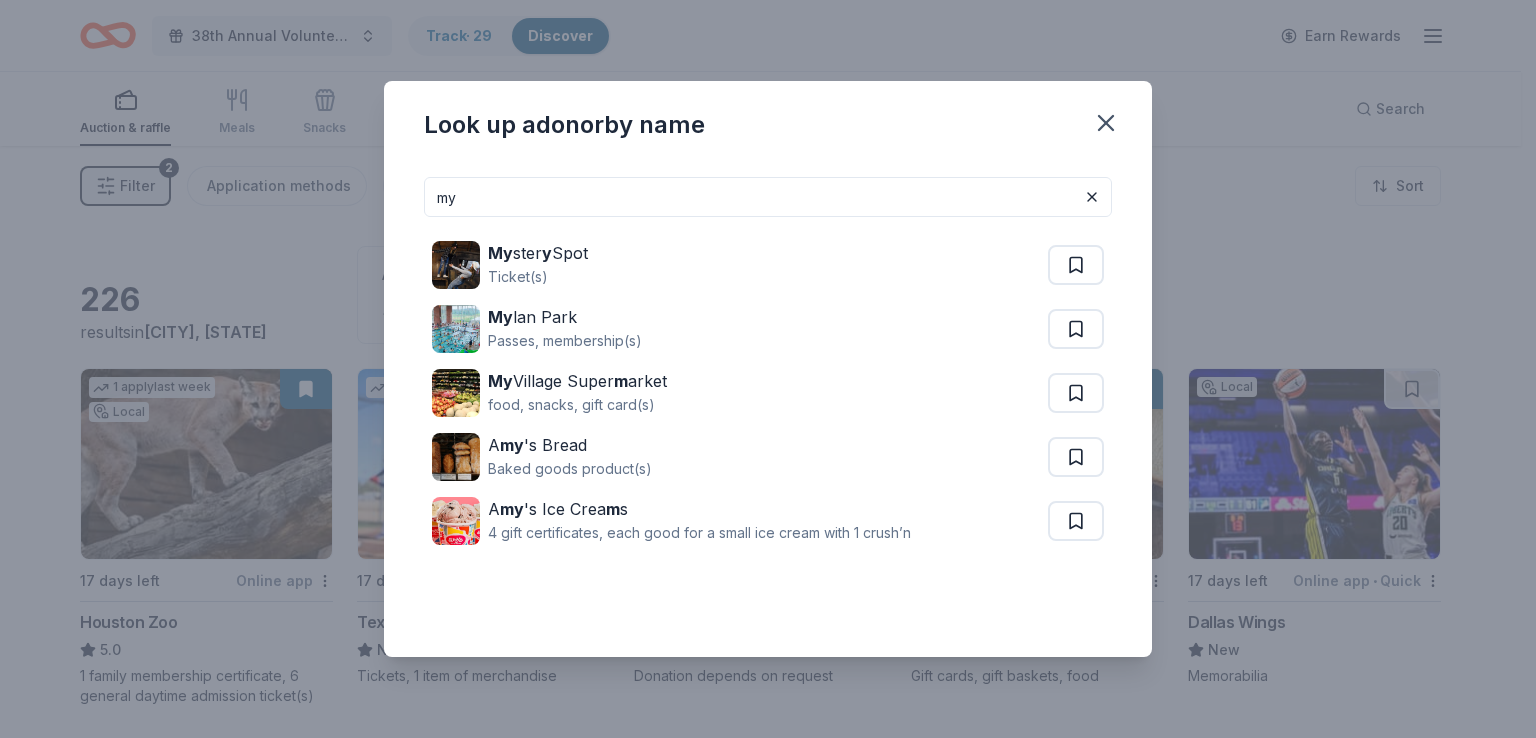 click on "my" at bounding box center [768, 197] 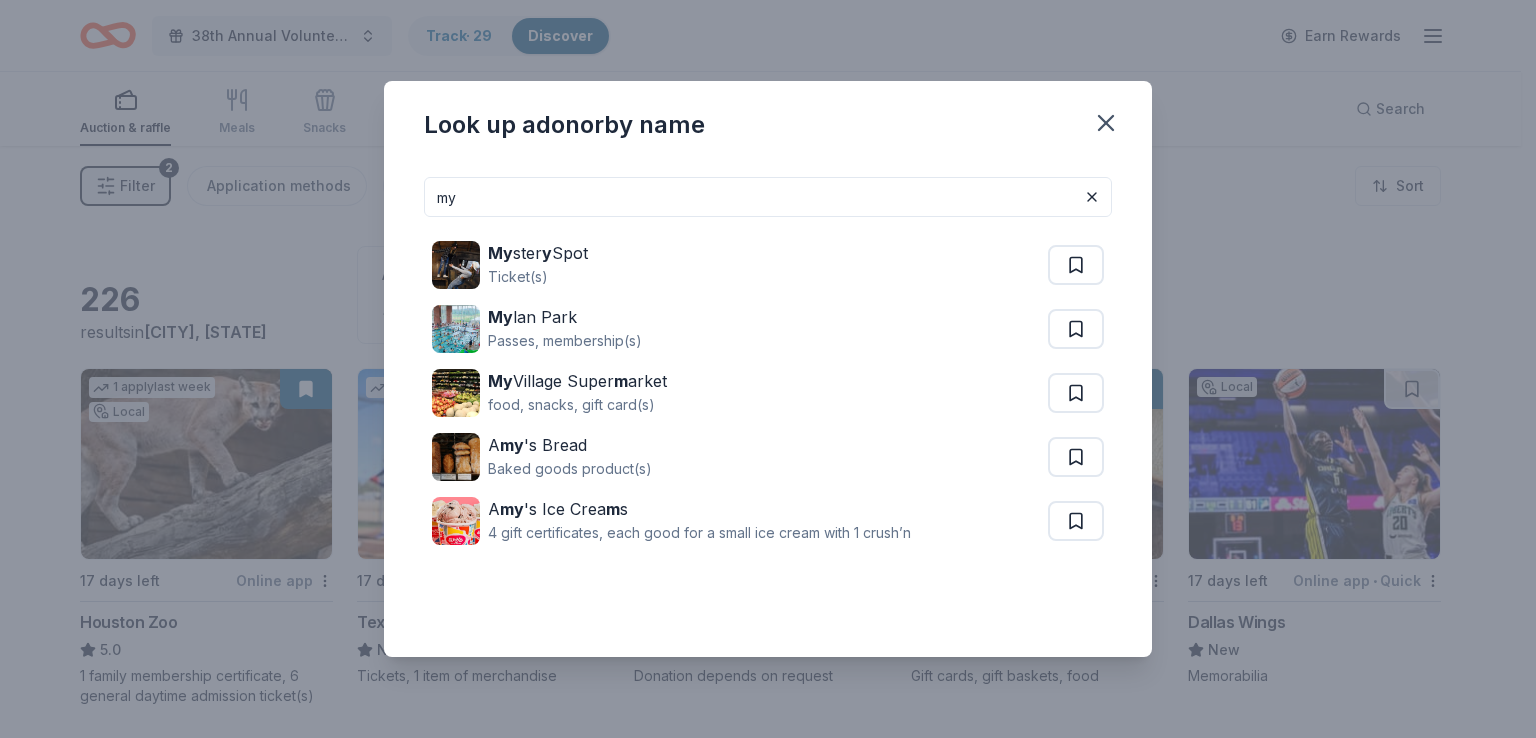 type on "m" 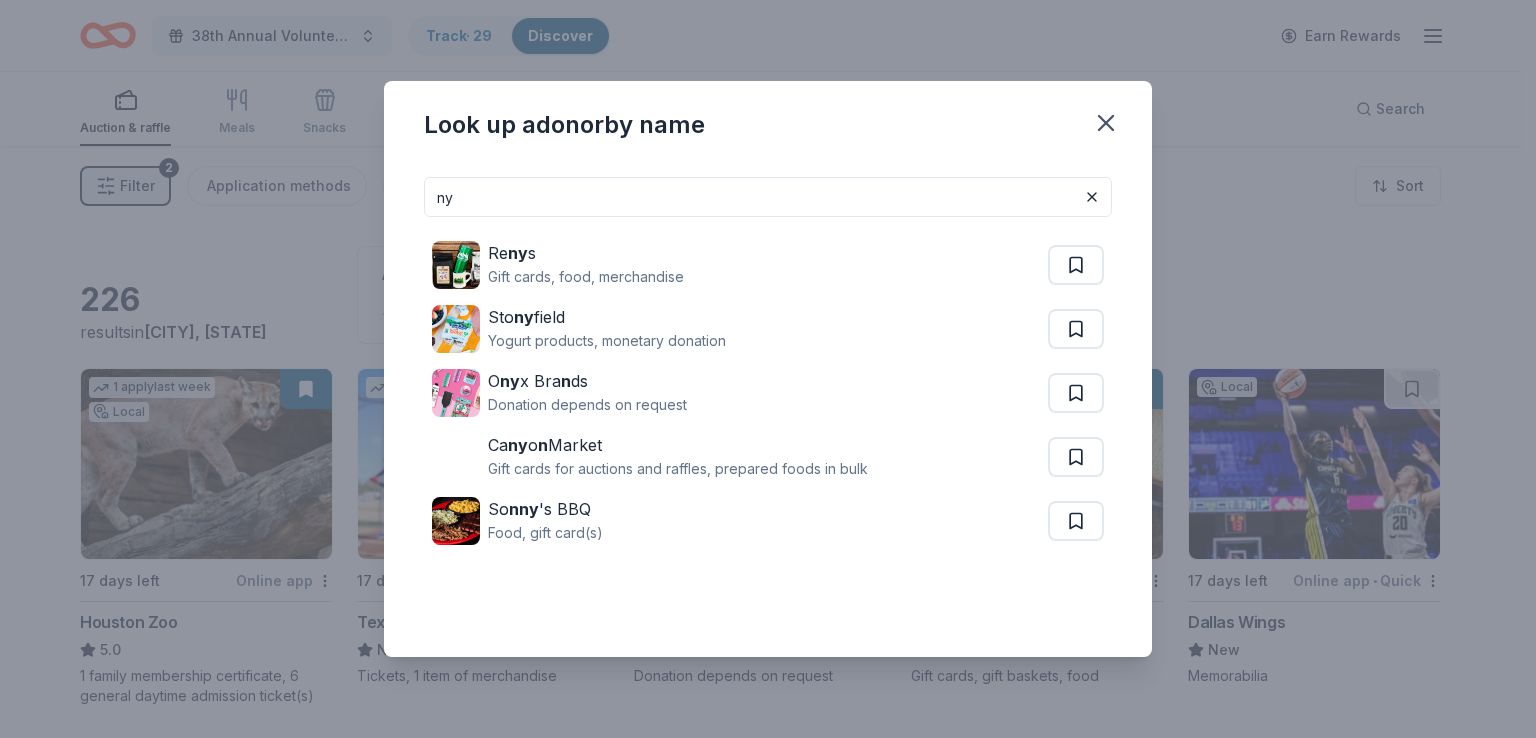 type on "n" 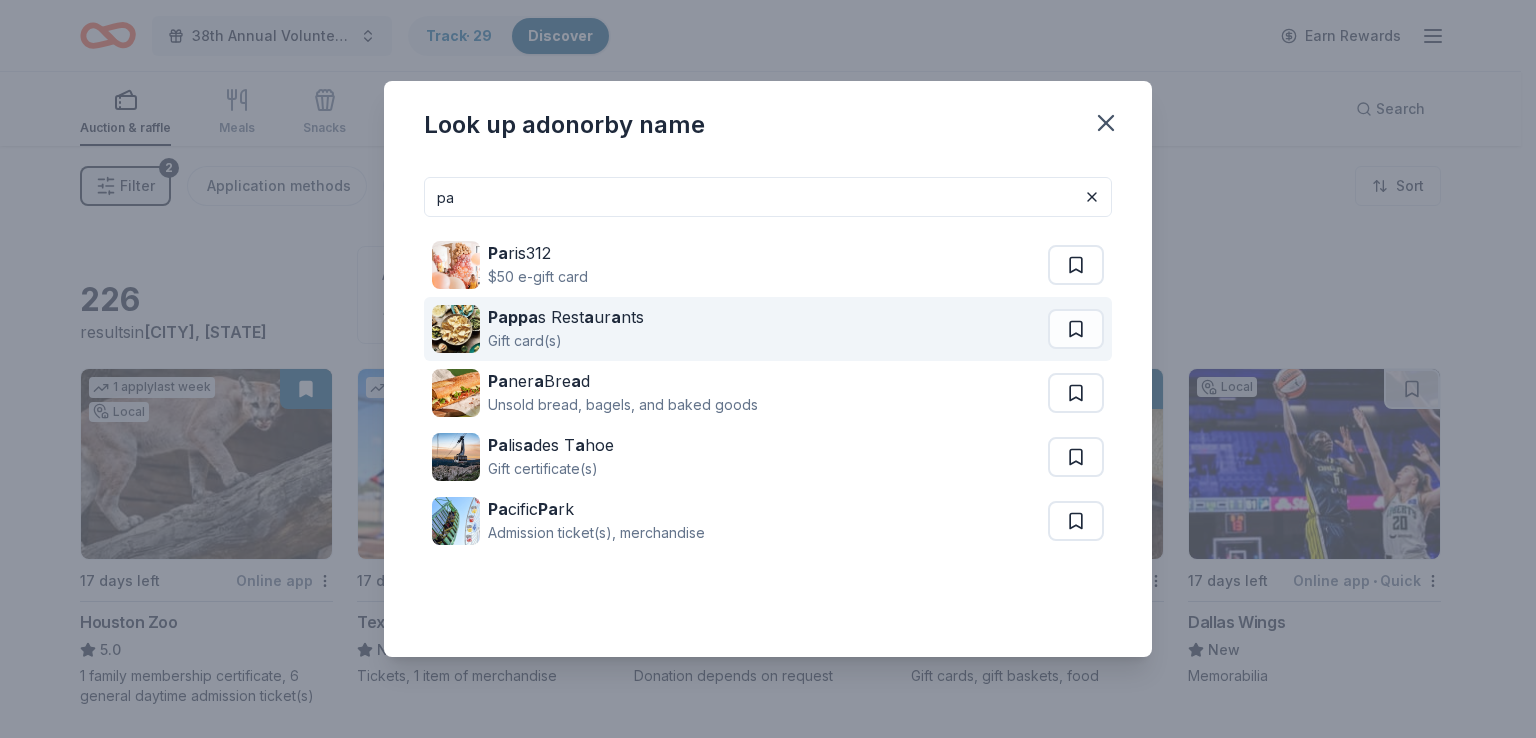click at bounding box center [456, 329] 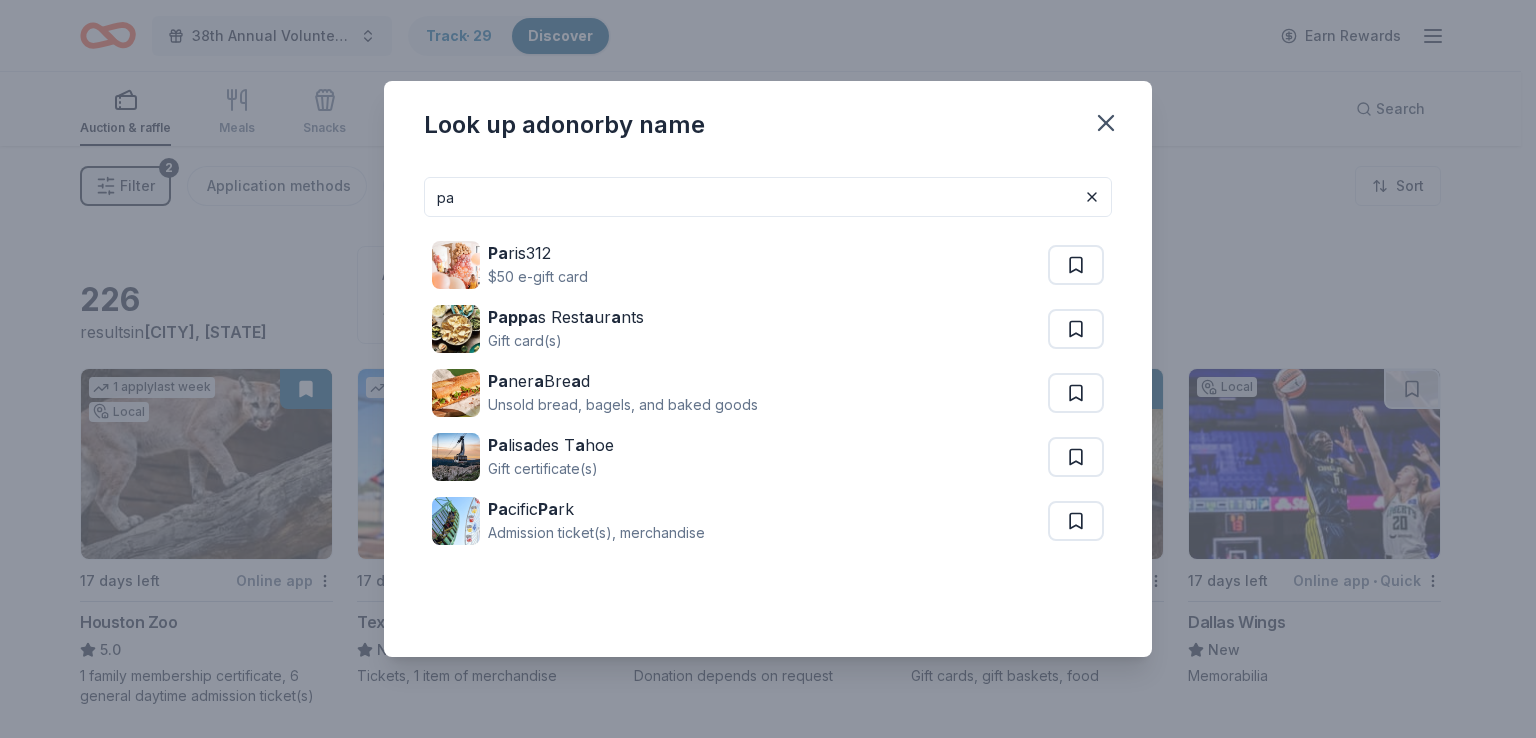 click on "pa" at bounding box center [768, 197] 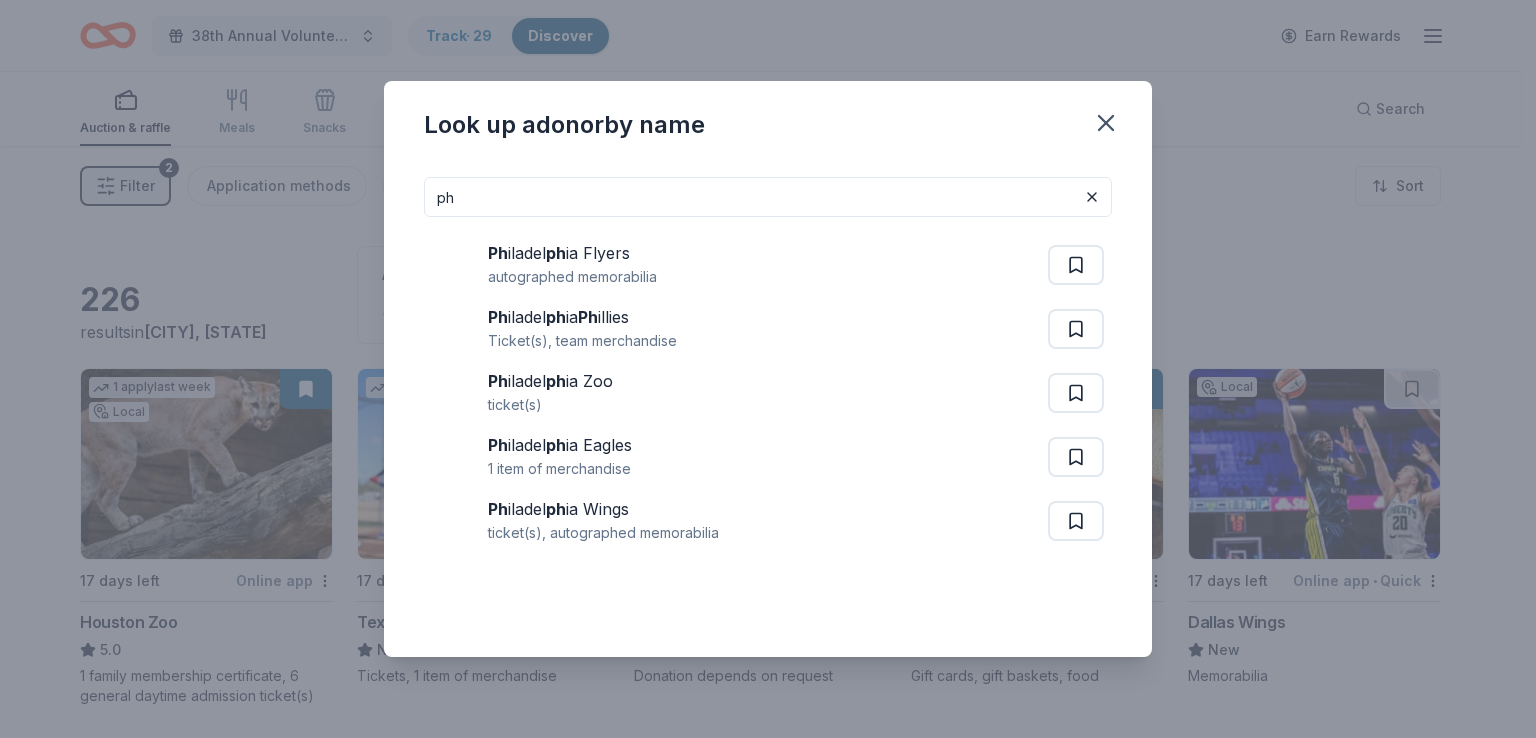 type on "p" 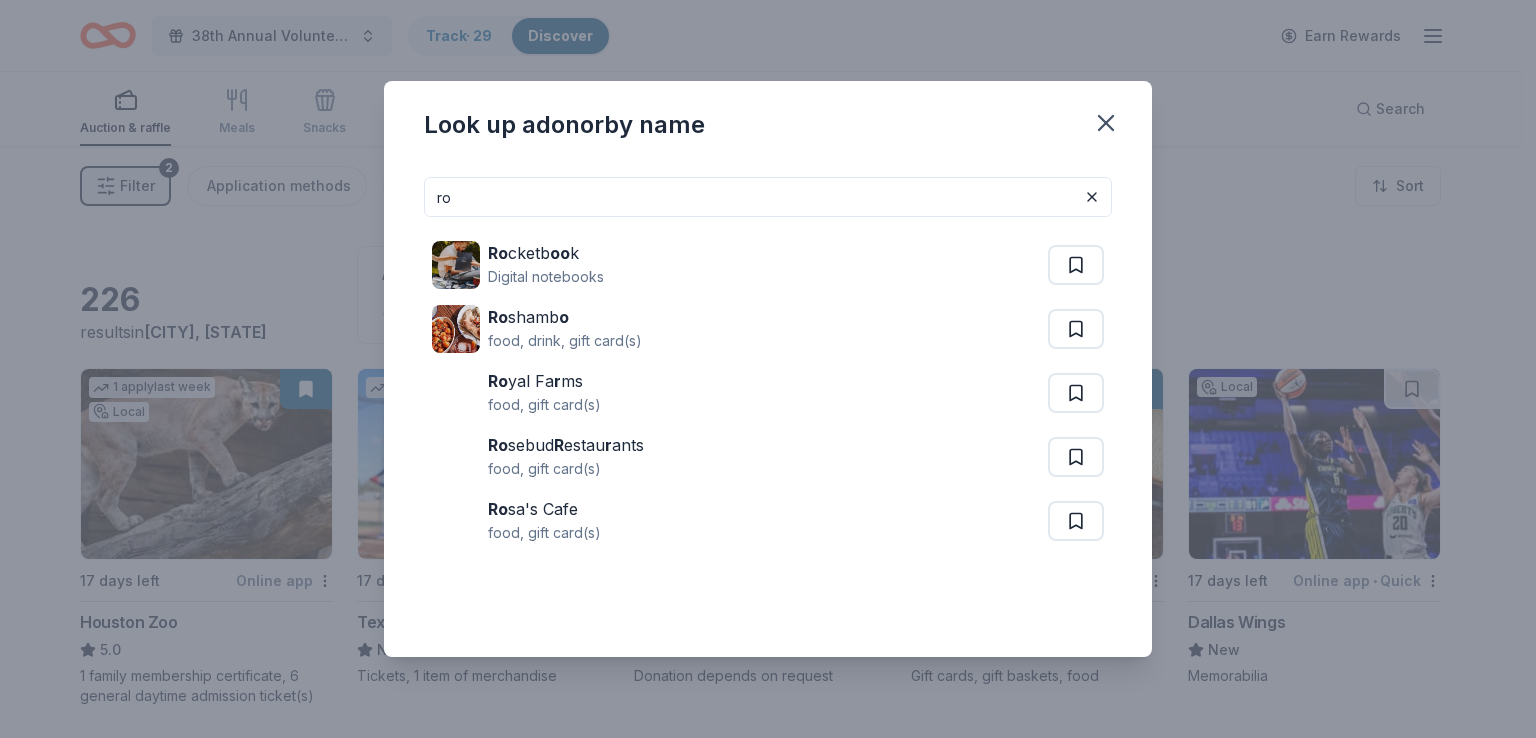 type on "r" 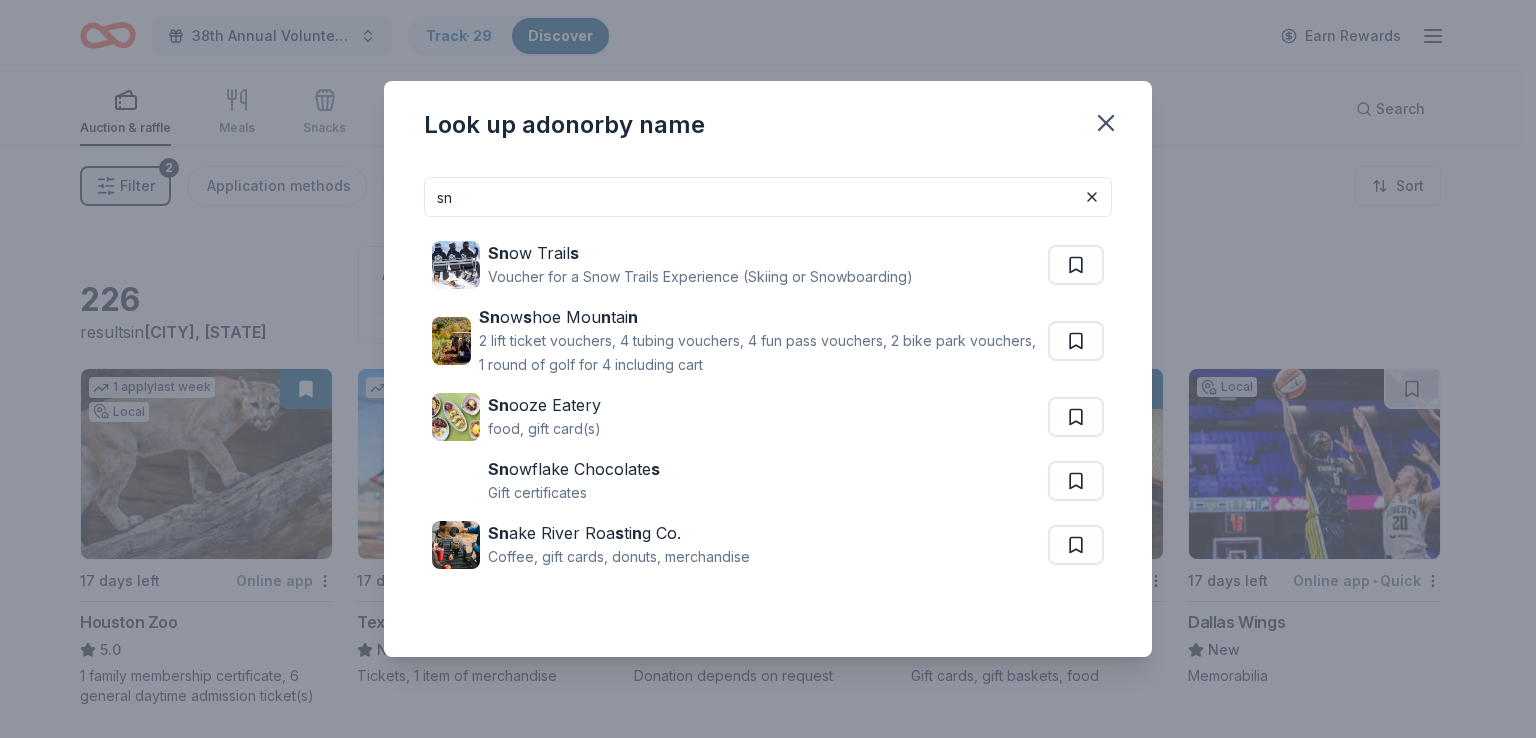 type on "s" 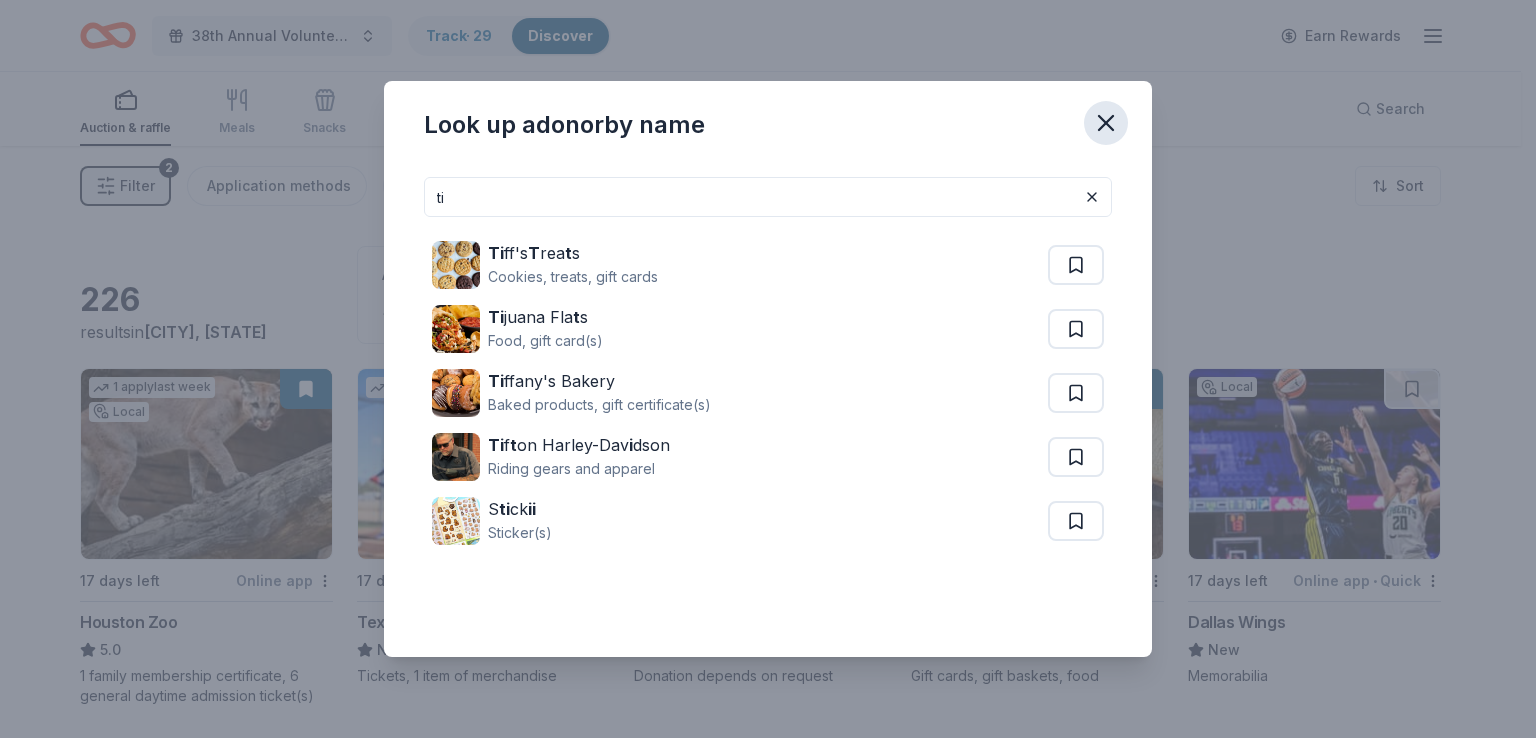 type on "ti" 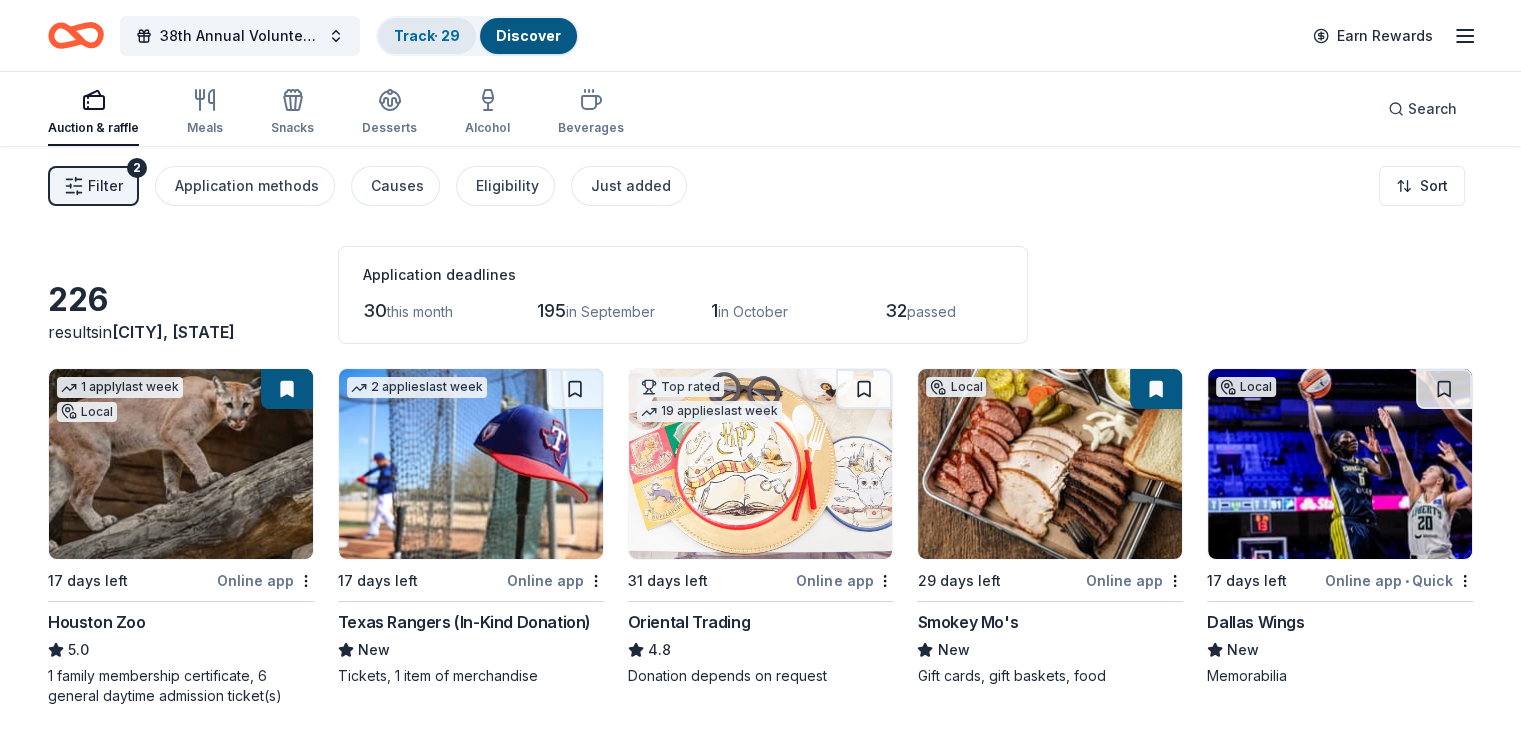click on "Track  · 29" at bounding box center (427, 35) 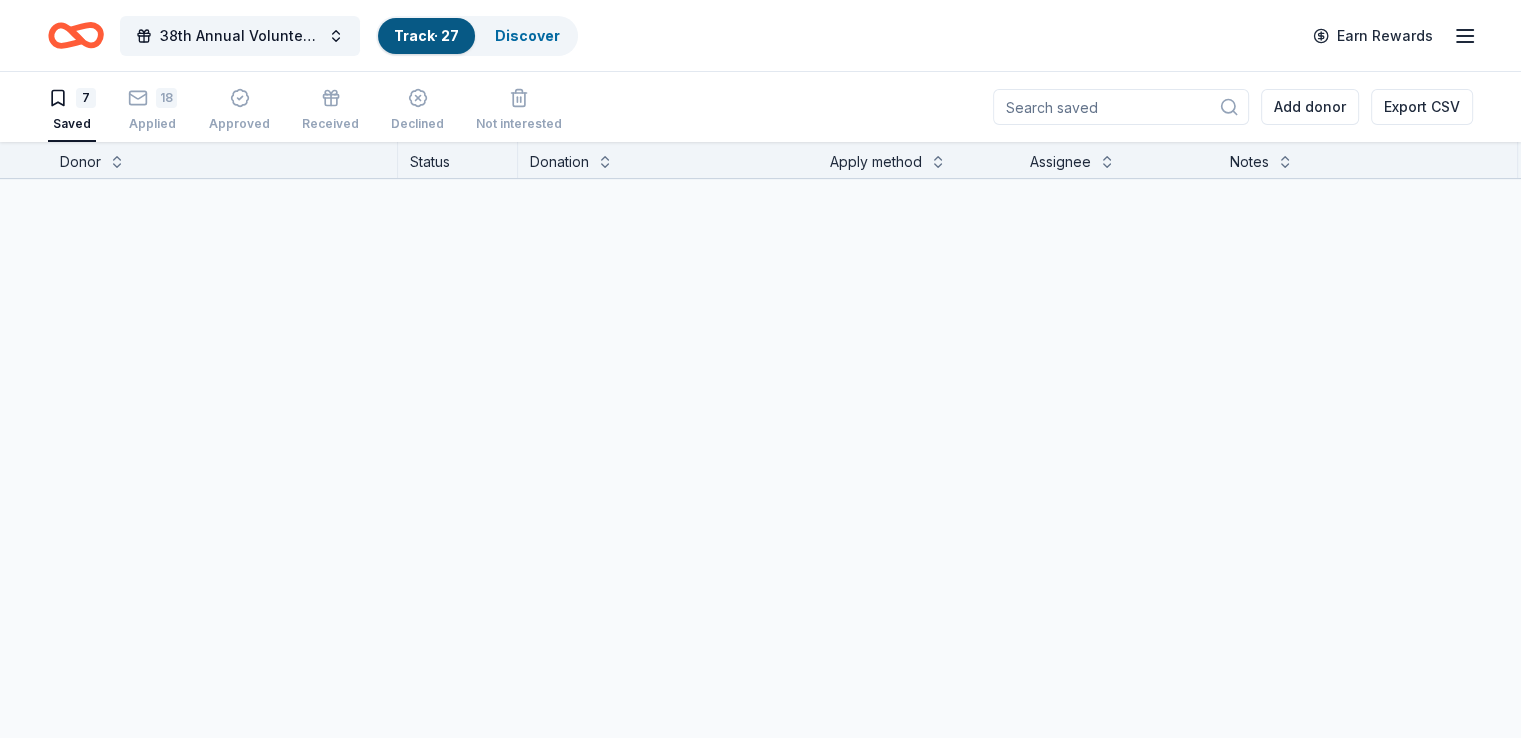 scroll, scrollTop: 0, scrollLeft: 0, axis: both 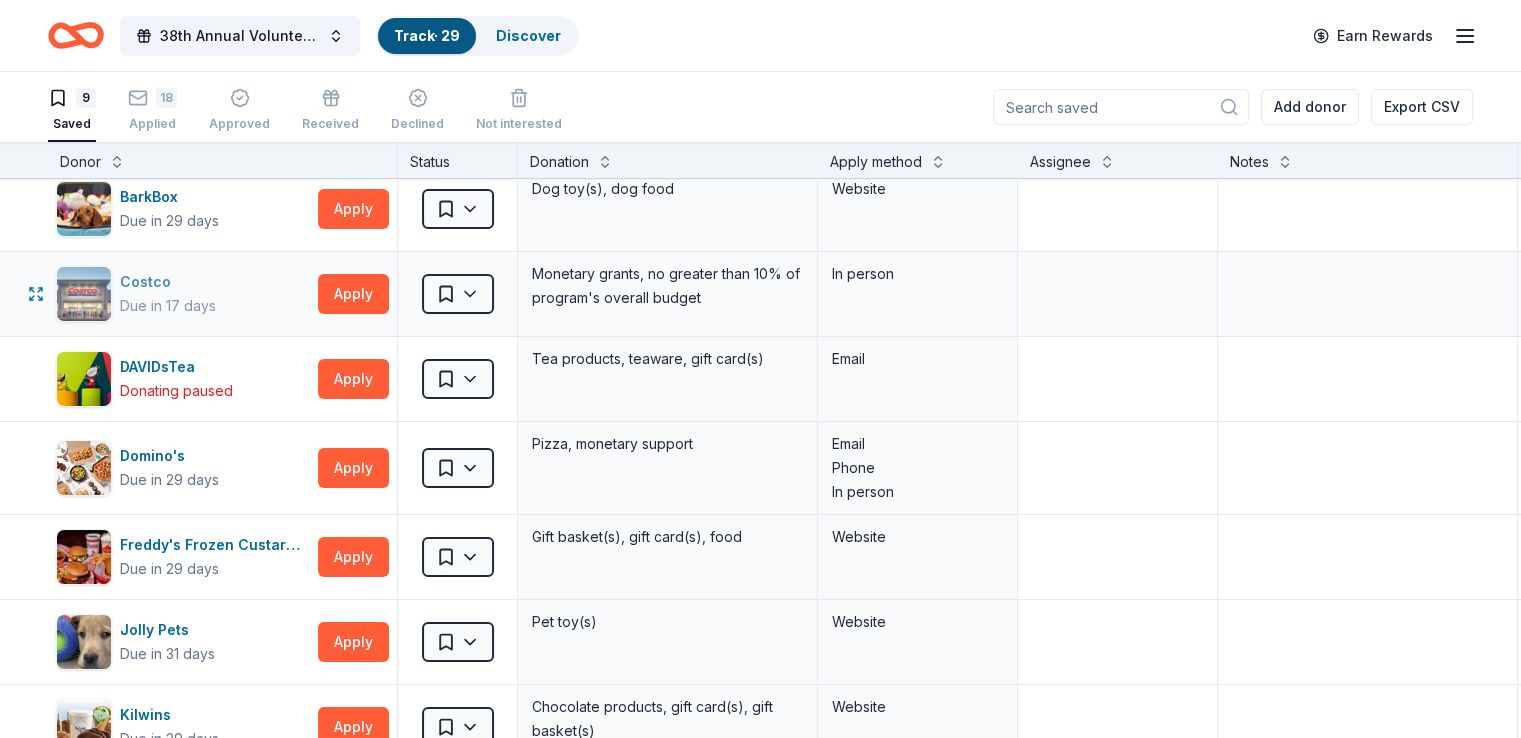 click at bounding box center [84, 294] 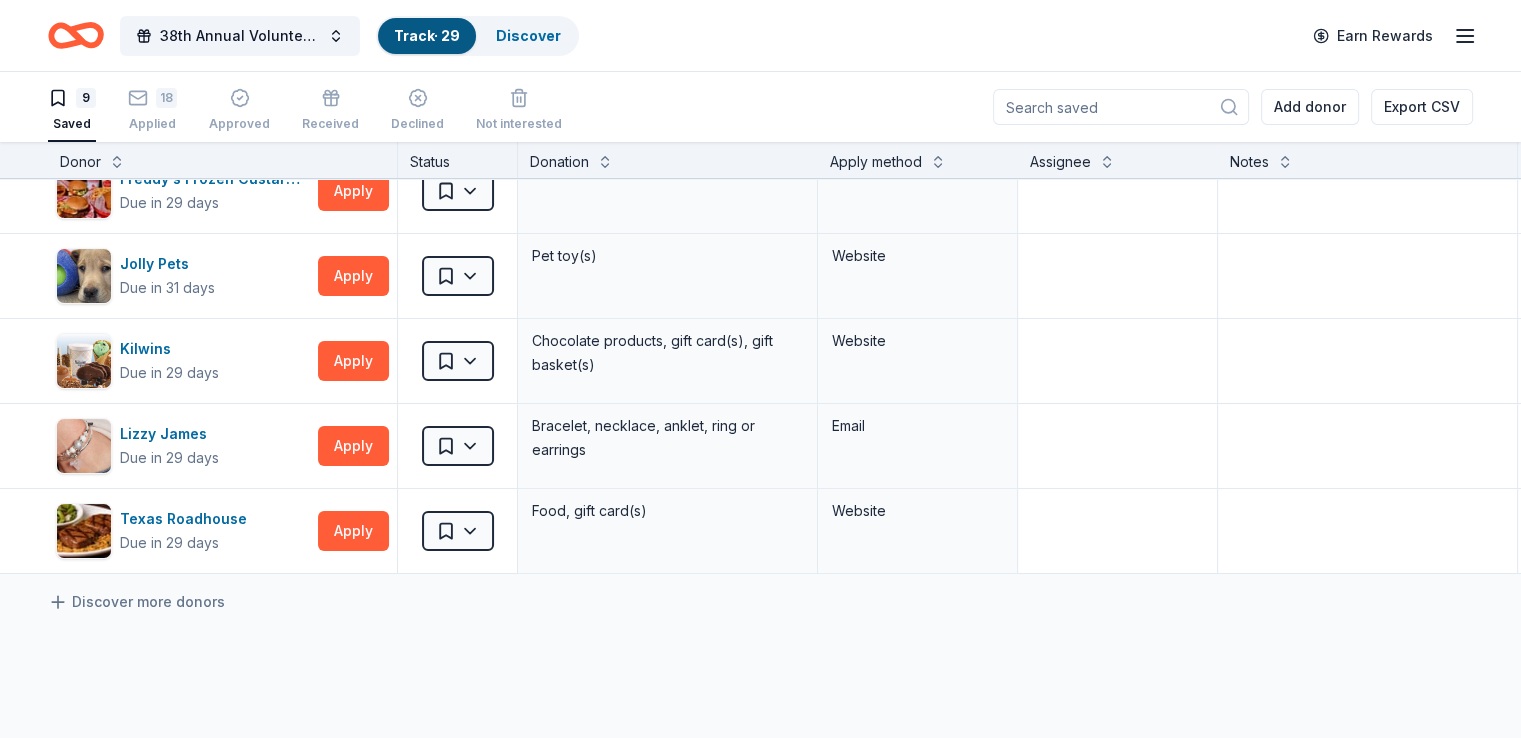 scroll, scrollTop: 380, scrollLeft: 0, axis: vertical 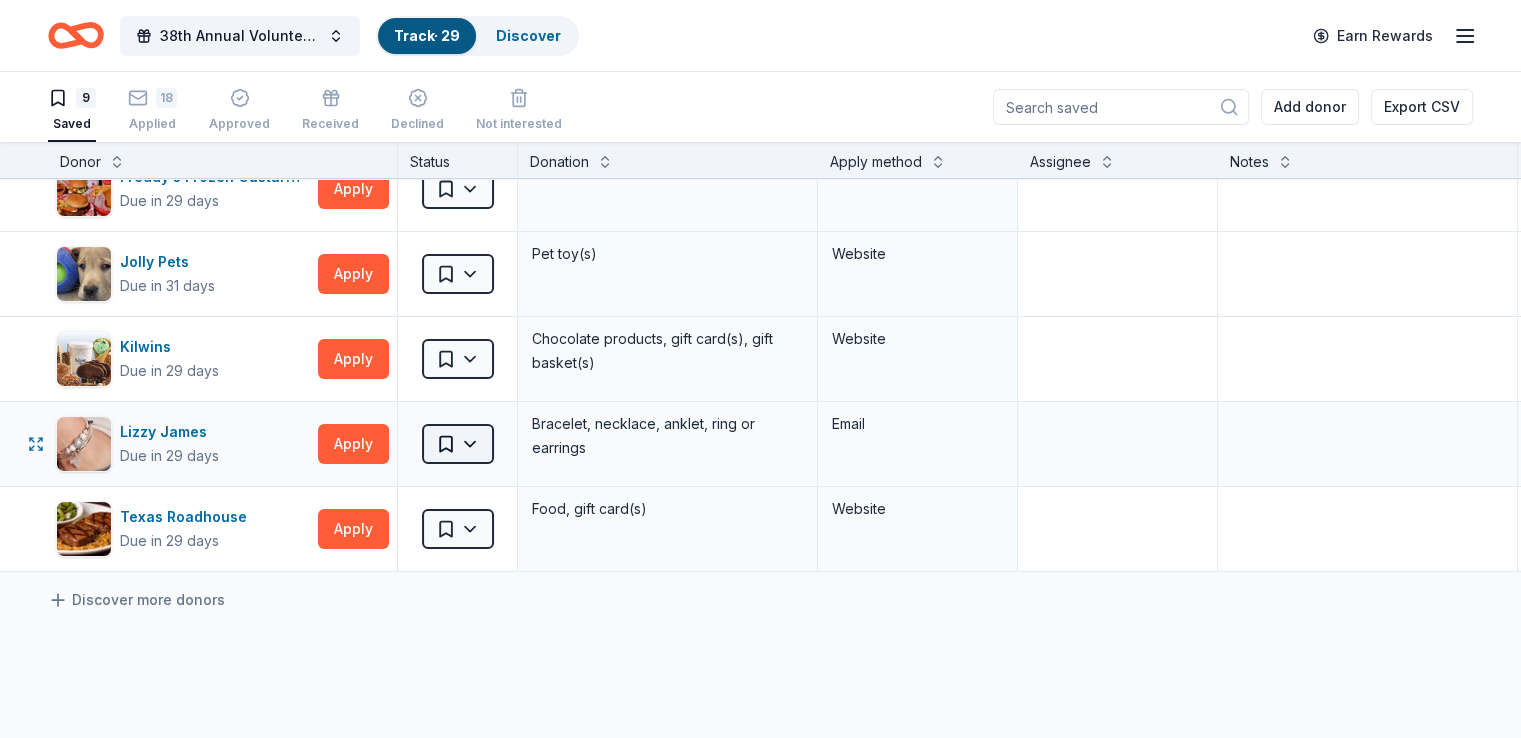 click on "38th Annual Volunteer Fire Department Fall Fundraiser Track  · 29 Discover Earn Rewards 9 Saved 18 Applied Approved Received Declined Not interested Add donor Export CSV Donor Status Donation Apply method Assignee Notes BarkBox Due in 29 days Apply Saved Dog toy(s), dog food Website Costco Due in 17 days Apply Saved Monetary grants, no greater than 10% of program's overall budget  In person DAVIDsTea Donating paused Apply Saved Tea products, teaware, gift card(s) Email Domino's  Due in 29 days Apply Saved Pizza, monetary support Email Phone In person Freddy's Frozen Custard & Steakburgers Due in 29 days Apply Saved Gift basket(s), gift card(s), food Website Jolly Pets Due in 31 days Apply Saved Pet toy(s) Website Kilwins Due in 29 days Apply Saved Chocolate products, gift card(s), gift basket(s) Website Lizzy James Due in 29 days Apply Saved Bracelet, necklace, anklet, ring or earrings Email Texas Roadhouse Due in 29 days Apply Saved Food, gift card(s) Website   Discover more donors Saved" at bounding box center [760, 369] 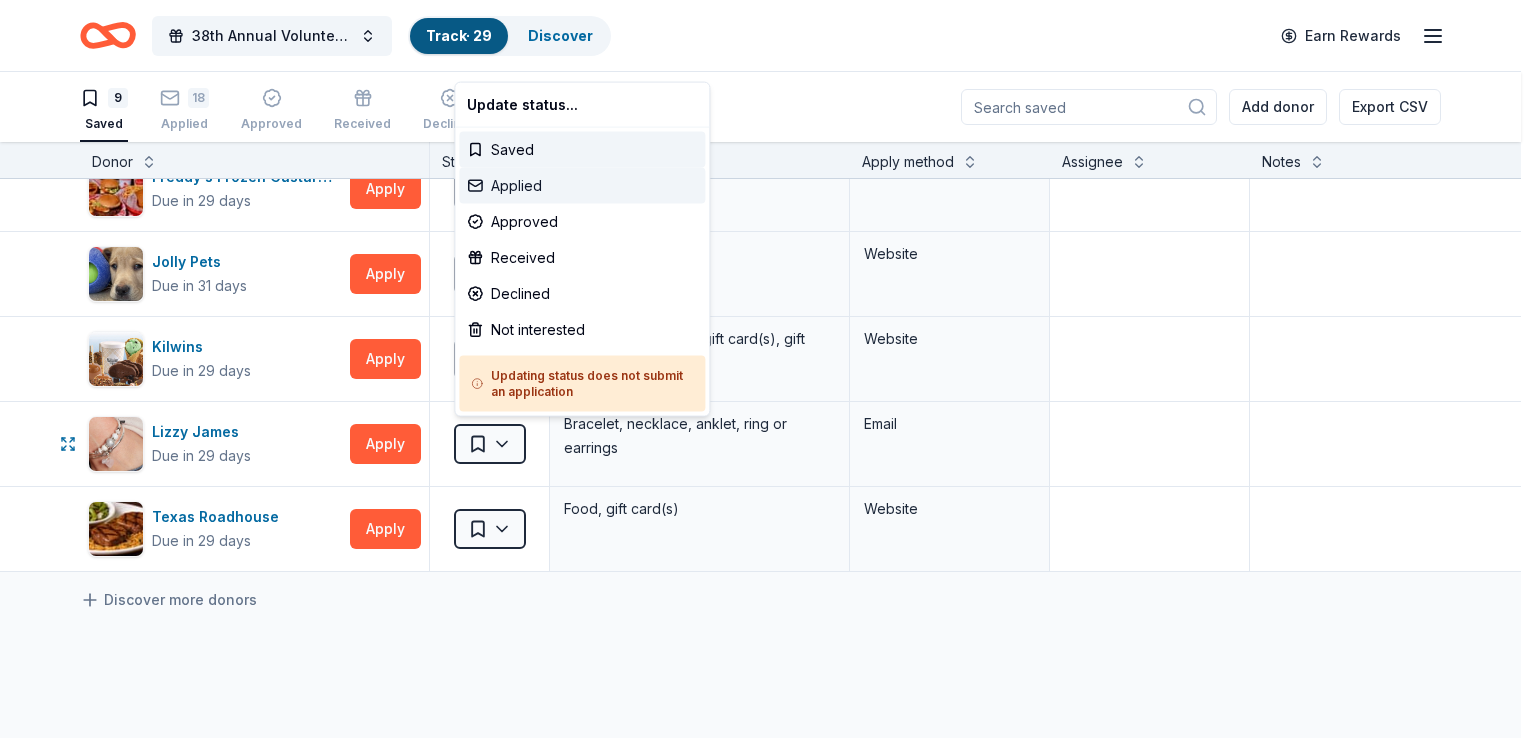 click on "Applied" at bounding box center (582, 186) 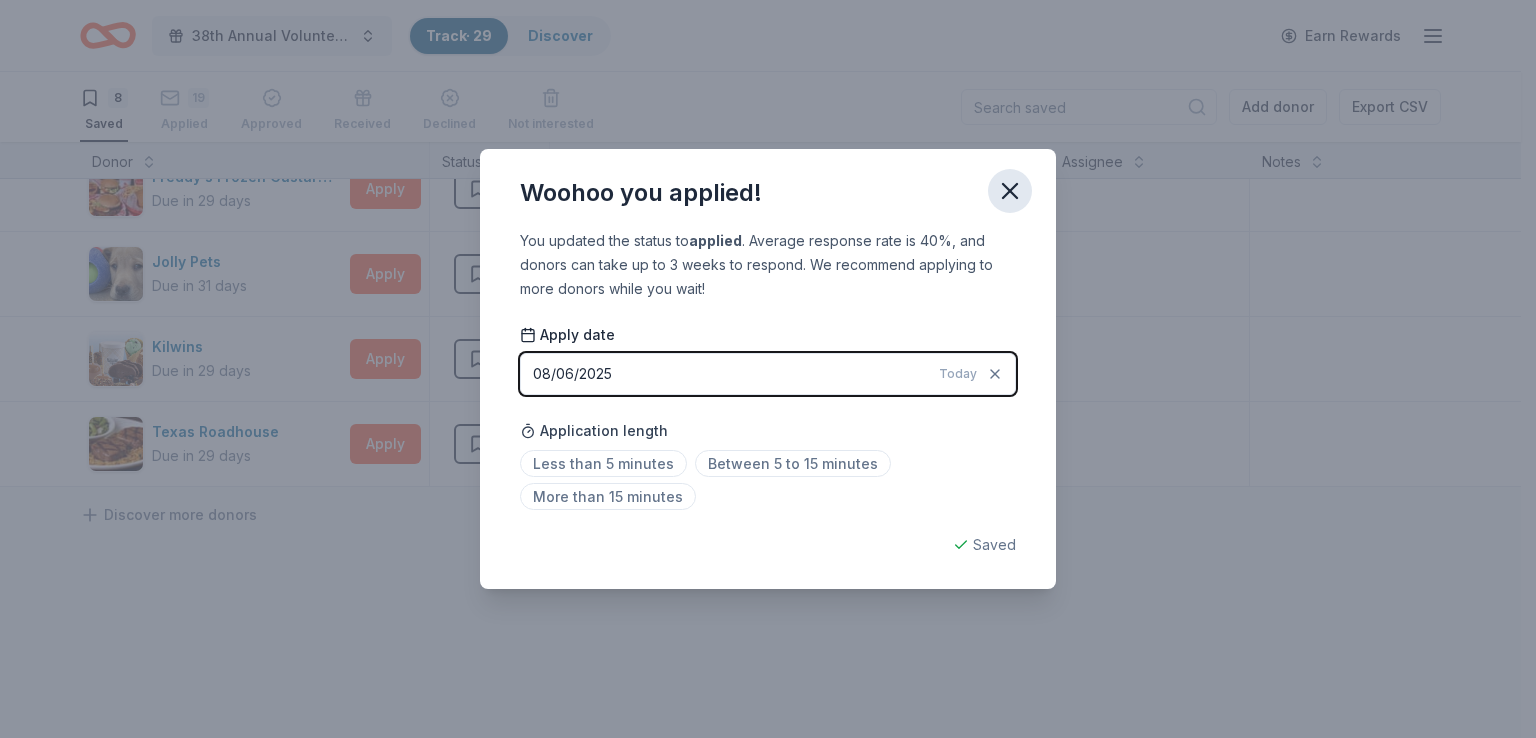 click 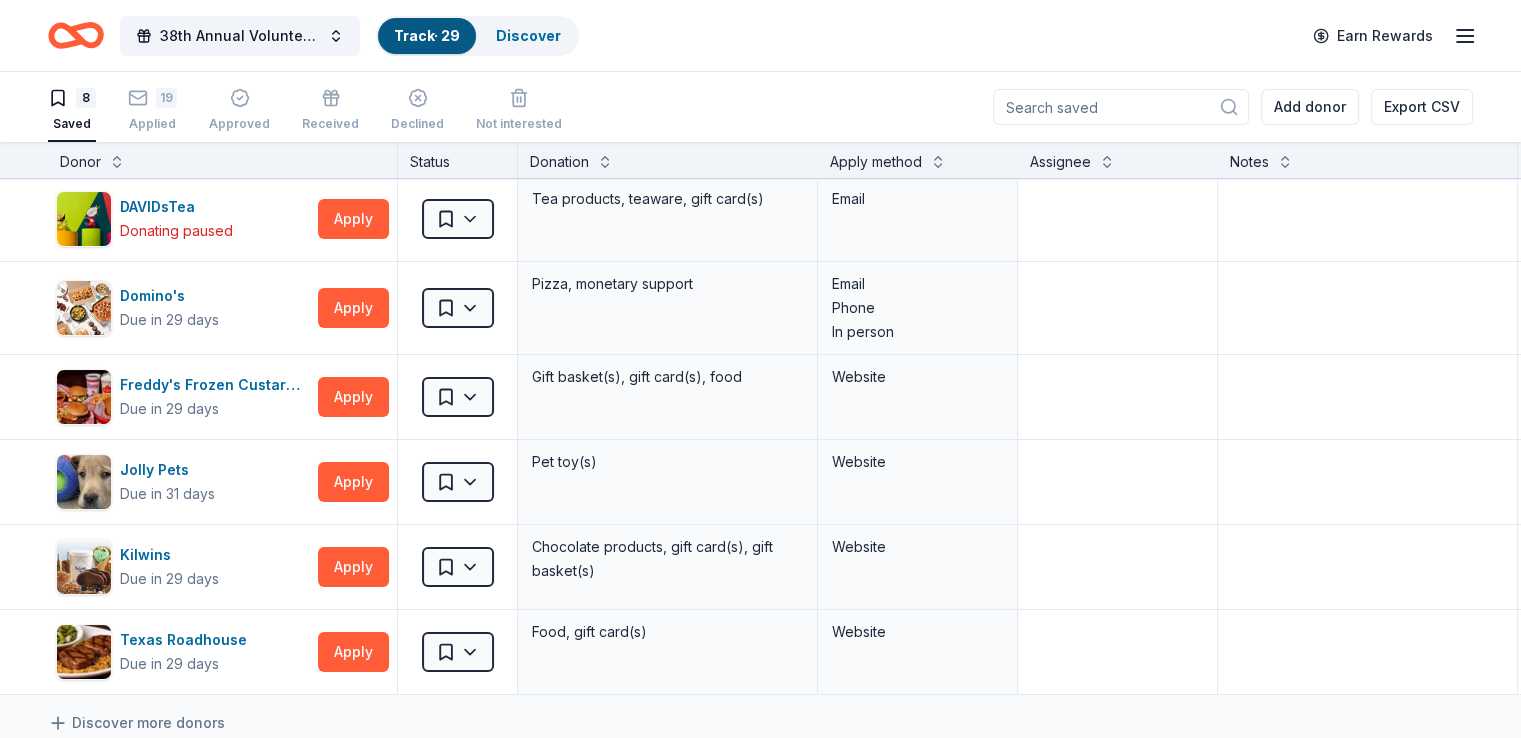 scroll, scrollTop: 157, scrollLeft: 0, axis: vertical 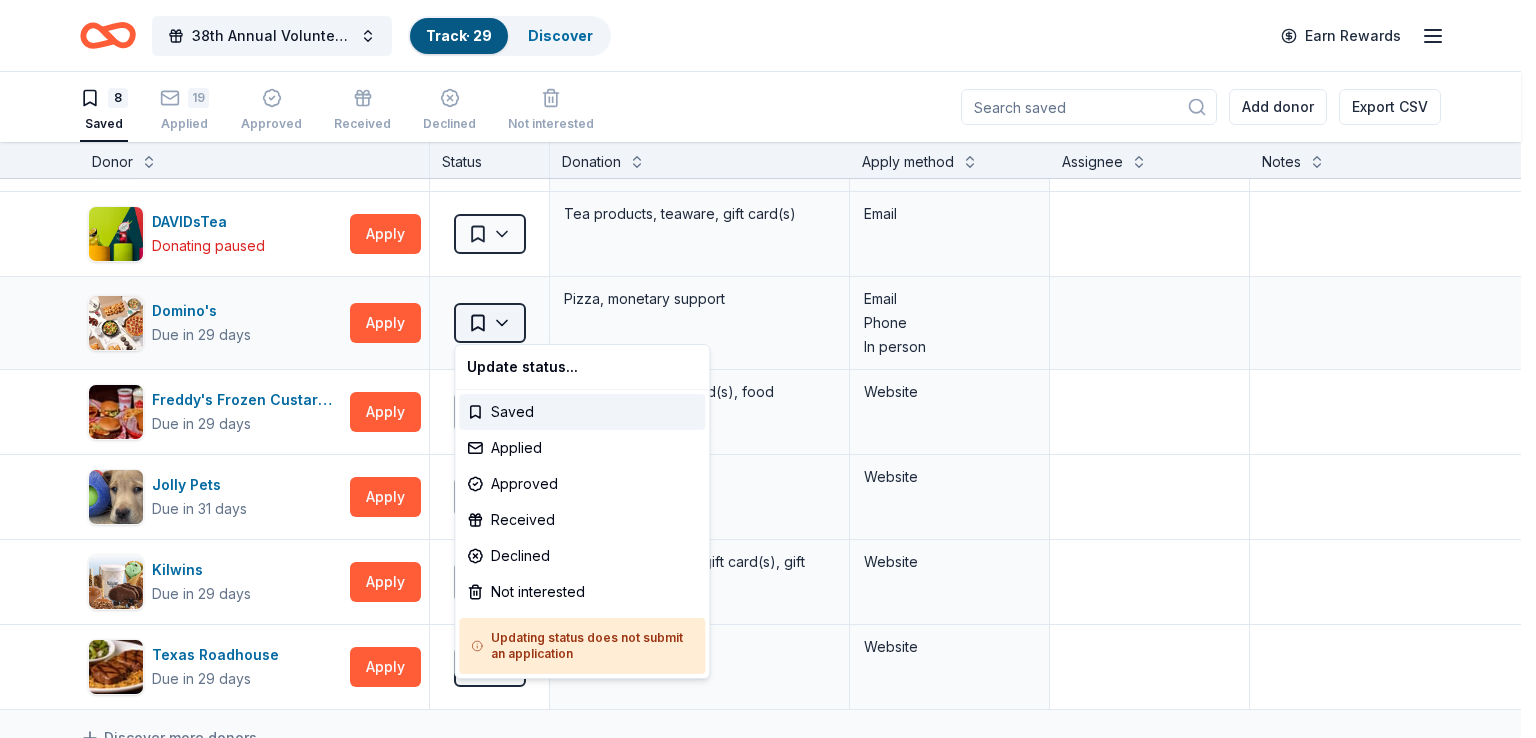 click on "38th Annual Volunteer Fire Department Fall Fundraiser Track  · 29 Discover Earn Rewards 8 Saved 19 Applied Approved Received Declined Not interested Add donor Export CSV Donor Status Donation Apply method Assignee Notes BarkBox Due in 29 days Apply Saved Dog toy(s), dog food Website Costco Due in 17 days Apply Saved Monetary grants, no greater than 10% of program's overall budget  In person DAVIDsTea Donating paused Apply Saved Tea products, teaware, gift card(s) Email Domino's  Due in 29 days Apply Saved Pizza, monetary support Email Phone In person Freddy's Frozen Custard & Steakburgers Due in 29 days Apply Saved Gift basket(s), gift card(s), food Website Jolly Pets Due in 31 days Apply Saved Pet toy(s) Website Kilwins Due in 29 days Apply Saved Chocolate products, gift card(s), gift basket(s) Website Texas Roadhouse Due in 29 days Apply Saved Food, gift card(s) Website   Discover more donors Saved Update status... Saved Applied Approved Received Declined Not interested" at bounding box center (768, 369) 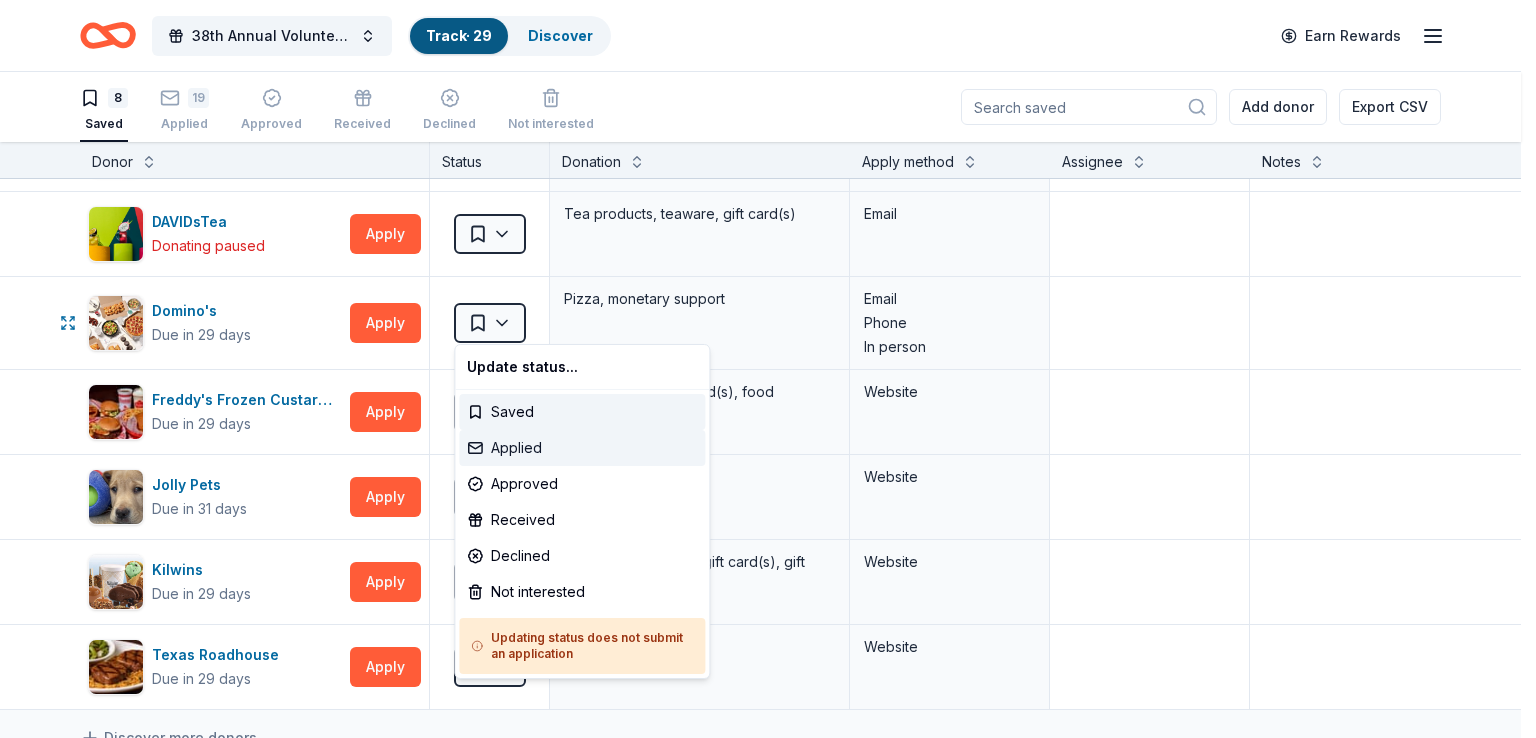 click on "Applied" at bounding box center (582, 448) 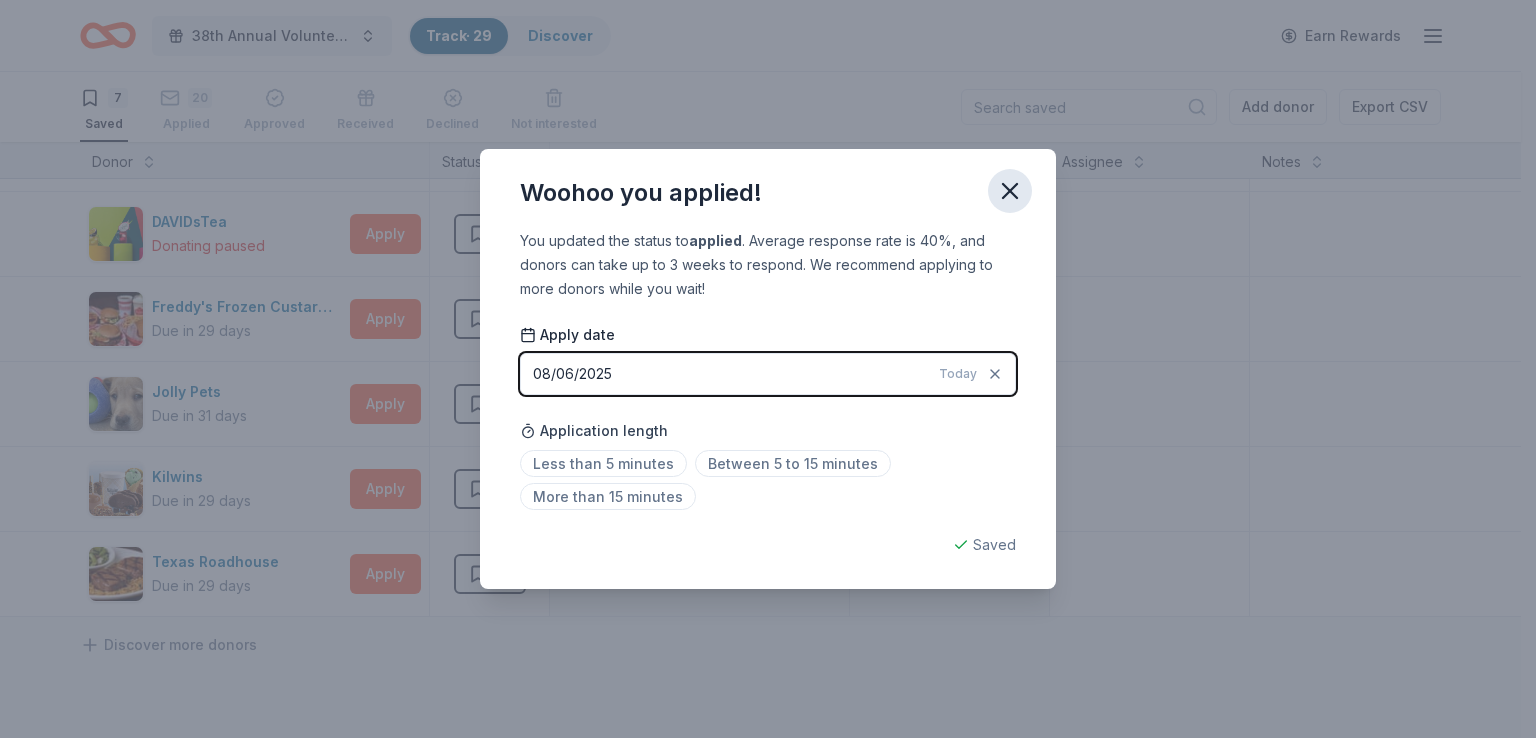click 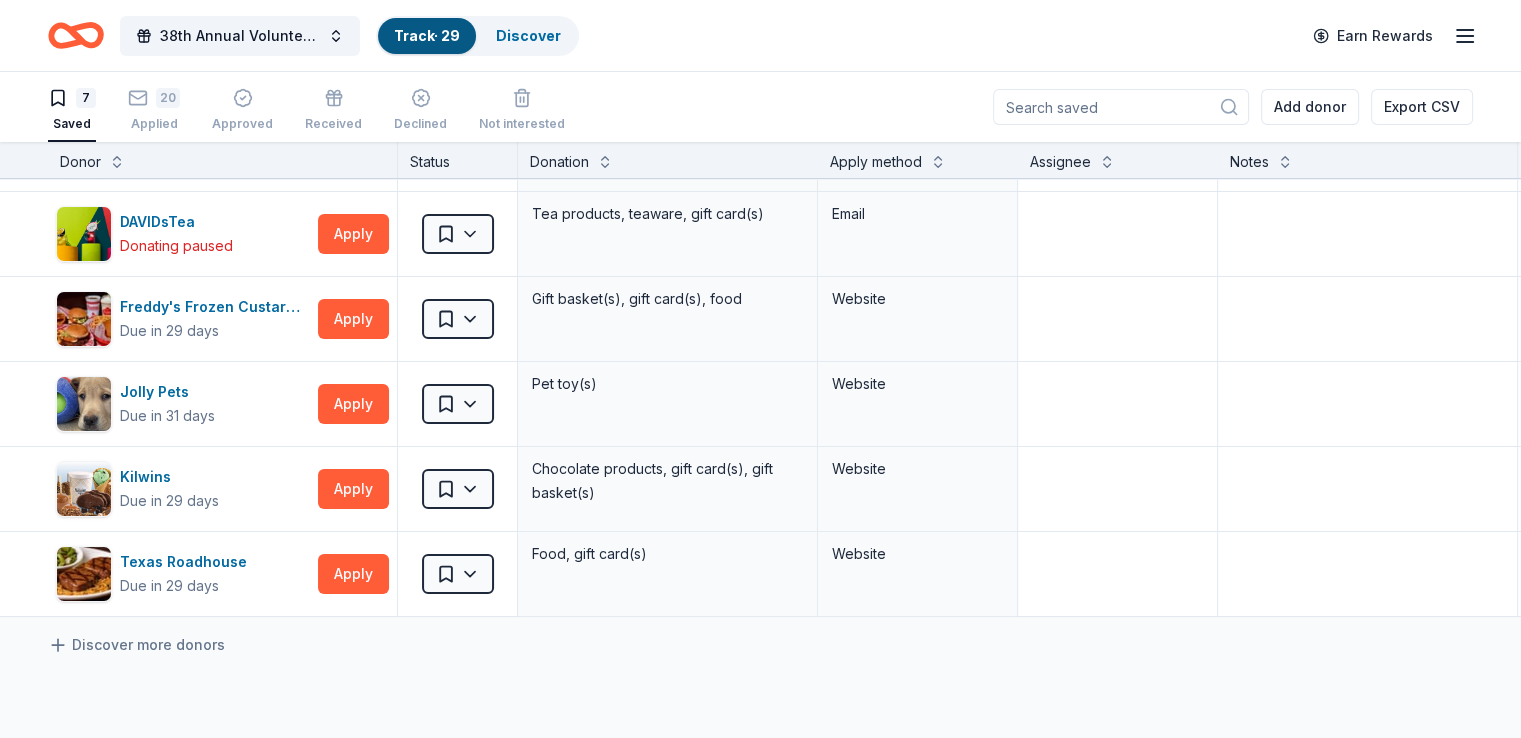 scroll, scrollTop: 0, scrollLeft: 0, axis: both 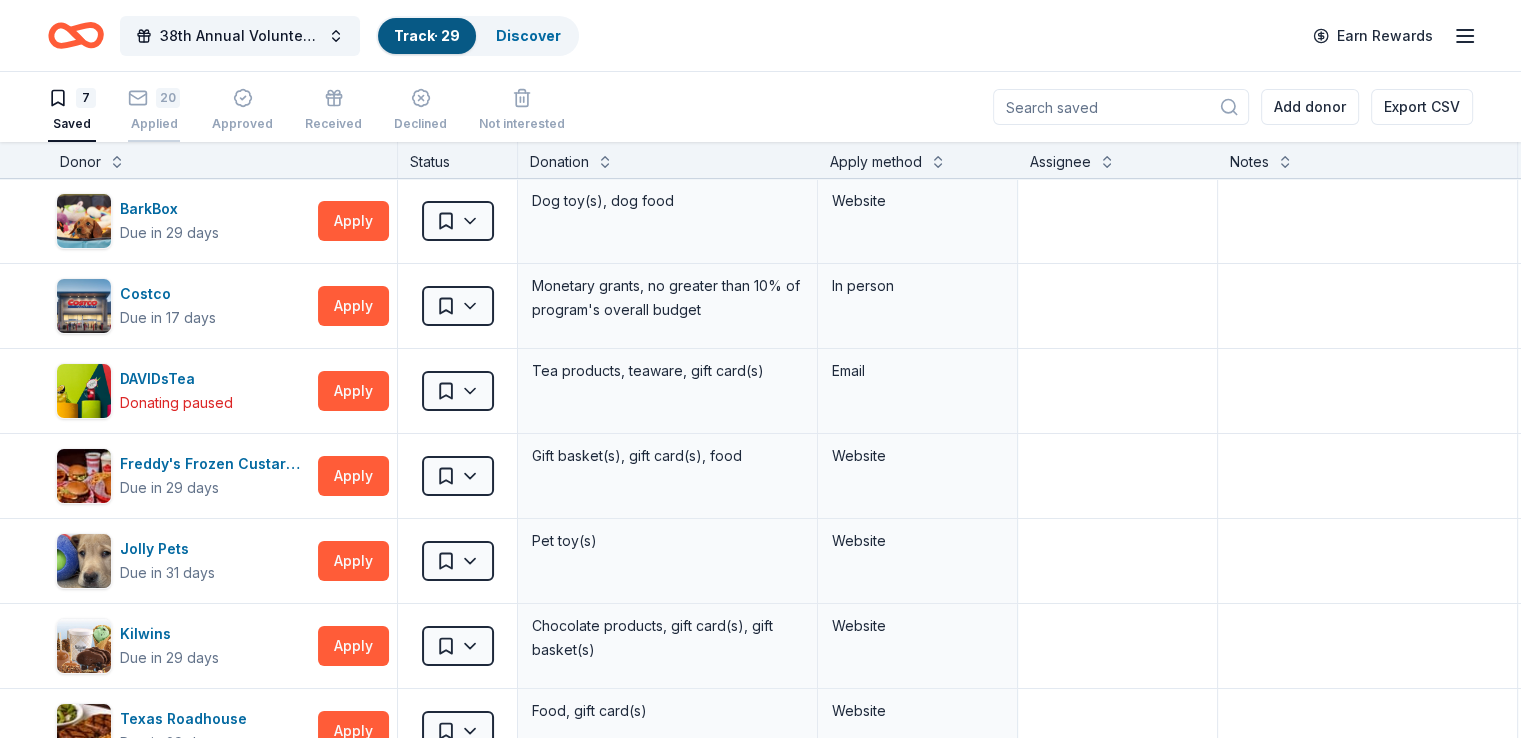 click on "20 Applied" at bounding box center (154, 100) 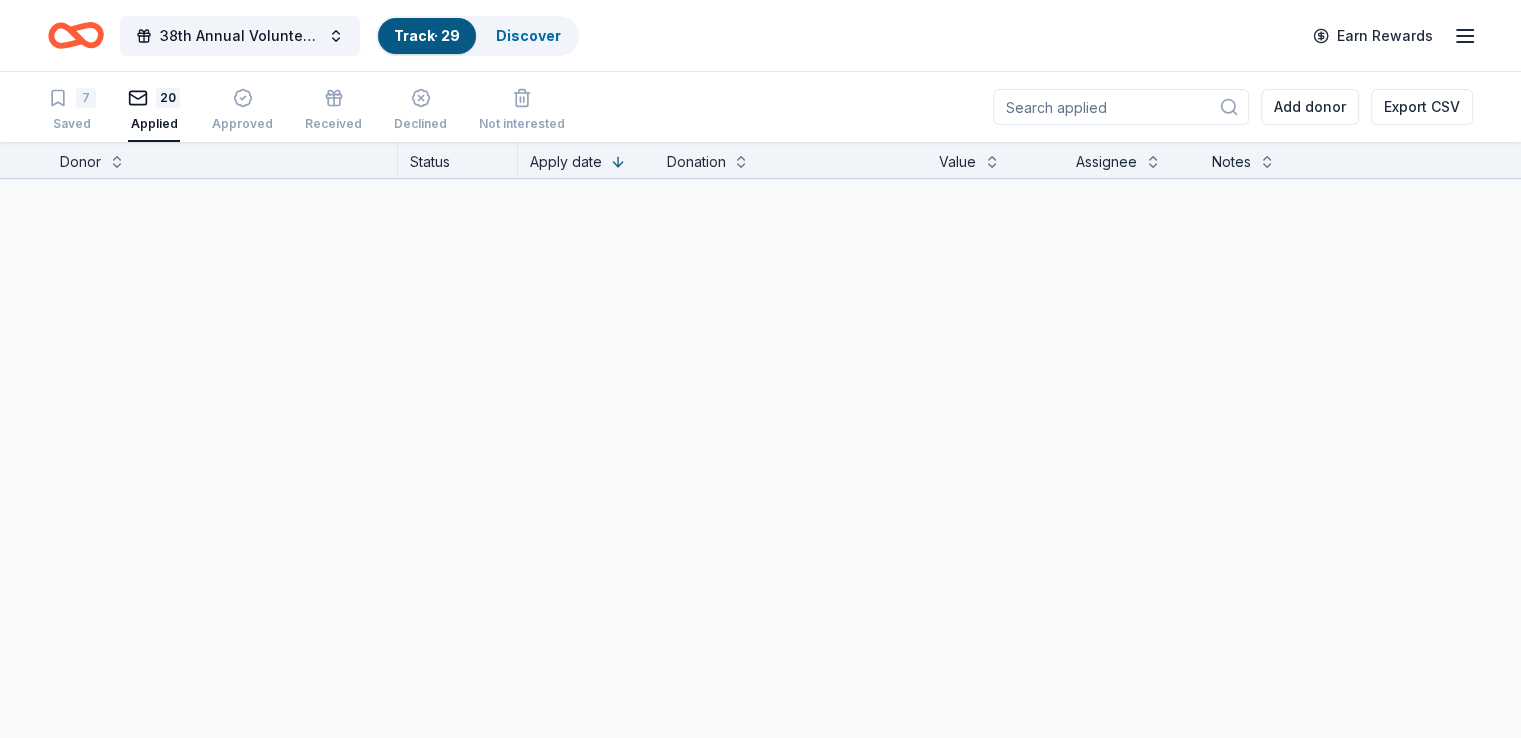scroll, scrollTop: 0, scrollLeft: 0, axis: both 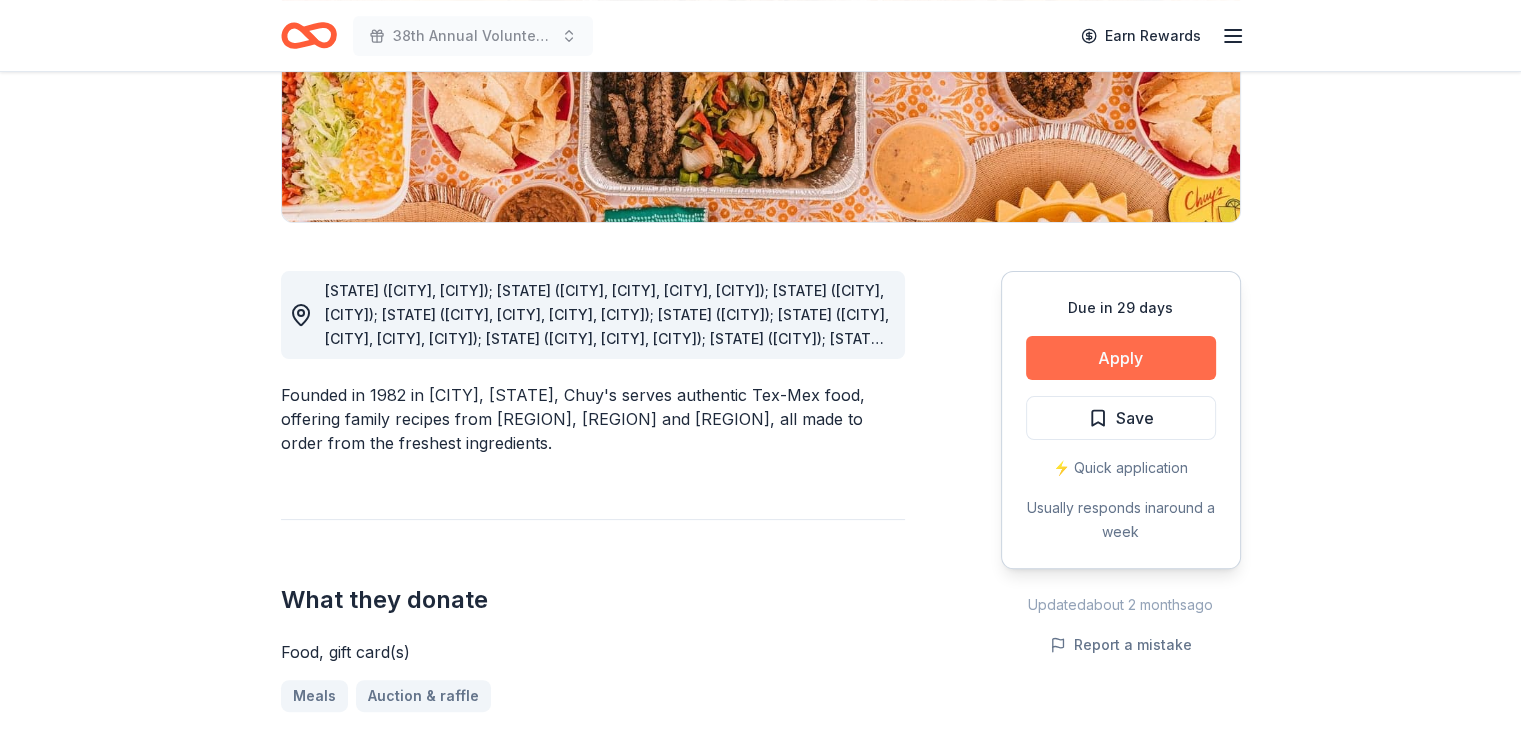 click on "Apply" at bounding box center (1121, 358) 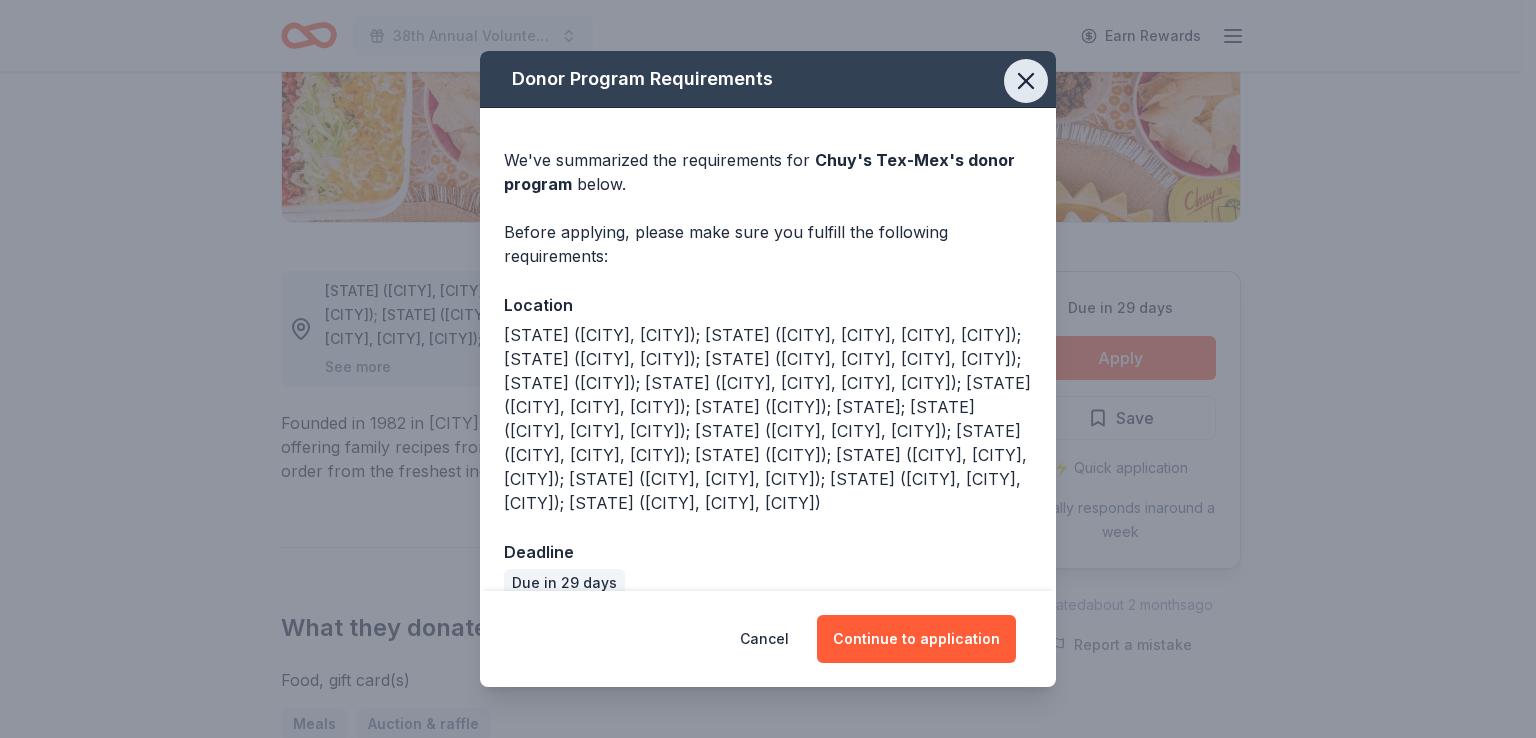click 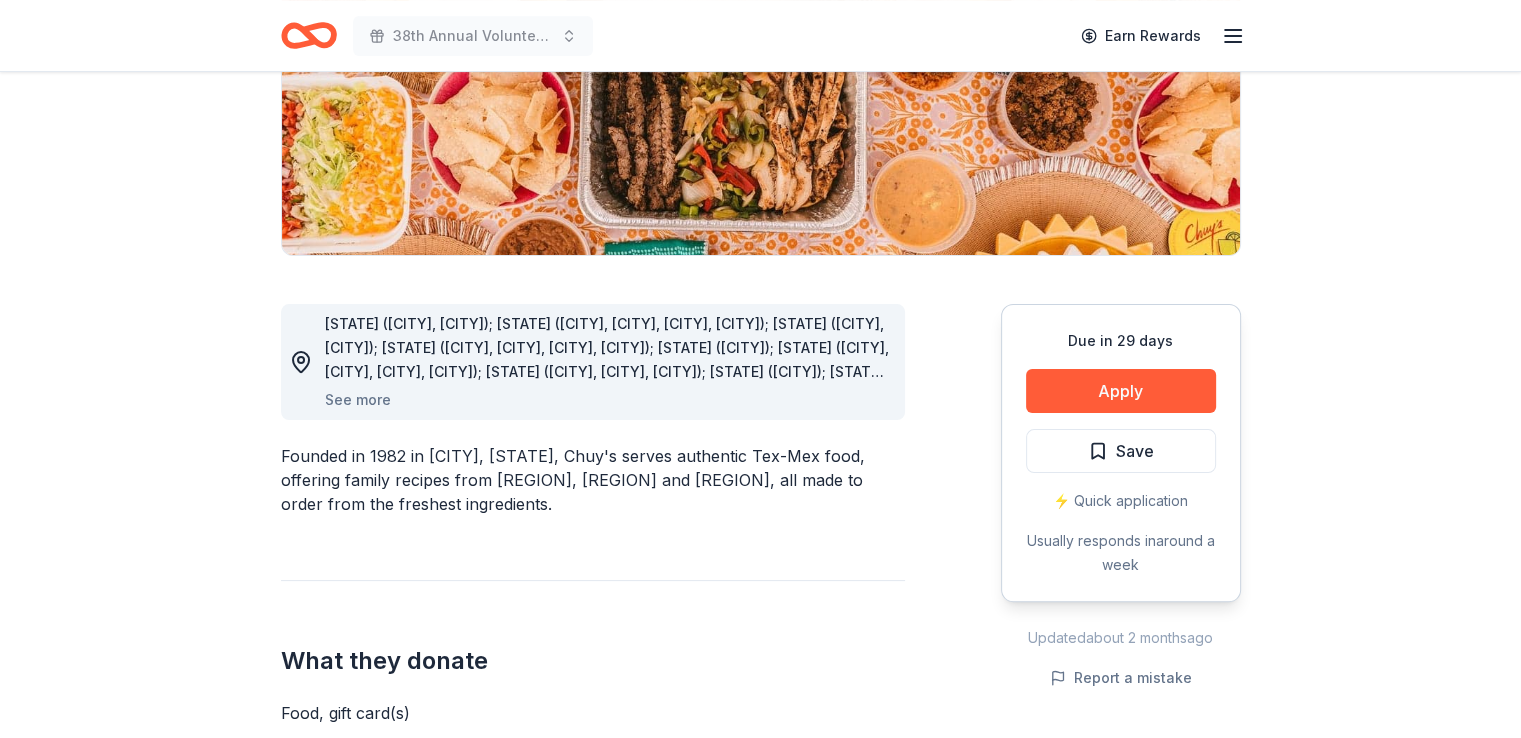 scroll, scrollTop: 0, scrollLeft: 0, axis: both 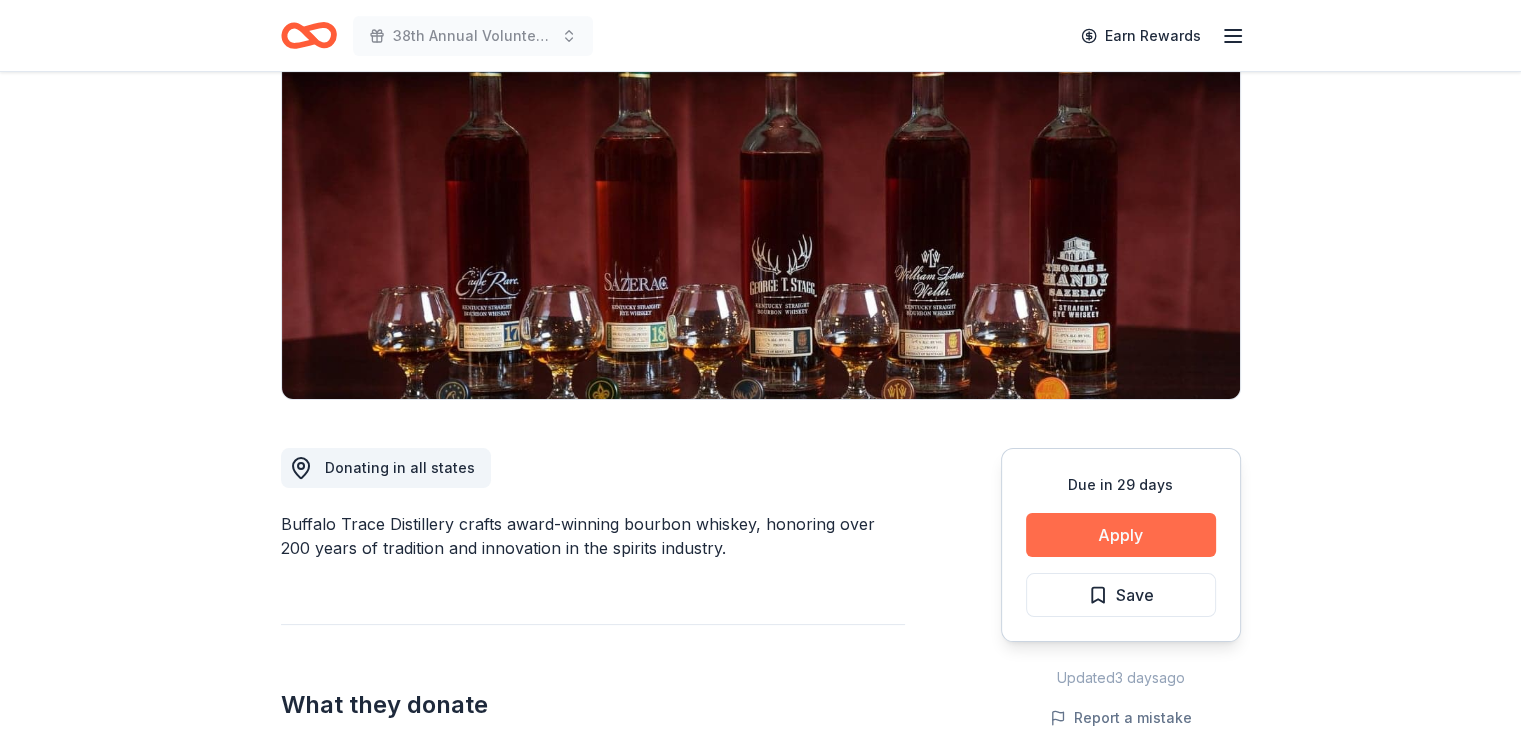 click on "Apply" at bounding box center (1121, 535) 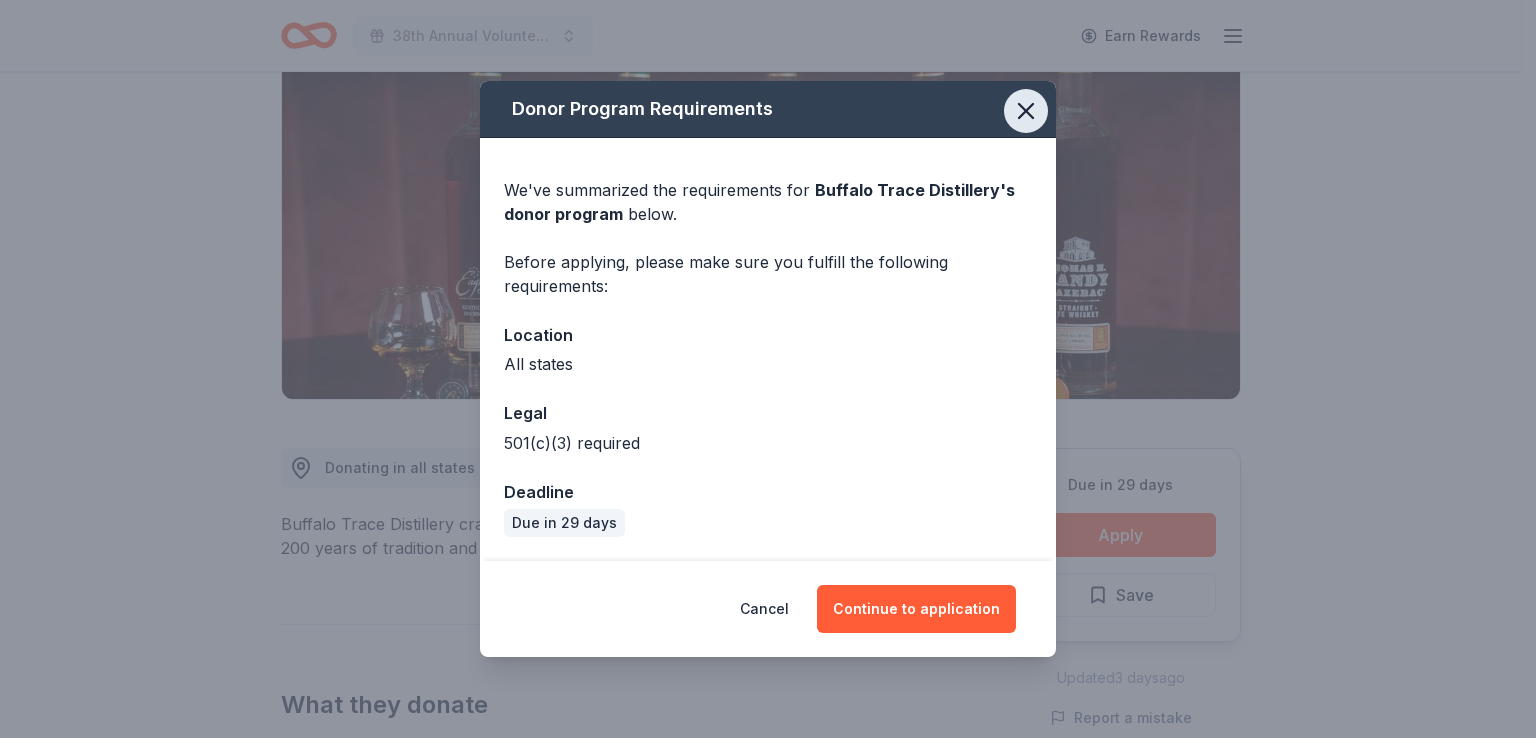 click 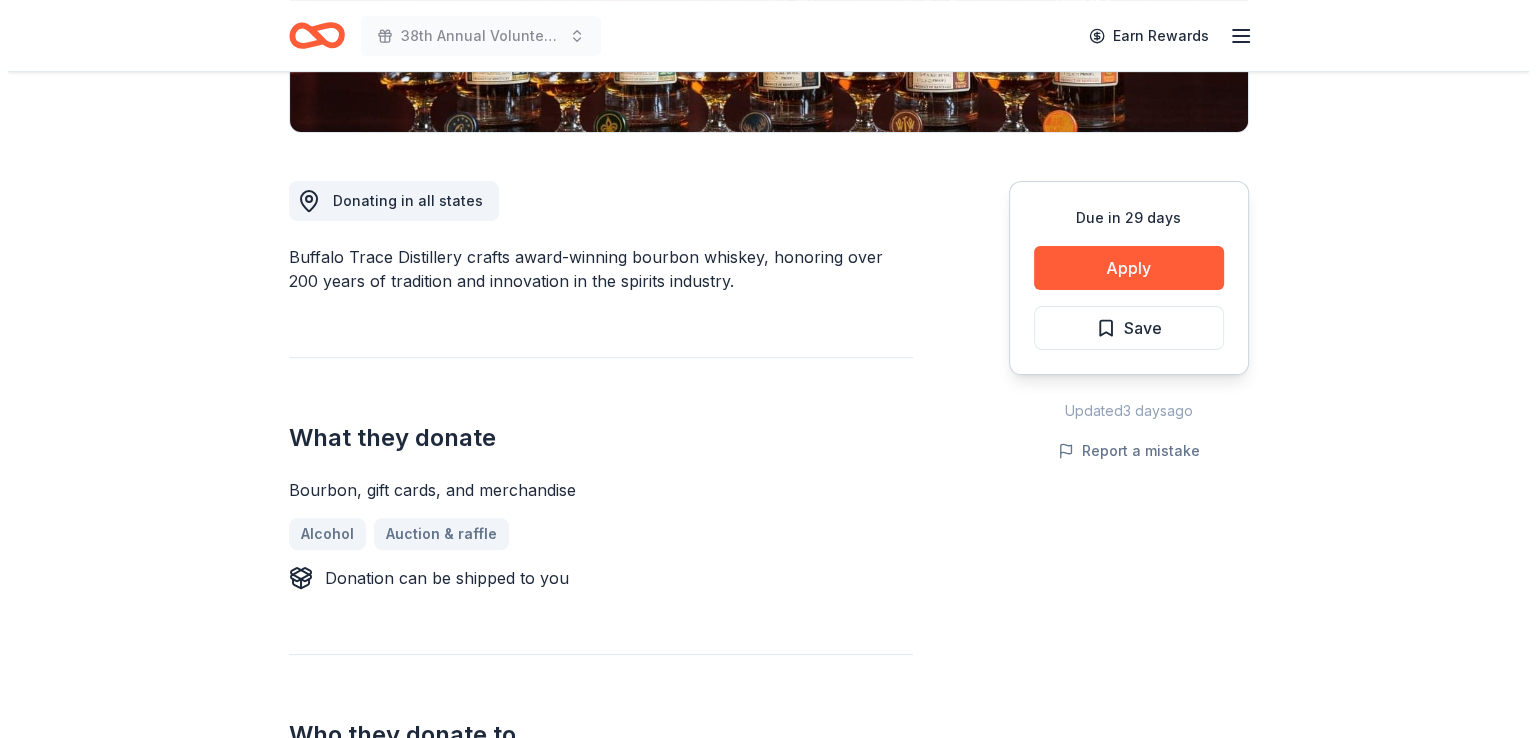 scroll, scrollTop: 463, scrollLeft: 0, axis: vertical 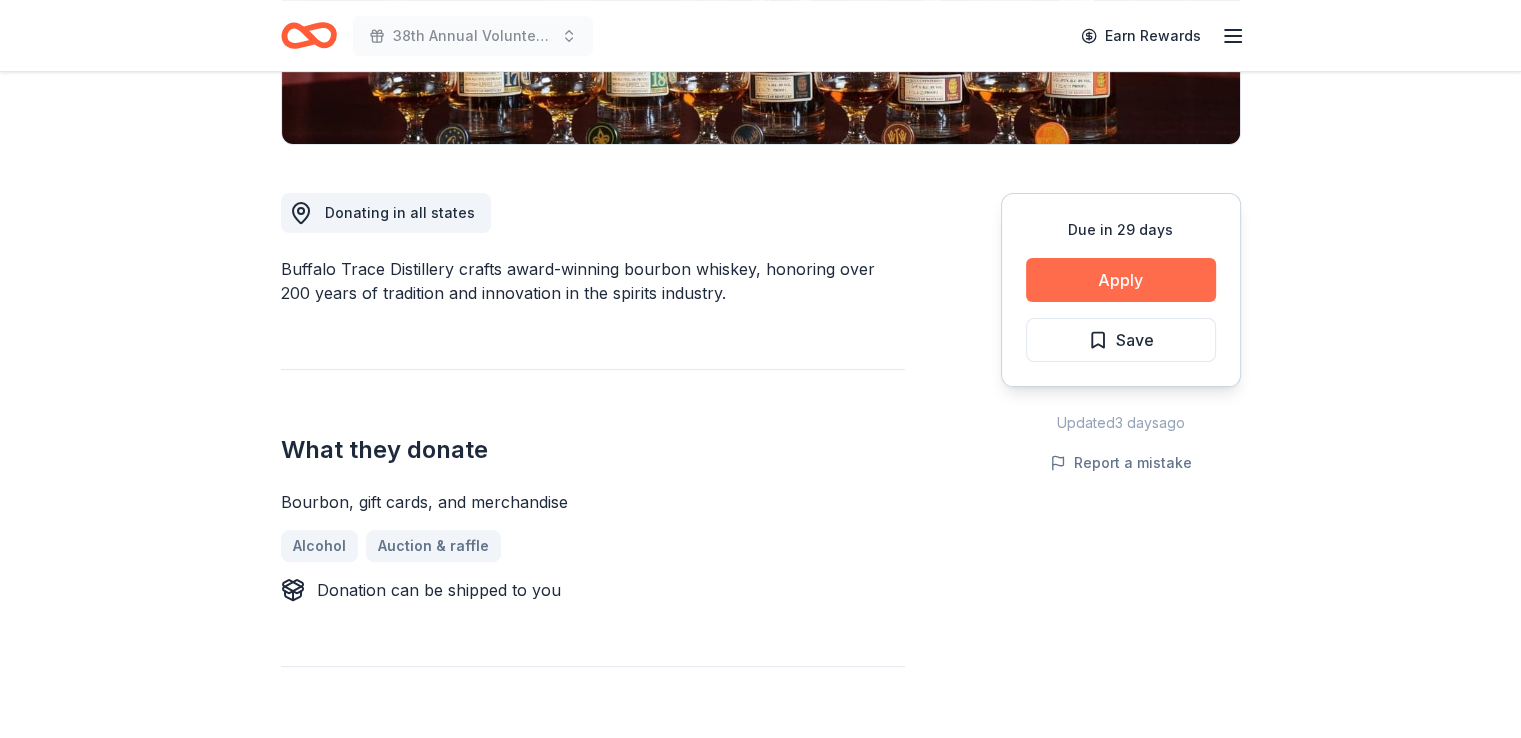 click on "Apply" at bounding box center [1121, 280] 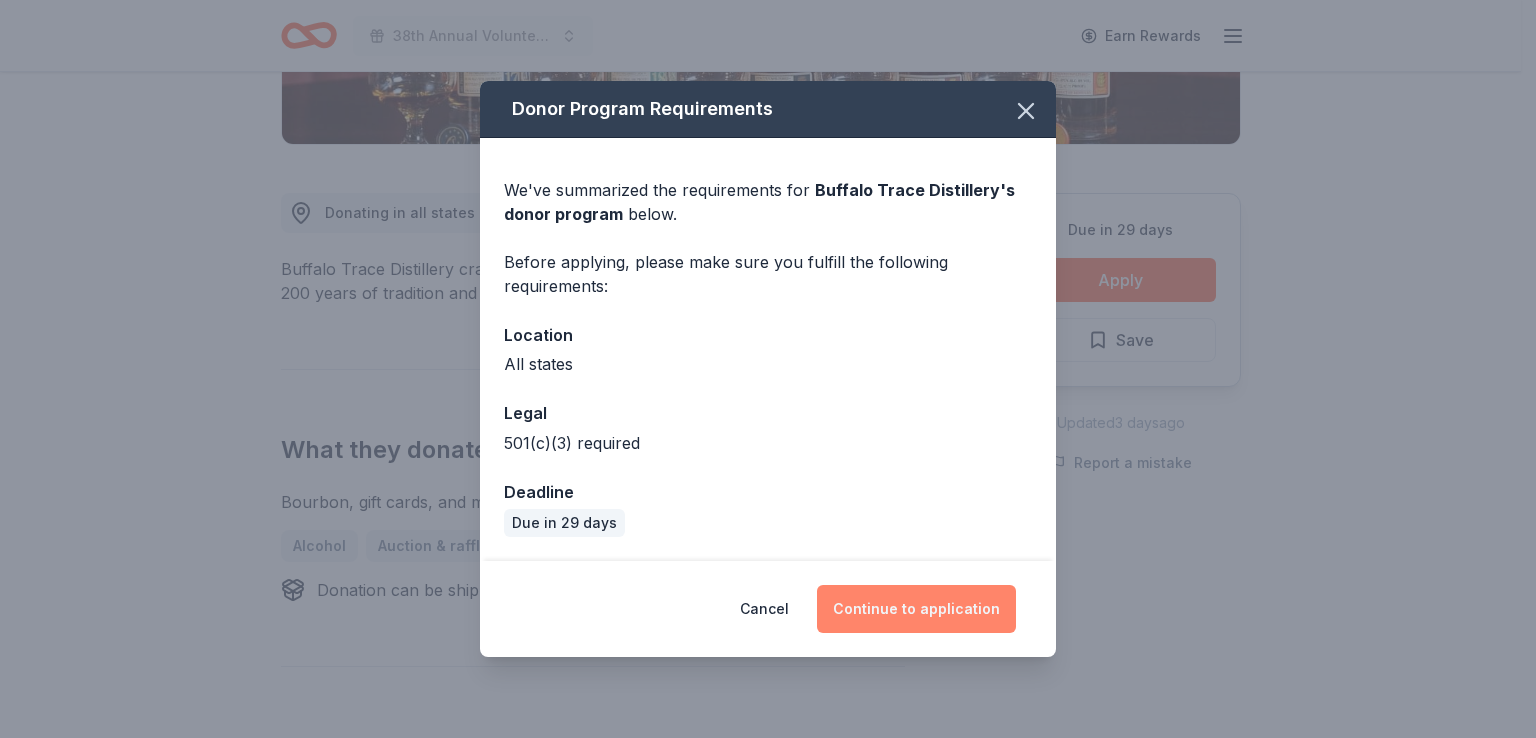 click on "Continue to application" at bounding box center [916, 609] 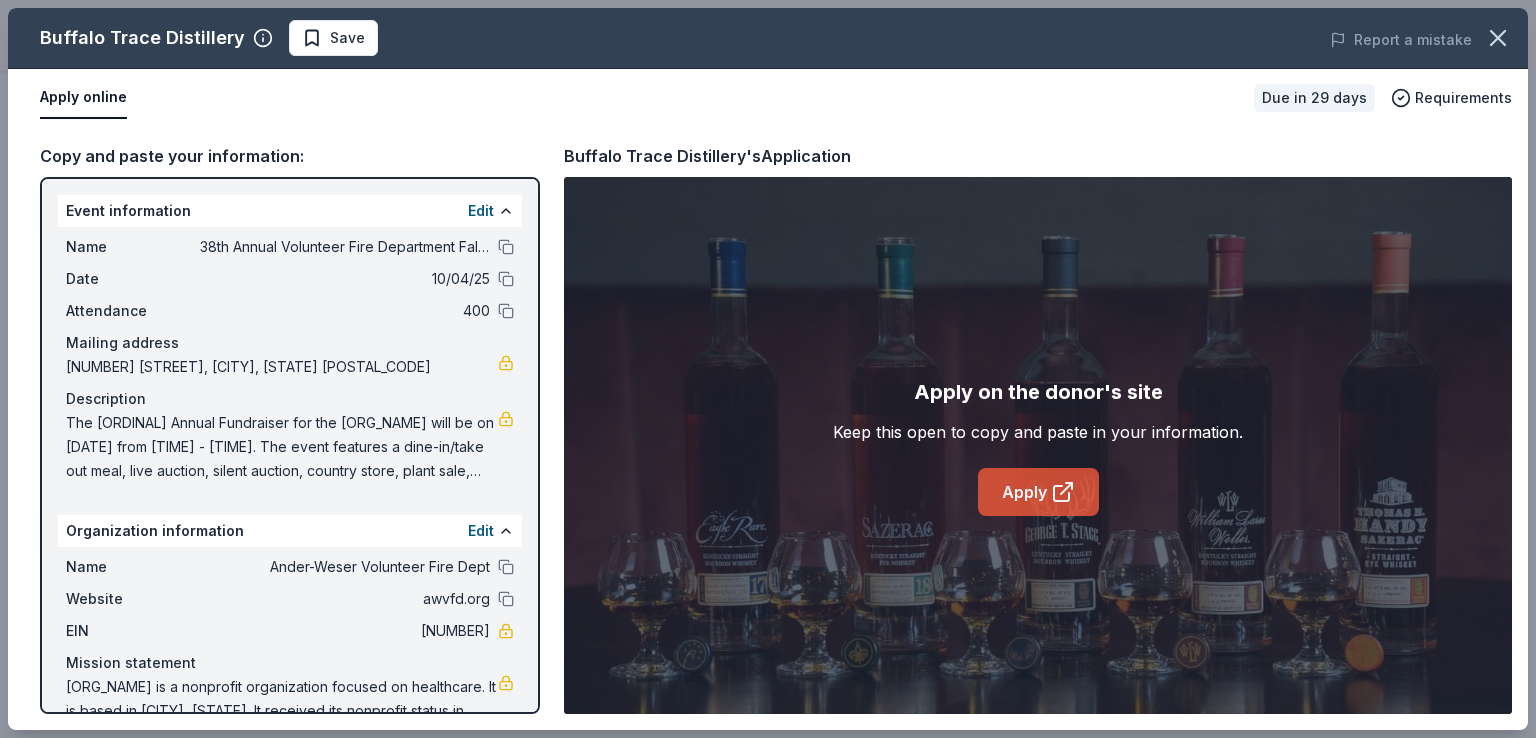 click on "Apply" at bounding box center [1038, 492] 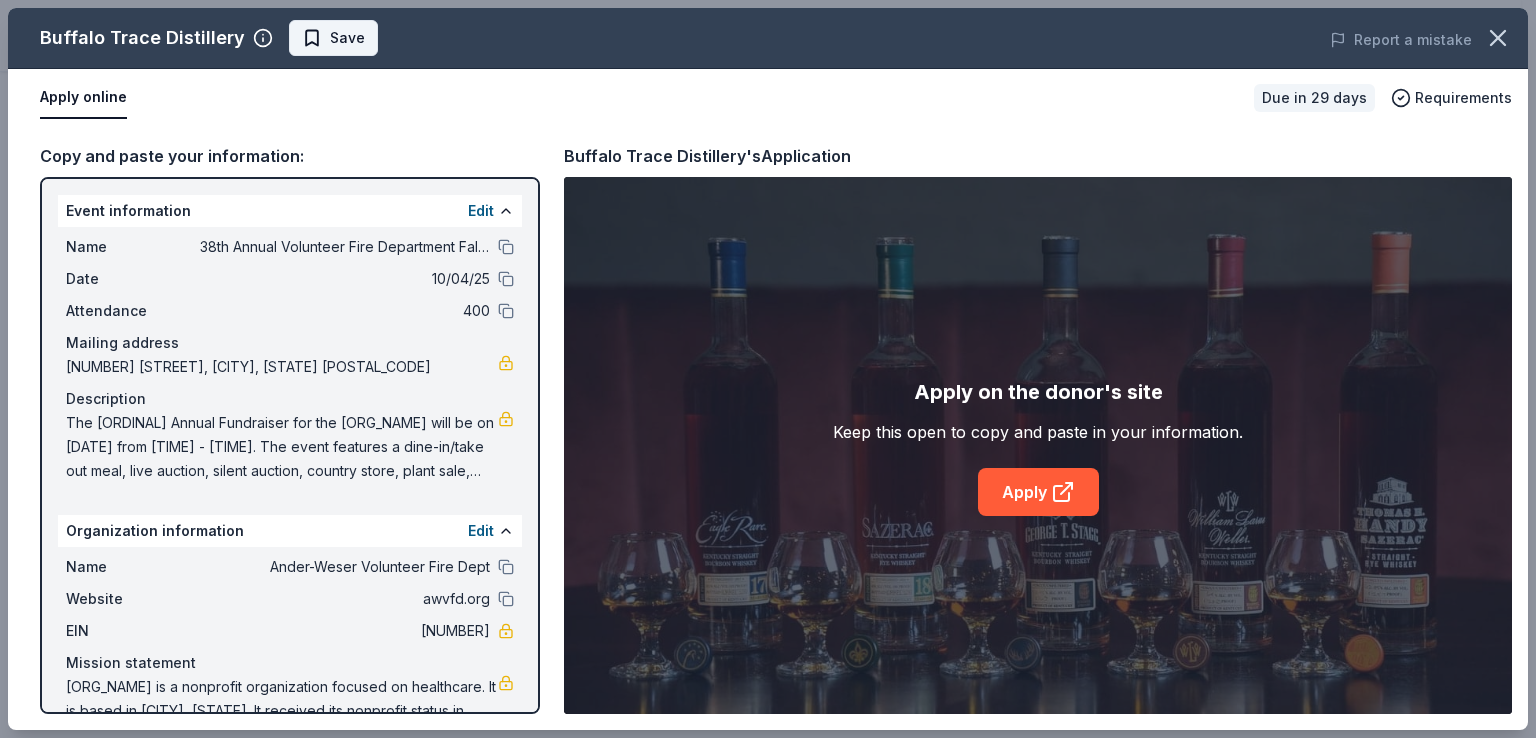 click on "Save" at bounding box center [347, 38] 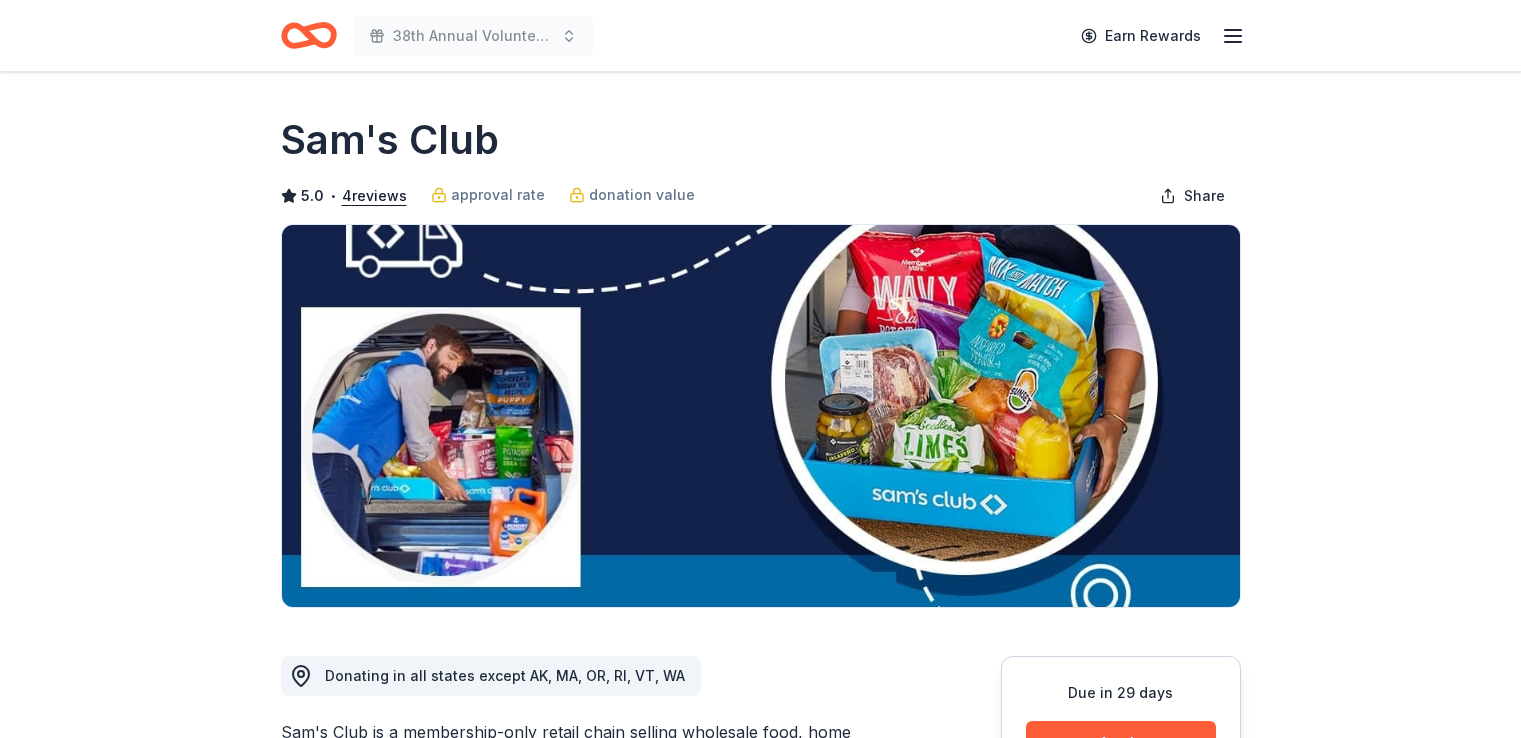 scroll, scrollTop: 0, scrollLeft: 0, axis: both 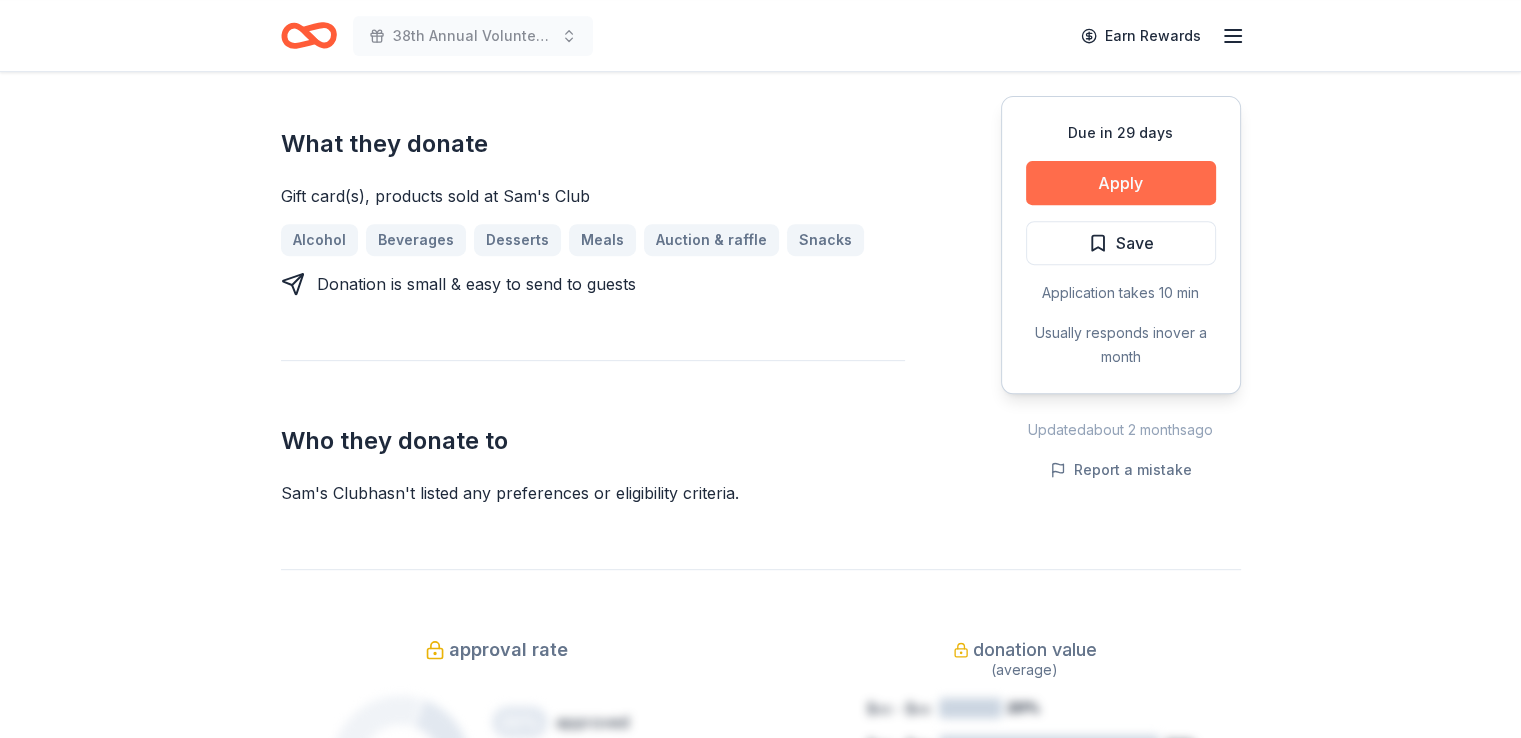 click on "Apply" at bounding box center [1121, 183] 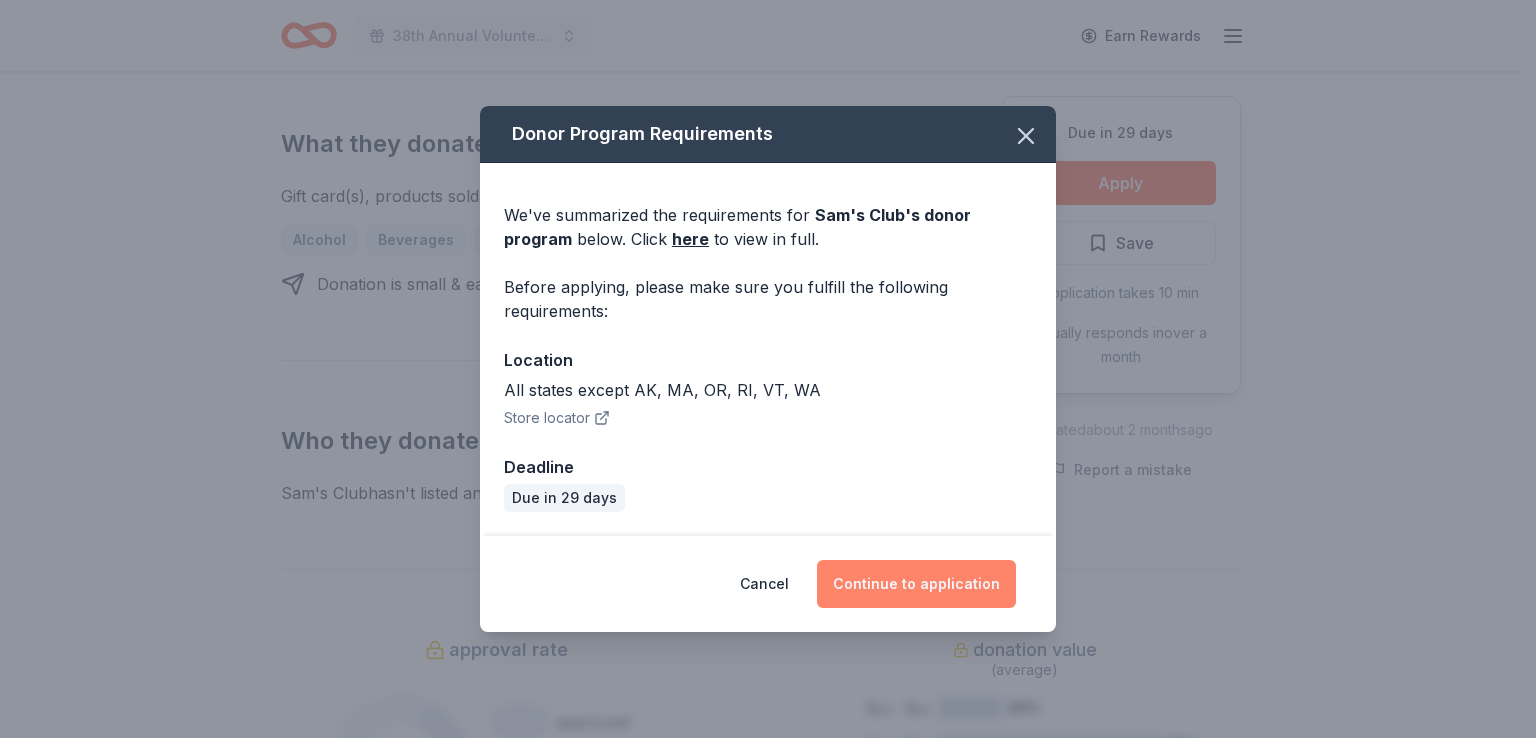 click on "Continue to application" at bounding box center [916, 584] 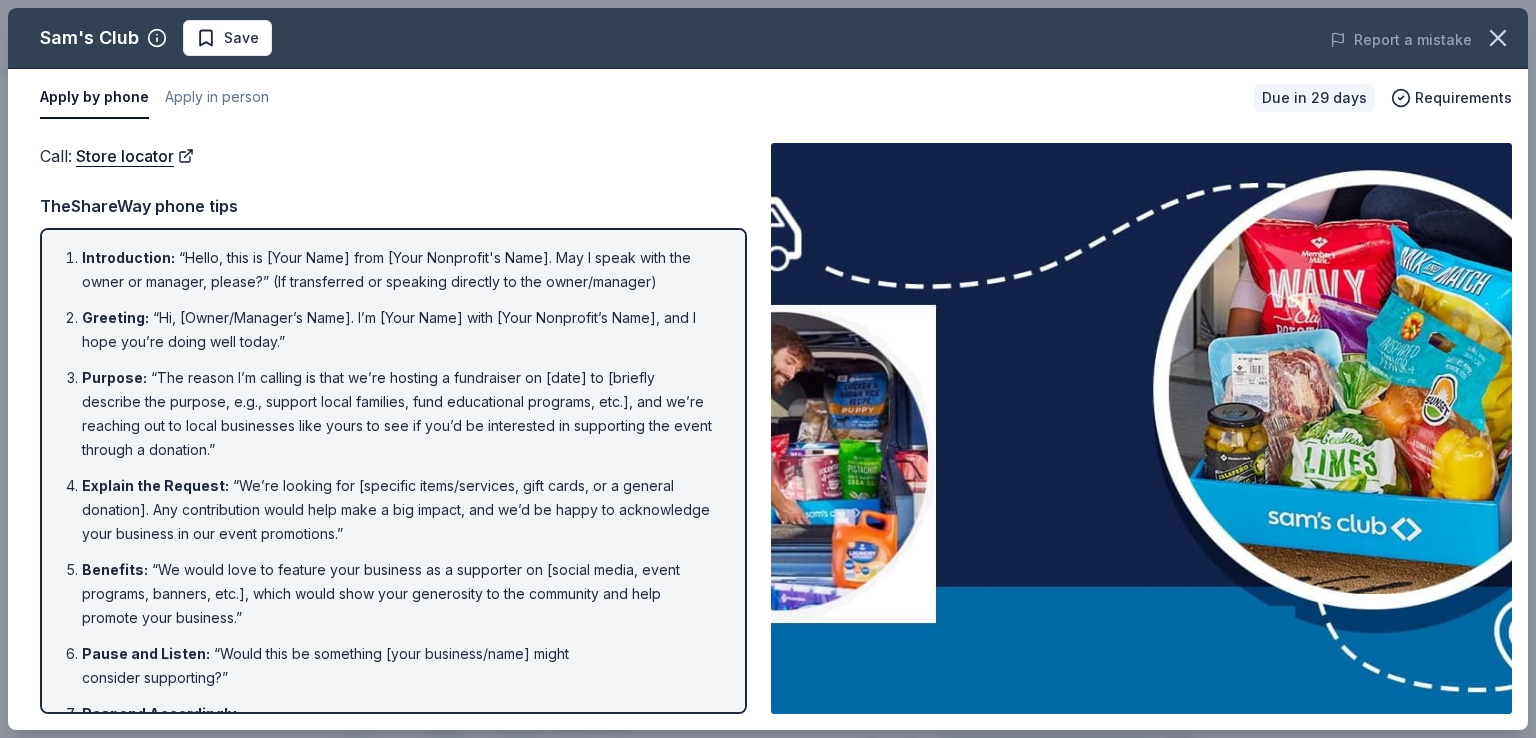 drag, startPoint x: 76, startPoint y: 253, endPoint x: 269, endPoint y: 414, distance: 251.33643 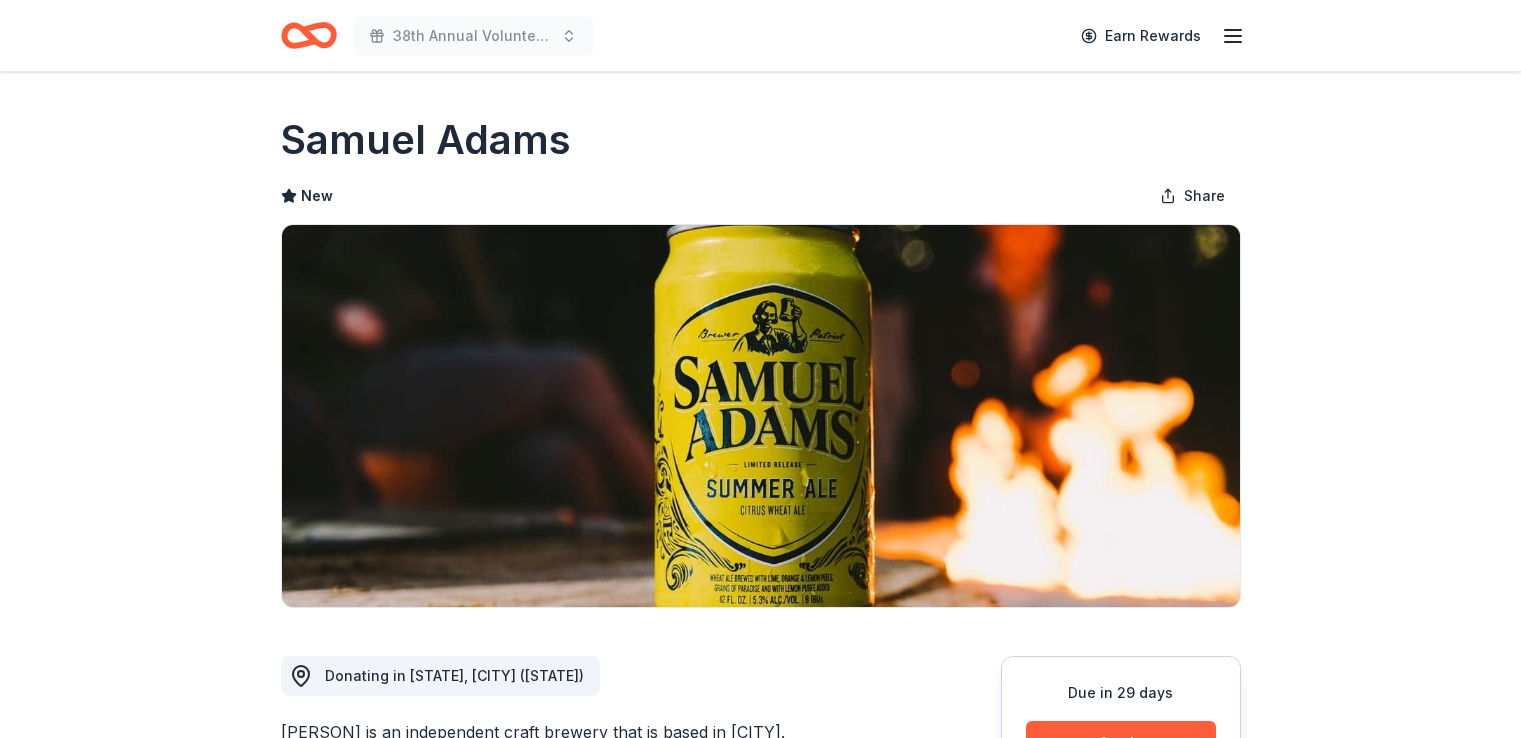 scroll, scrollTop: 0, scrollLeft: 0, axis: both 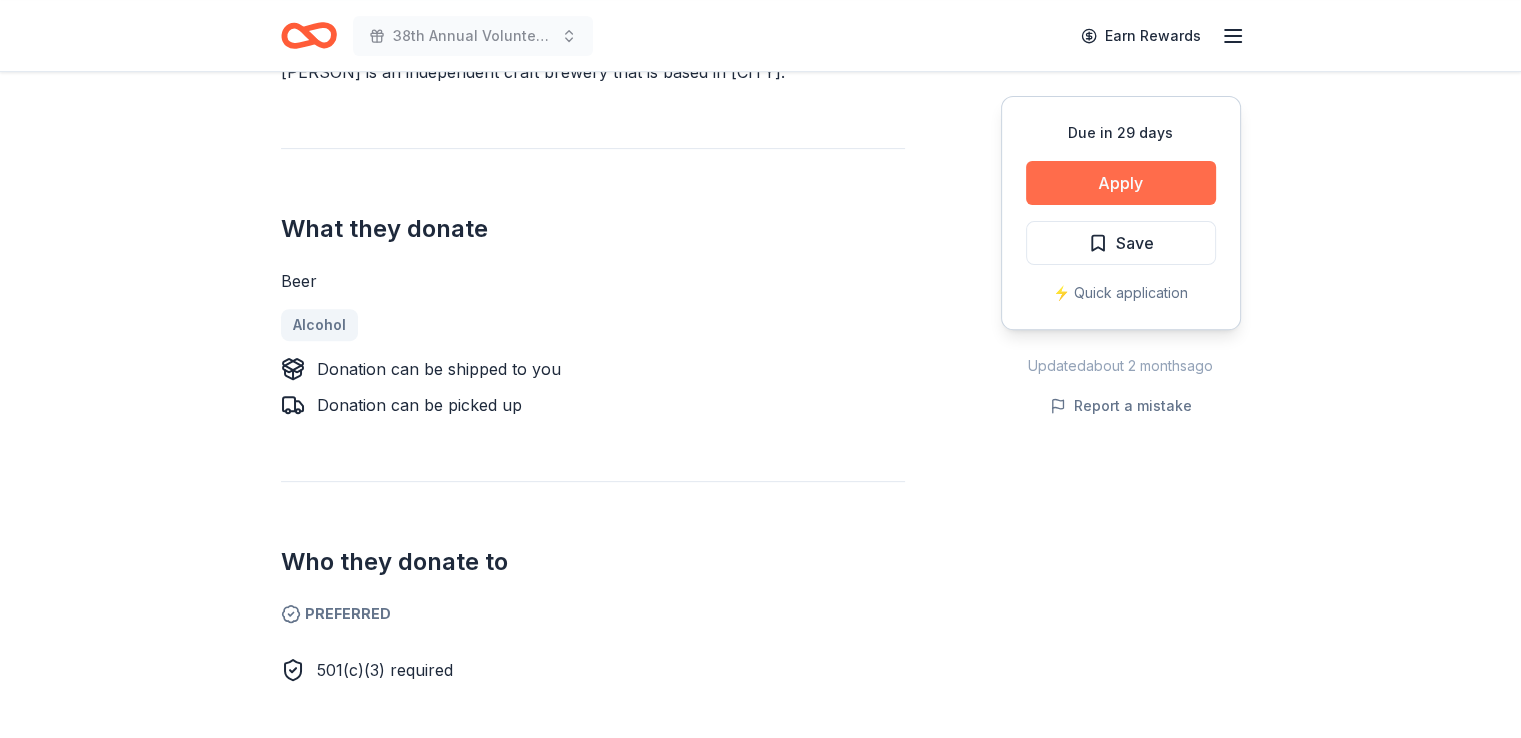 click on "Apply" at bounding box center (1121, 183) 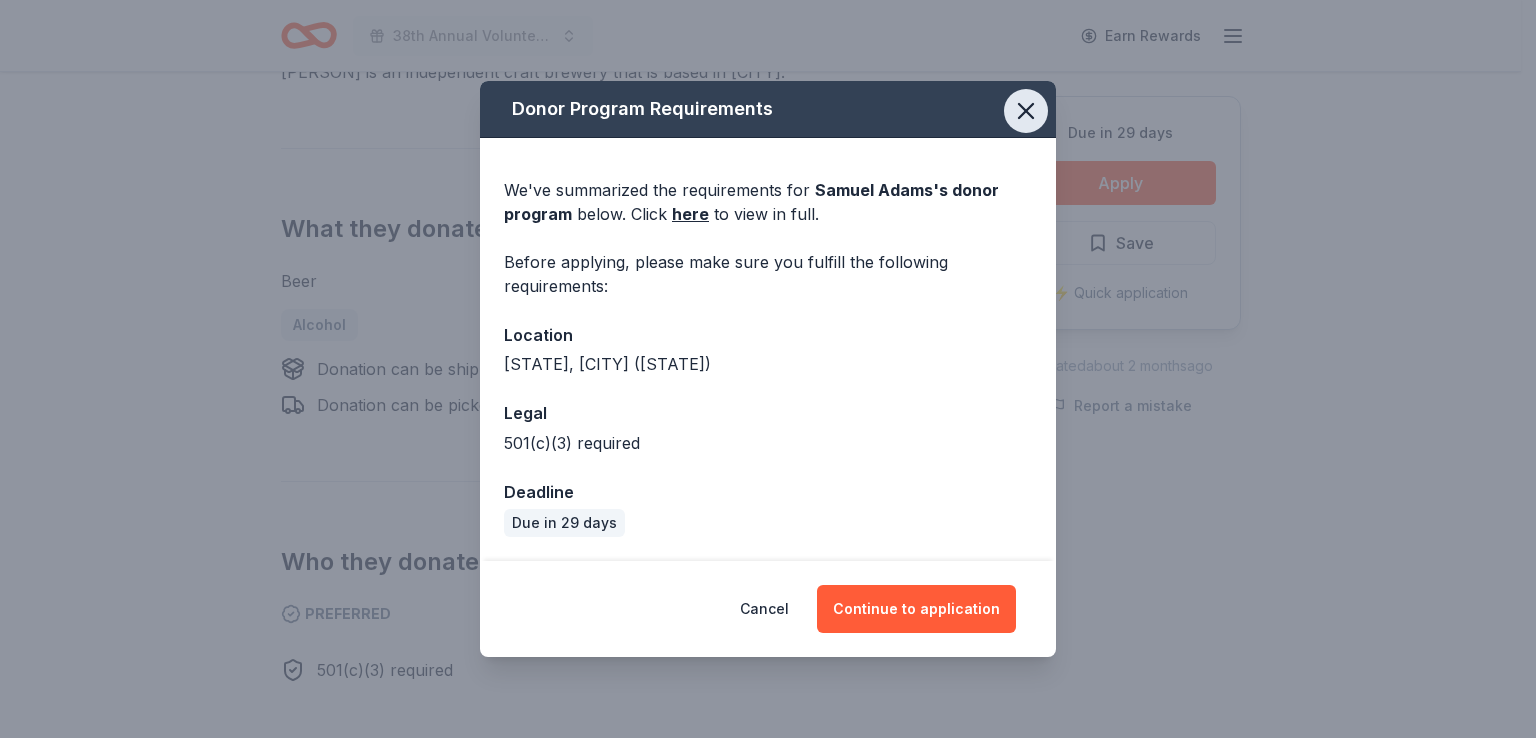 click 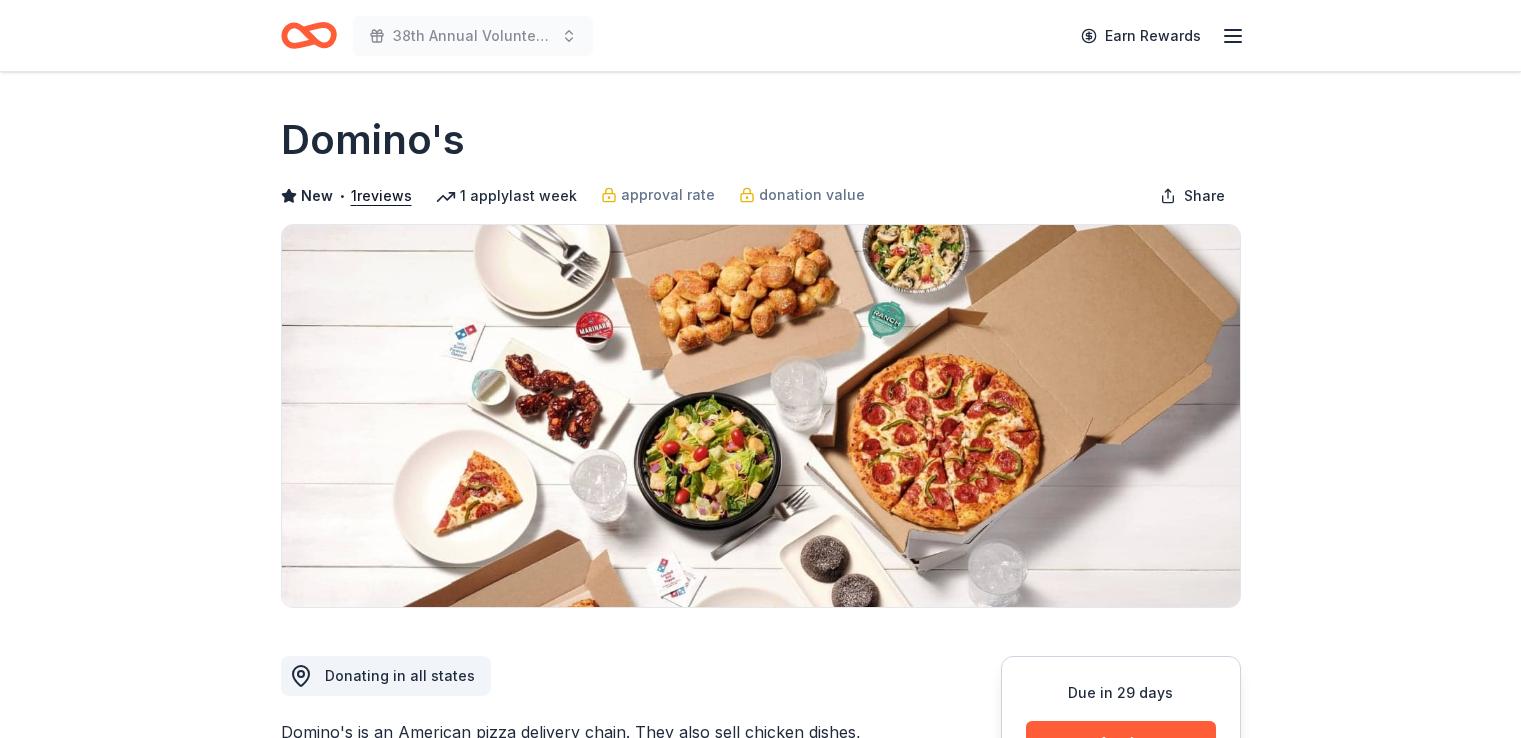 scroll, scrollTop: 0, scrollLeft: 0, axis: both 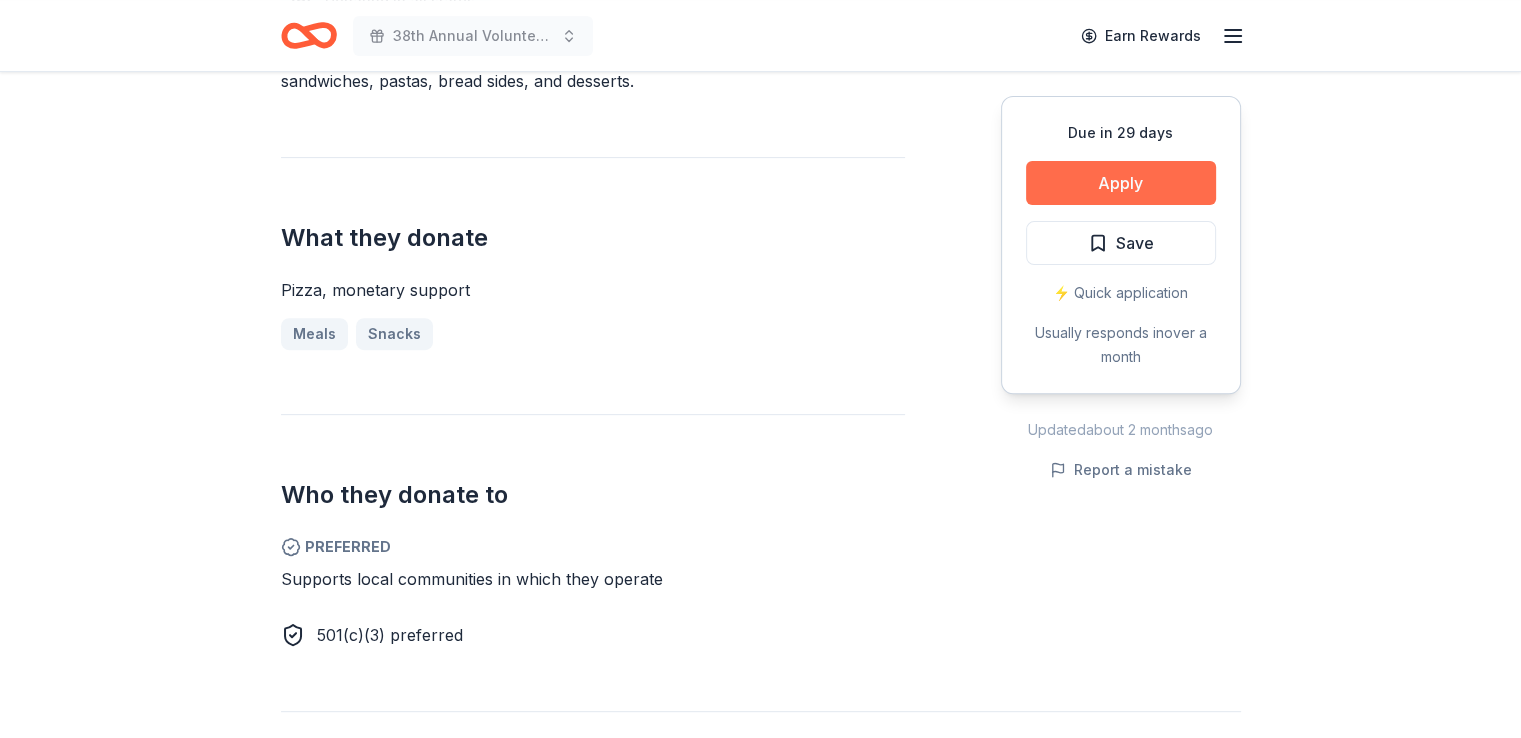 click on "Apply" at bounding box center (1121, 183) 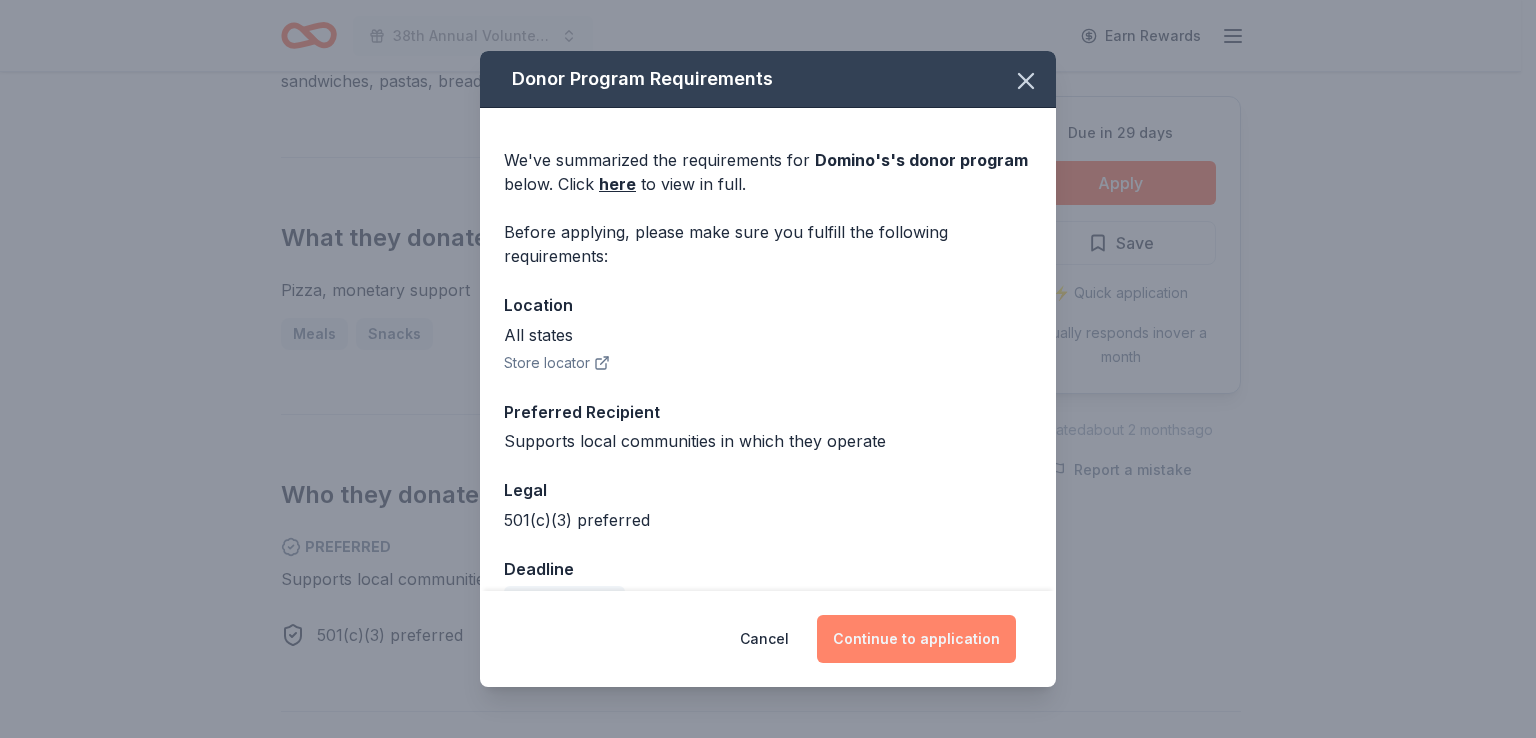 click on "Continue to application" at bounding box center (916, 639) 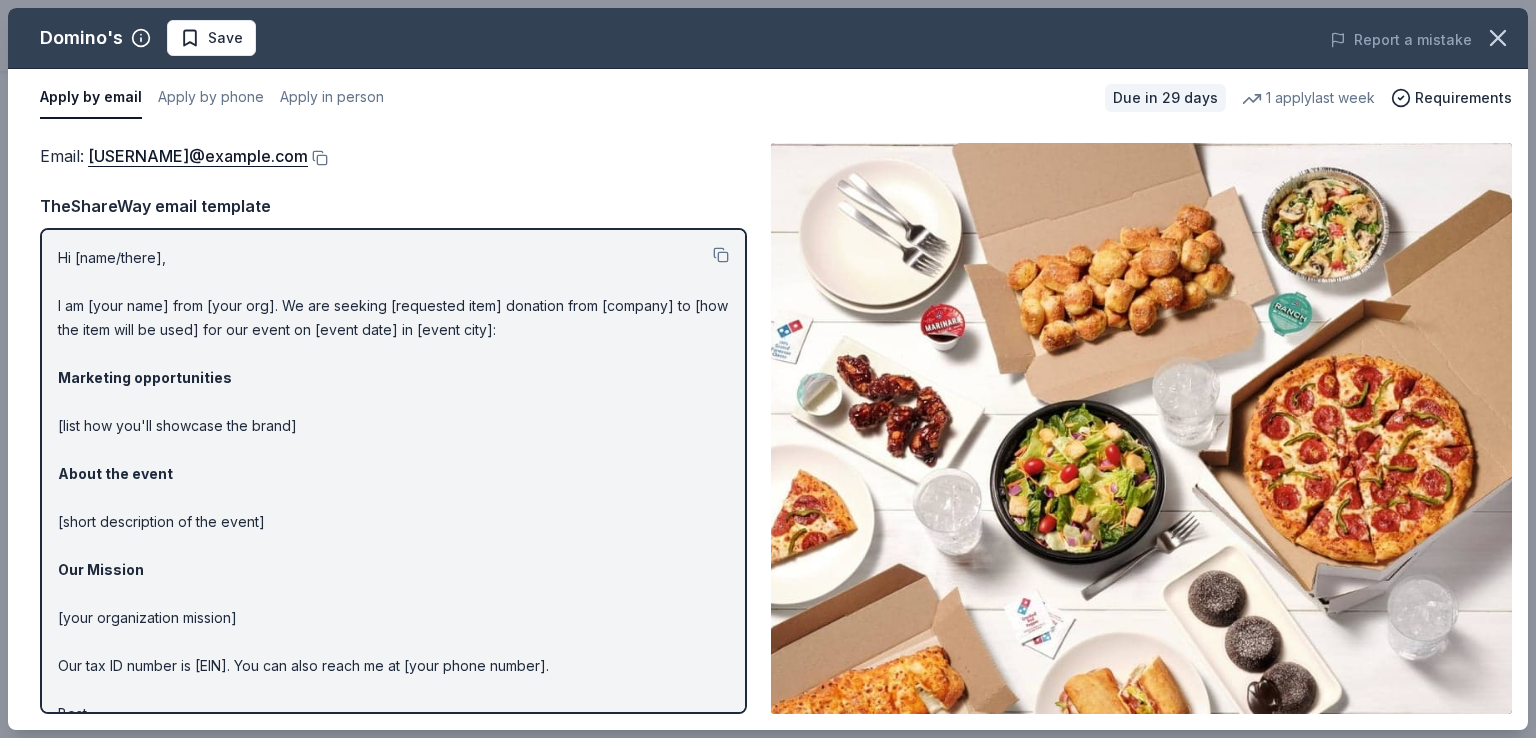 drag, startPoint x: 59, startPoint y: 254, endPoint x: 232, endPoint y: 361, distance: 203.41583 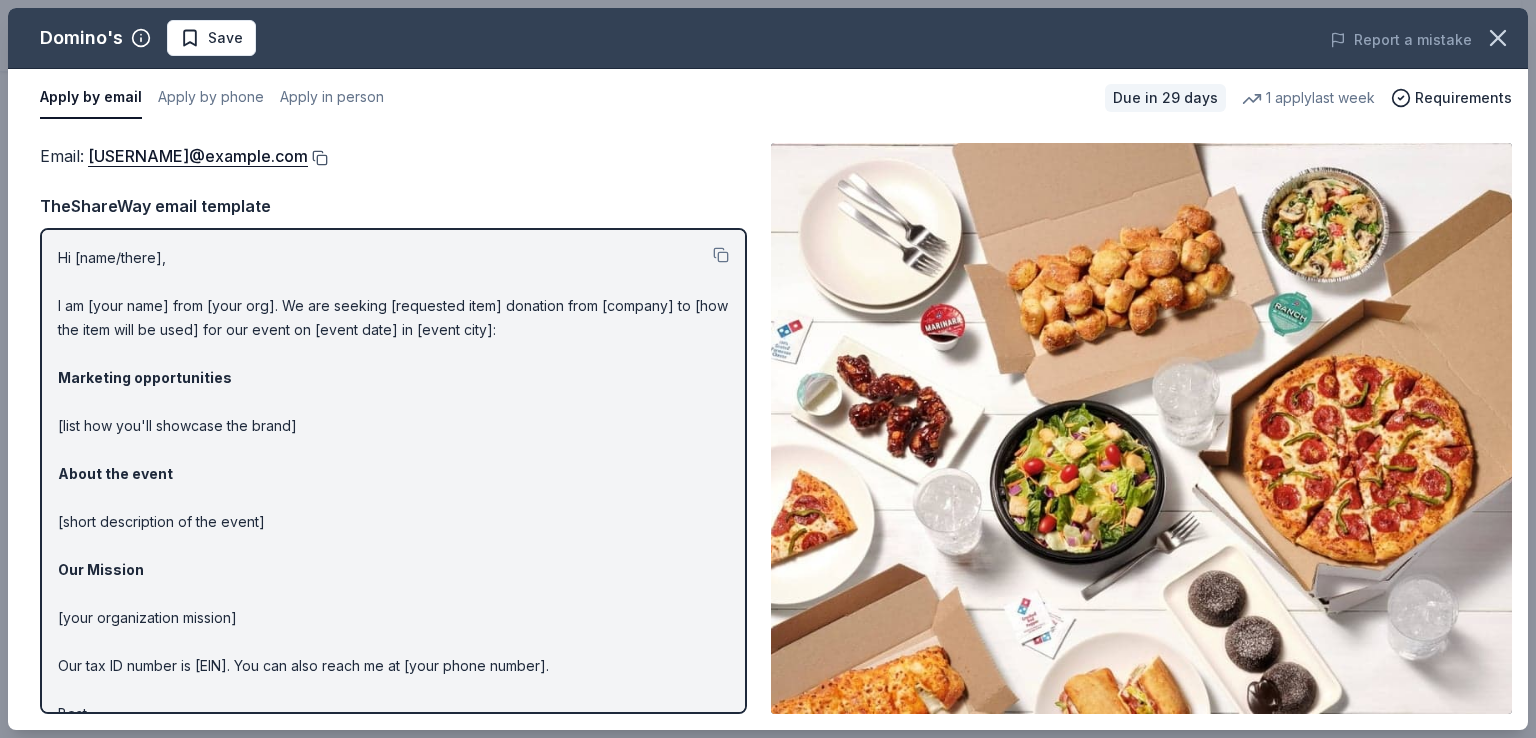 click at bounding box center (318, 158) 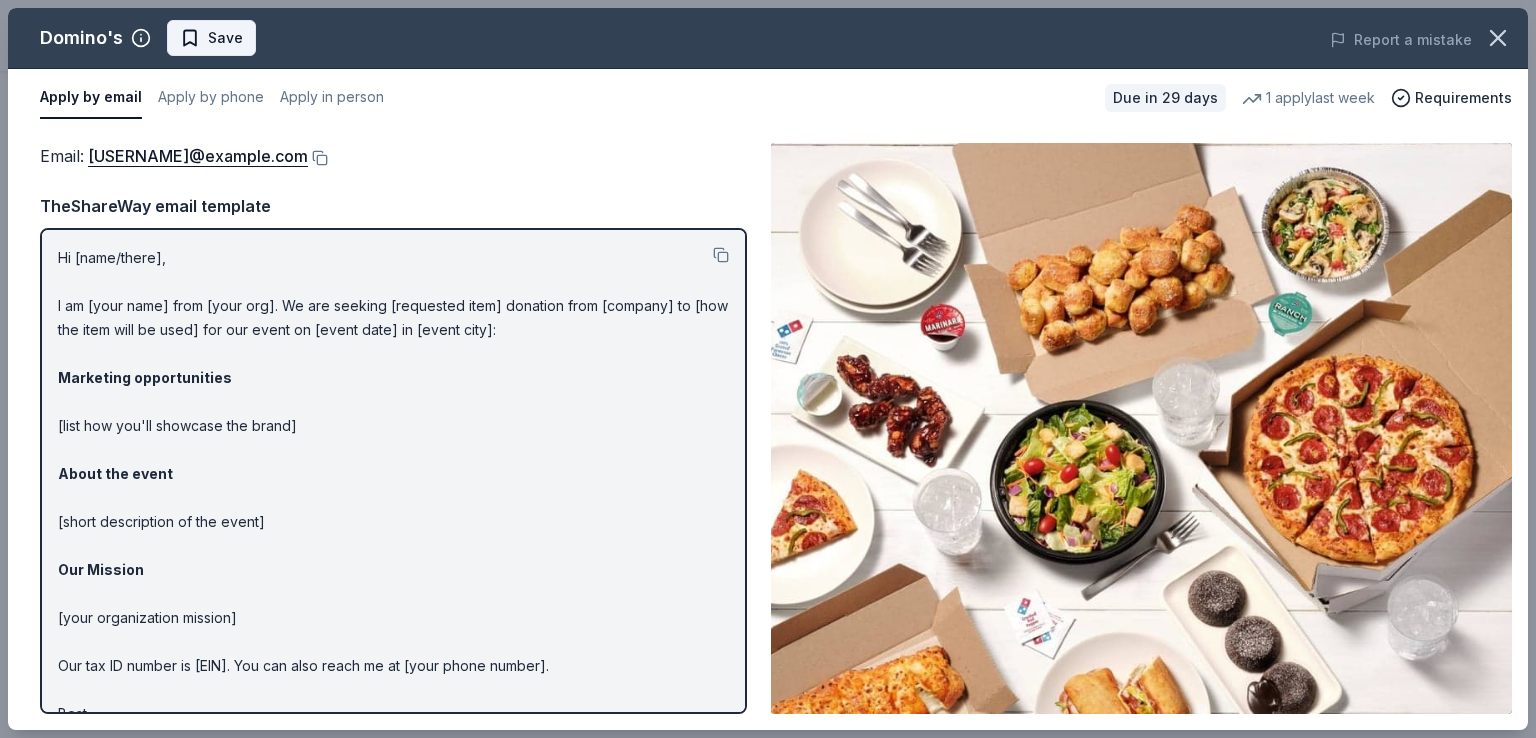 click on "Save" at bounding box center [225, 38] 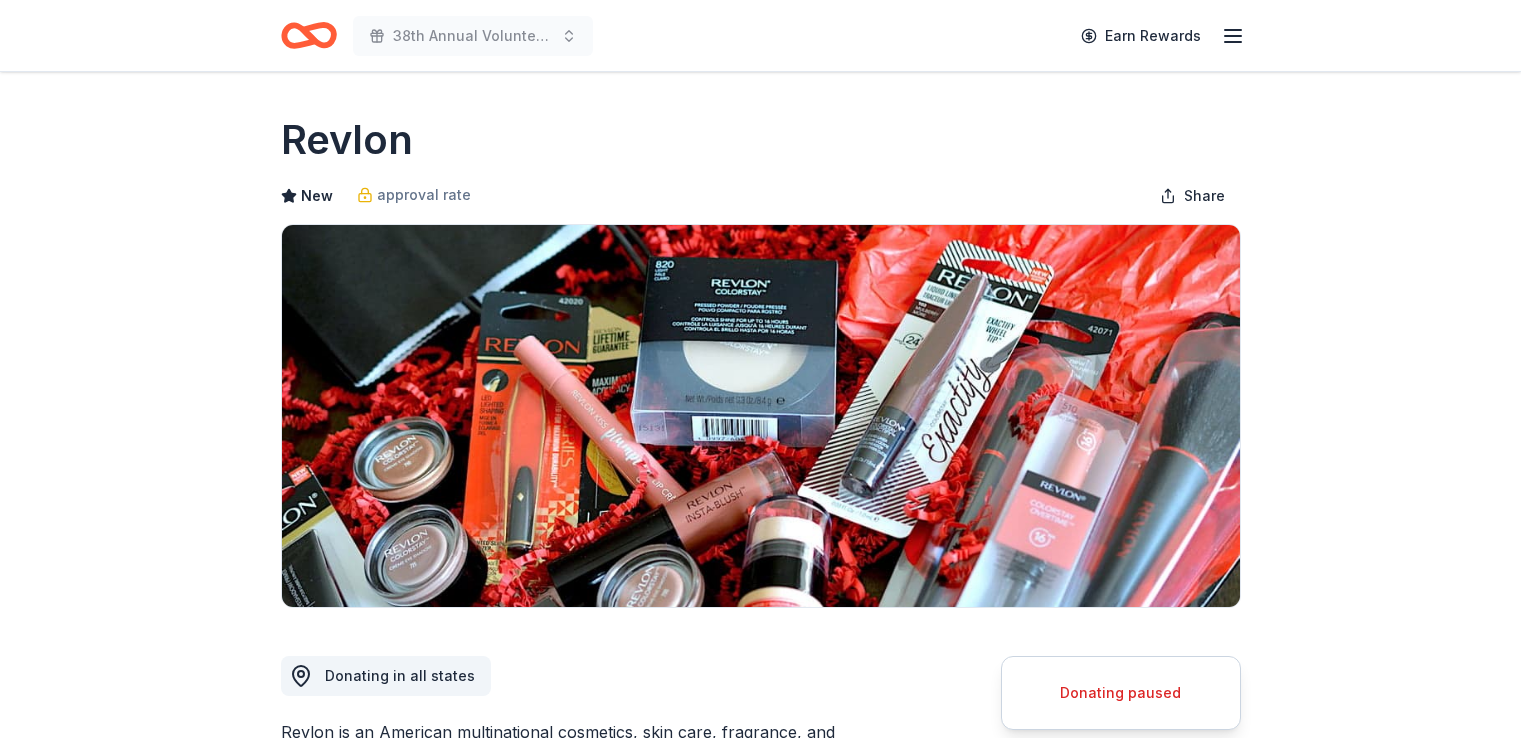 scroll, scrollTop: 0, scrollLeft: 0, axis: both 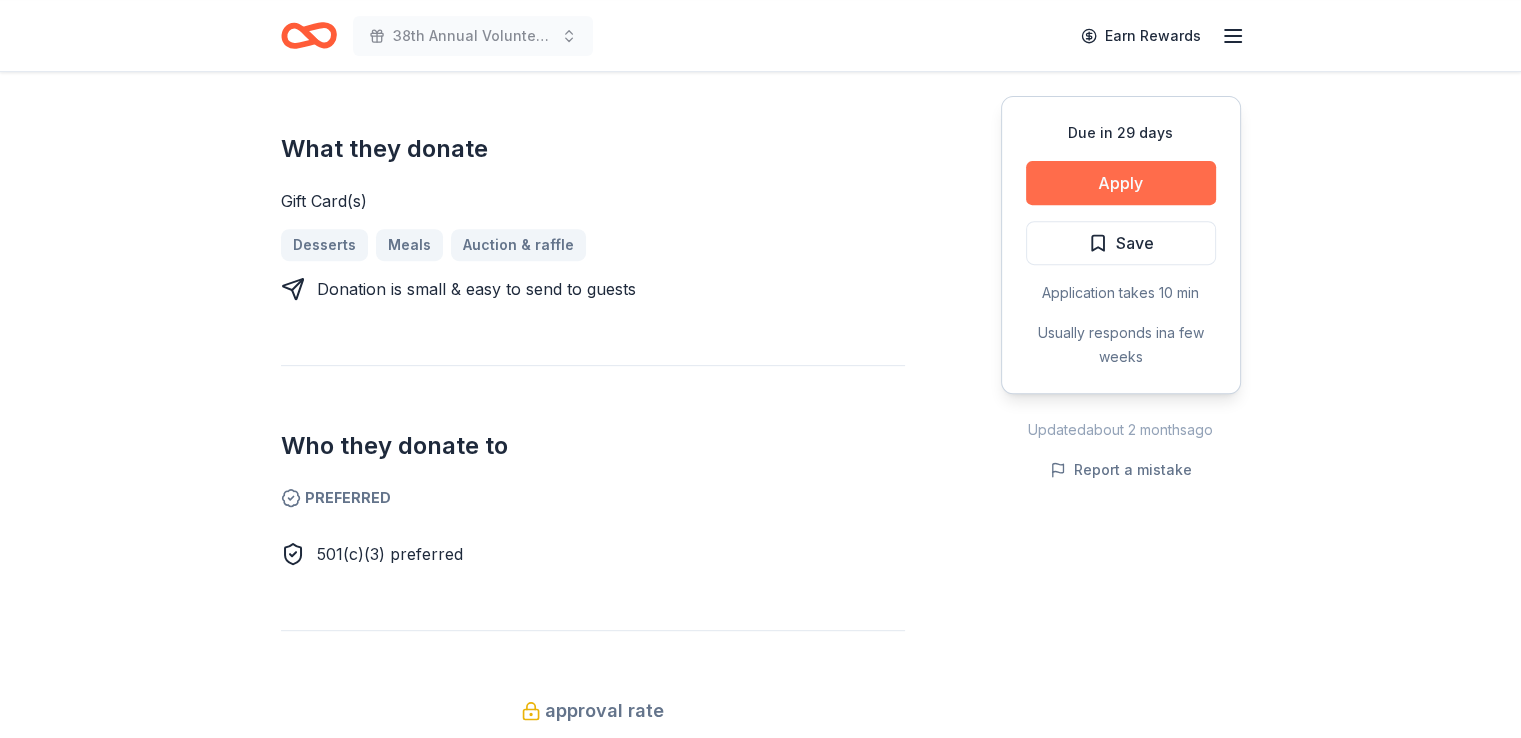 click on "Apply" at bounding box center [1121, 183] 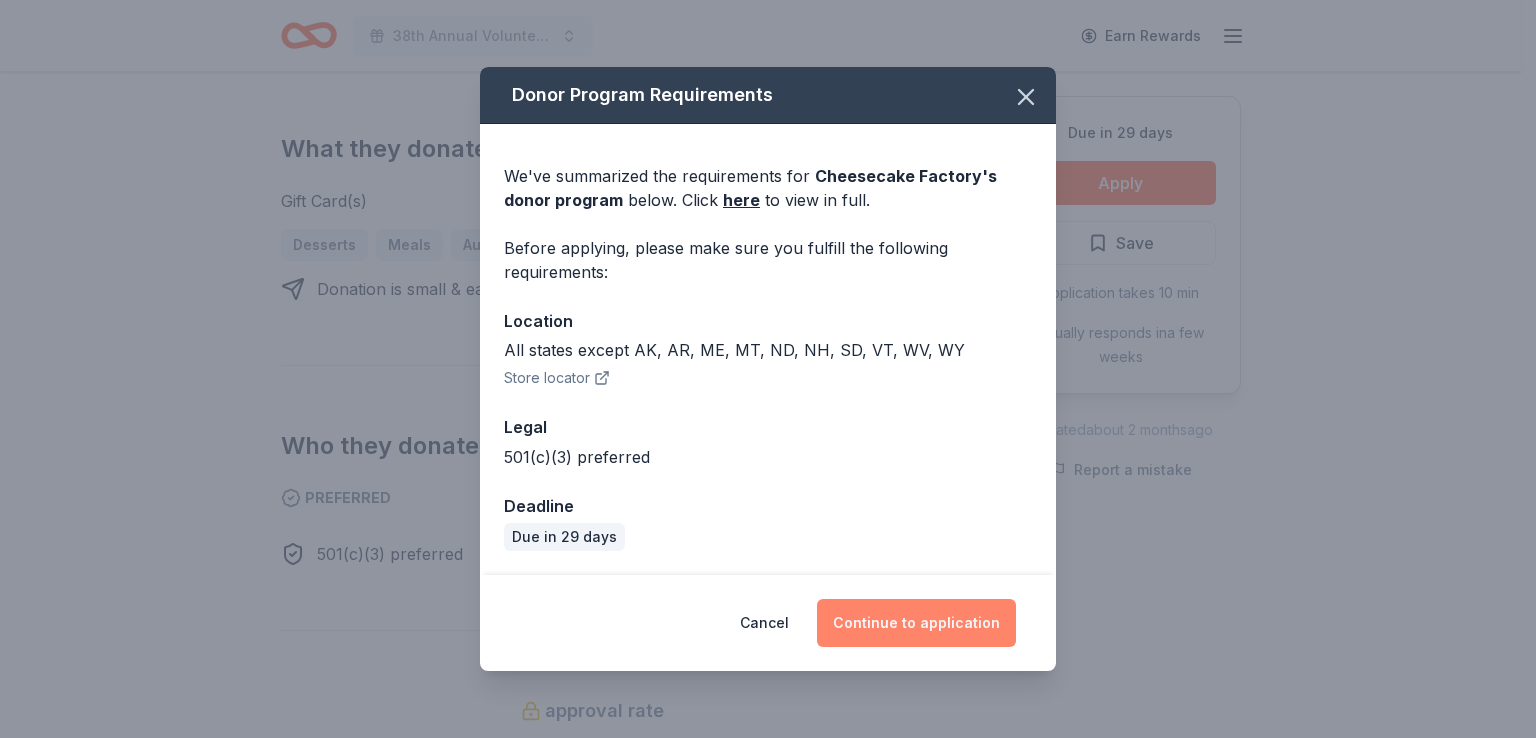 click on "Continue to application" at bounding box center (916, 623) 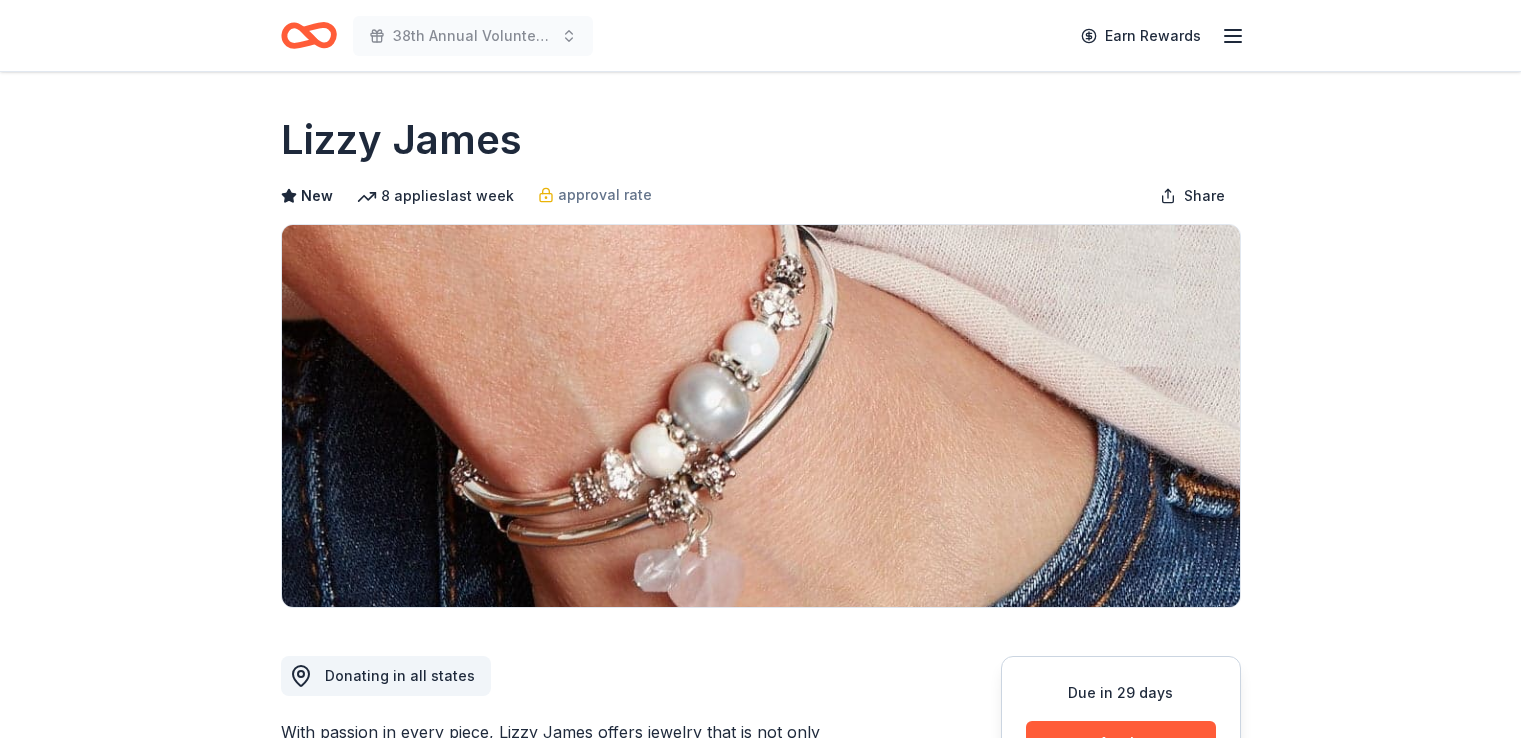 scroll, scrollTop: 0, scrollLeft: 0, axis: both 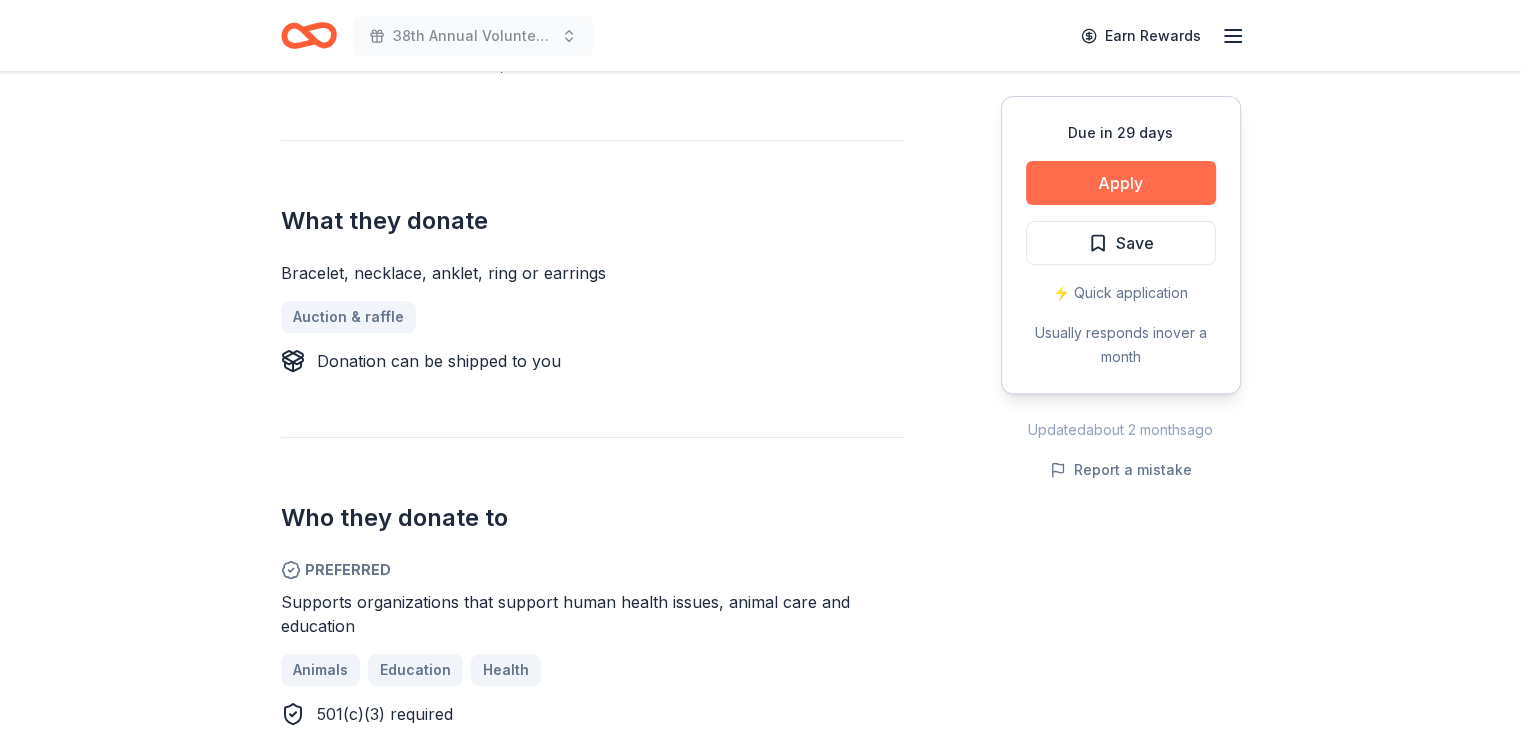 click on "Apply" at bounding box center [1121, 183] 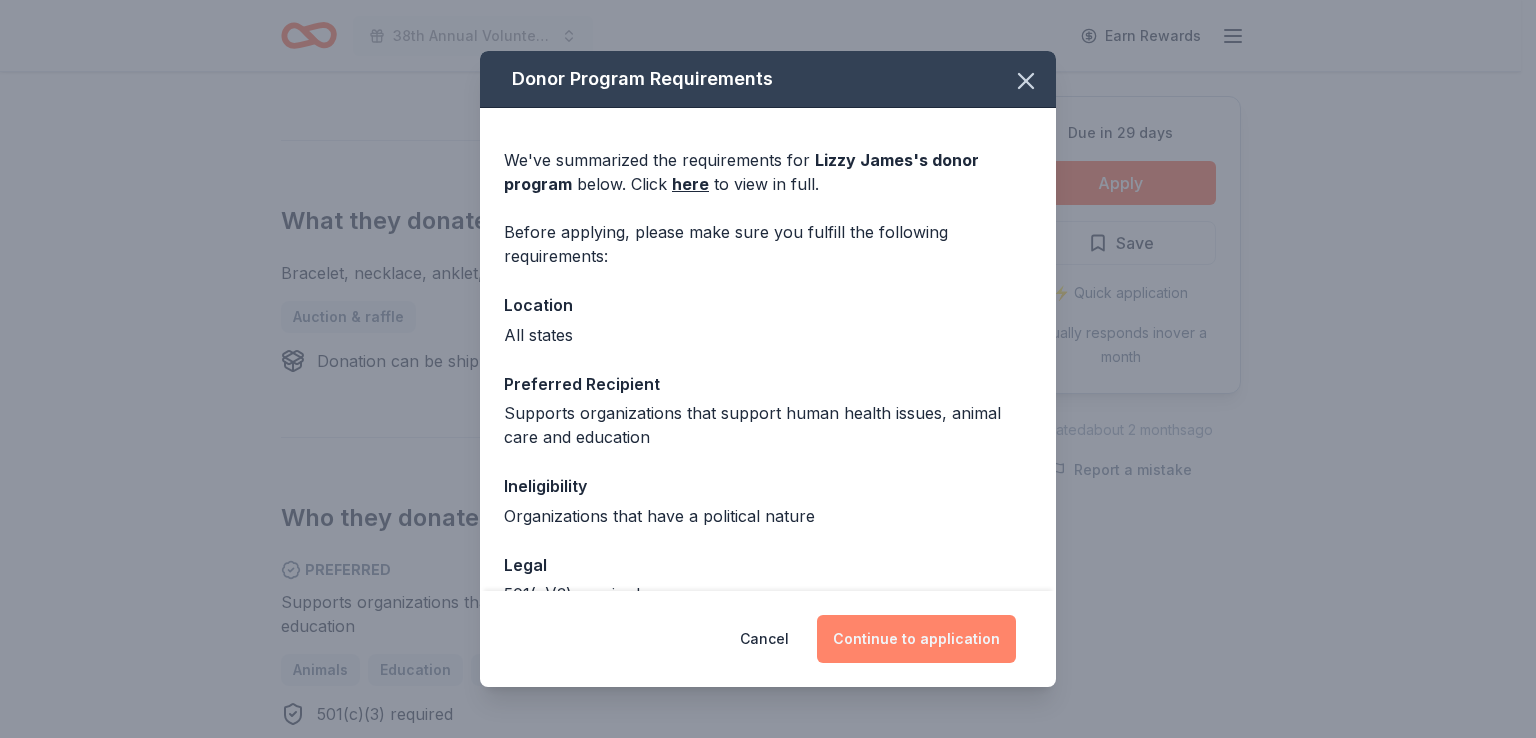 click on "Continue to application" at bounding box center (916, 639) 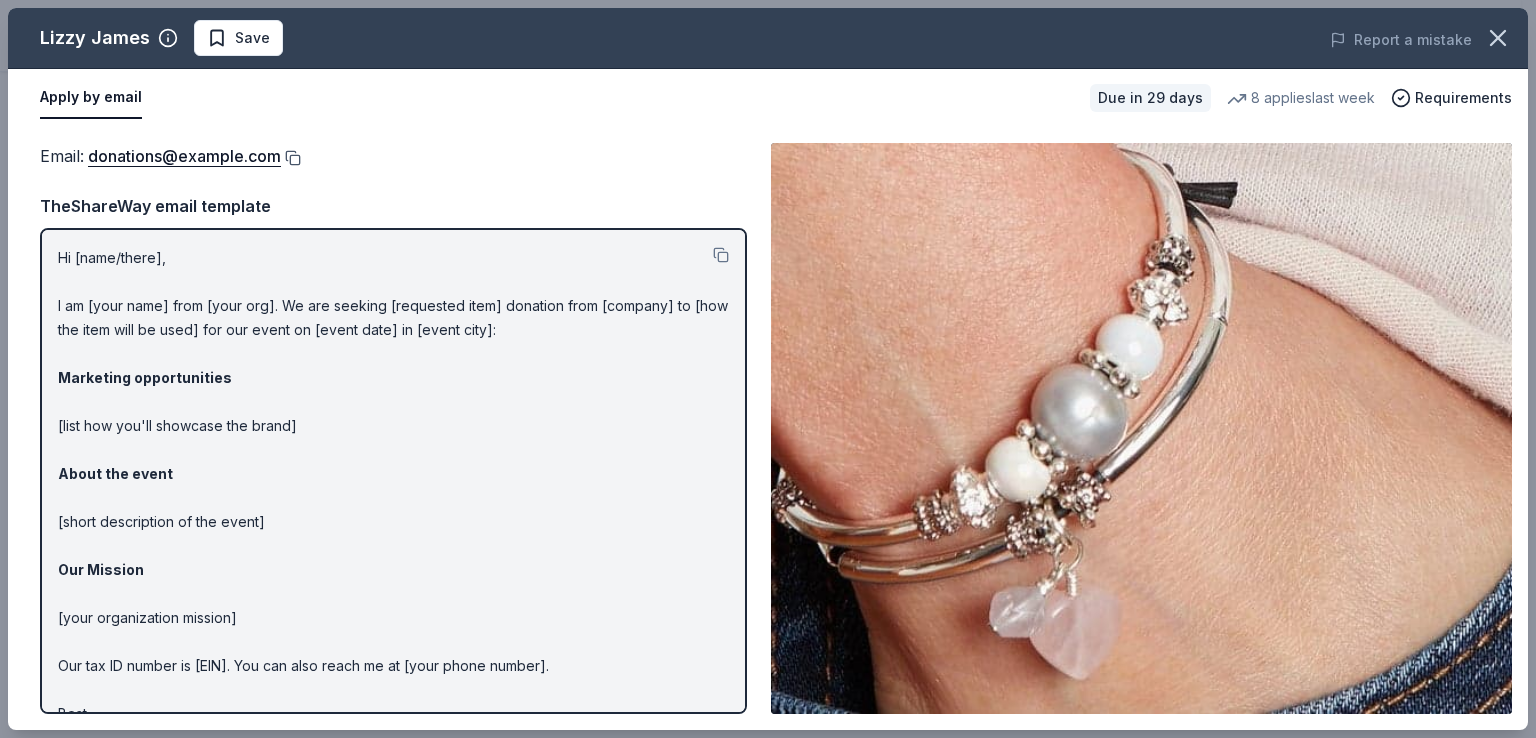 click at bounding box center (291, 158) 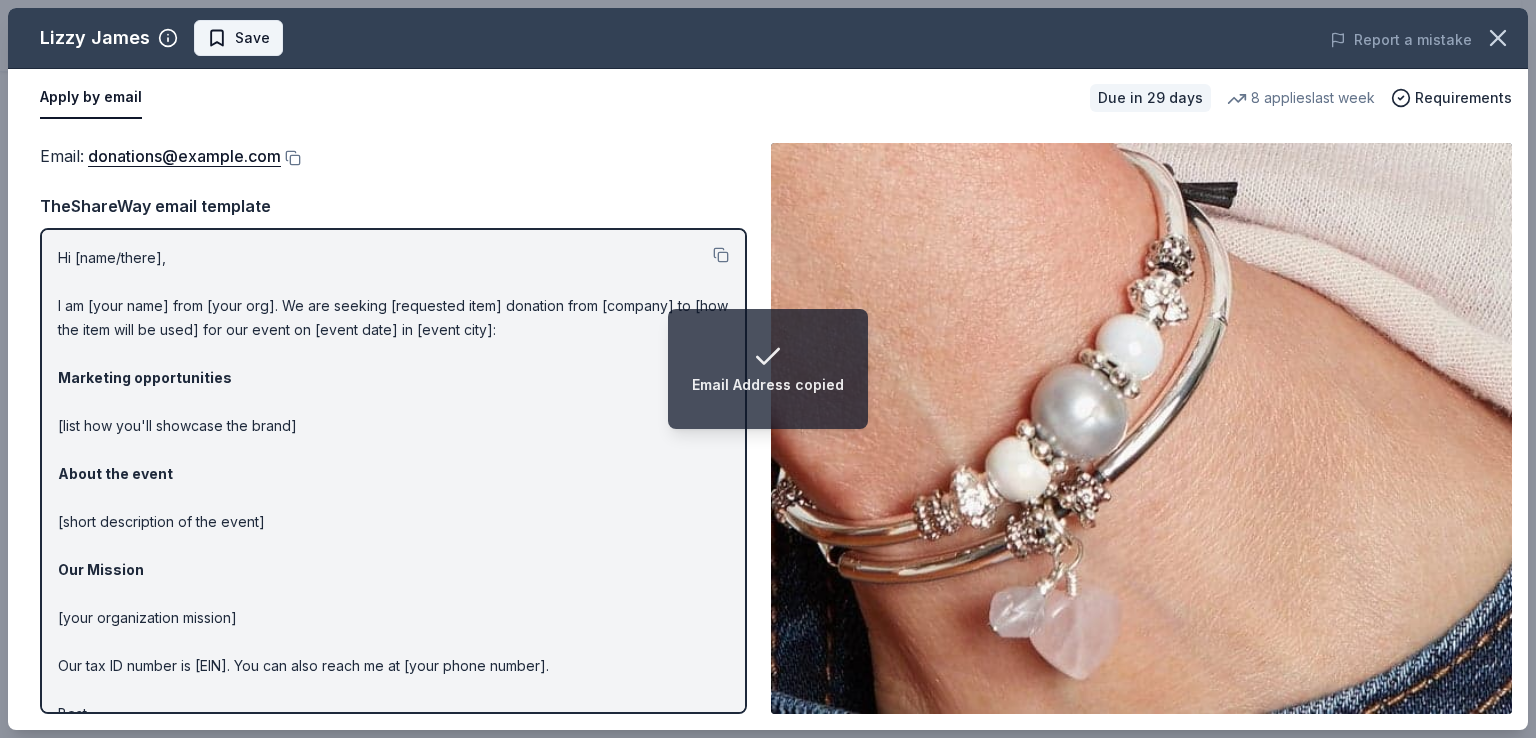 click on "Save" at bounding box center [252, 38] 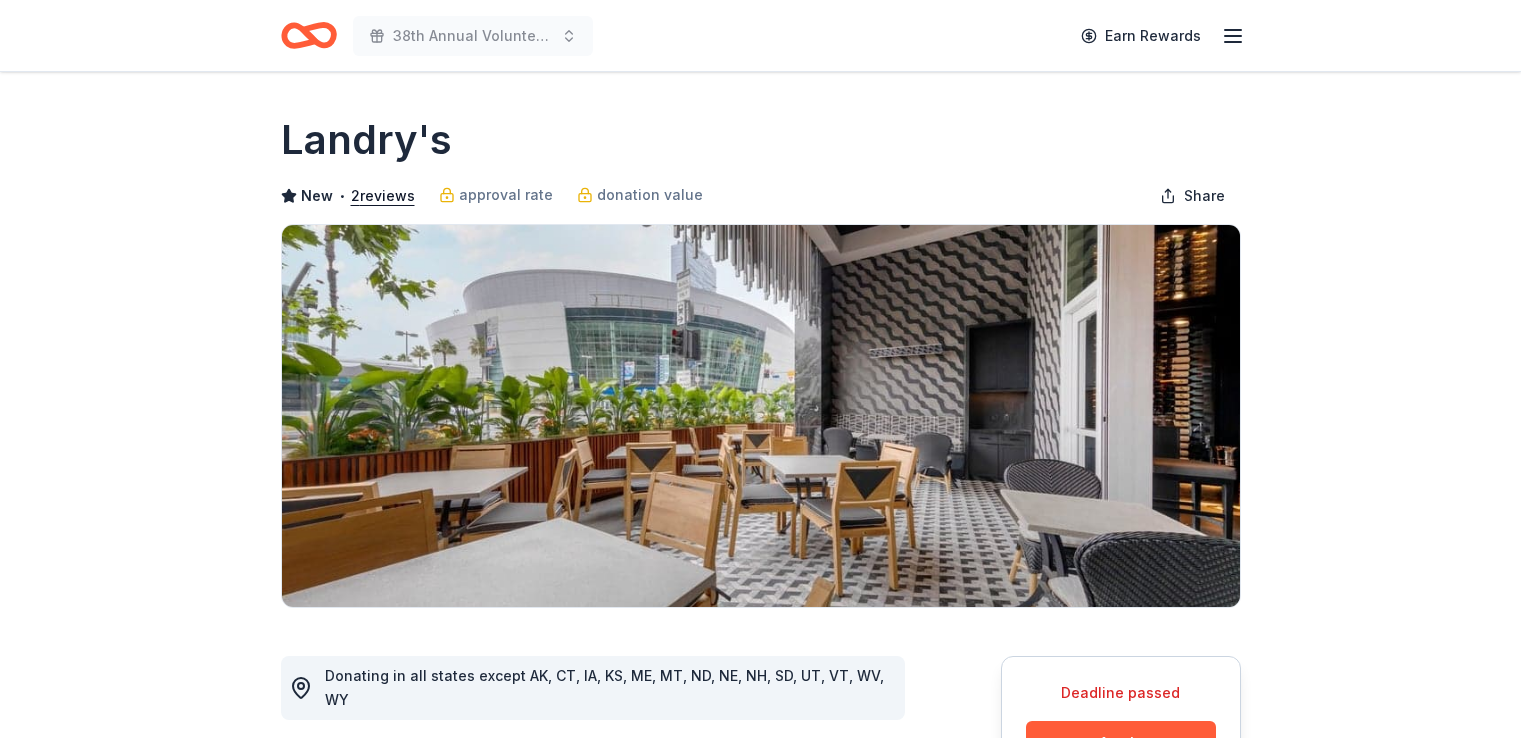 scroll, scrollTop: 0, scrollLeft: 0, axis: both 